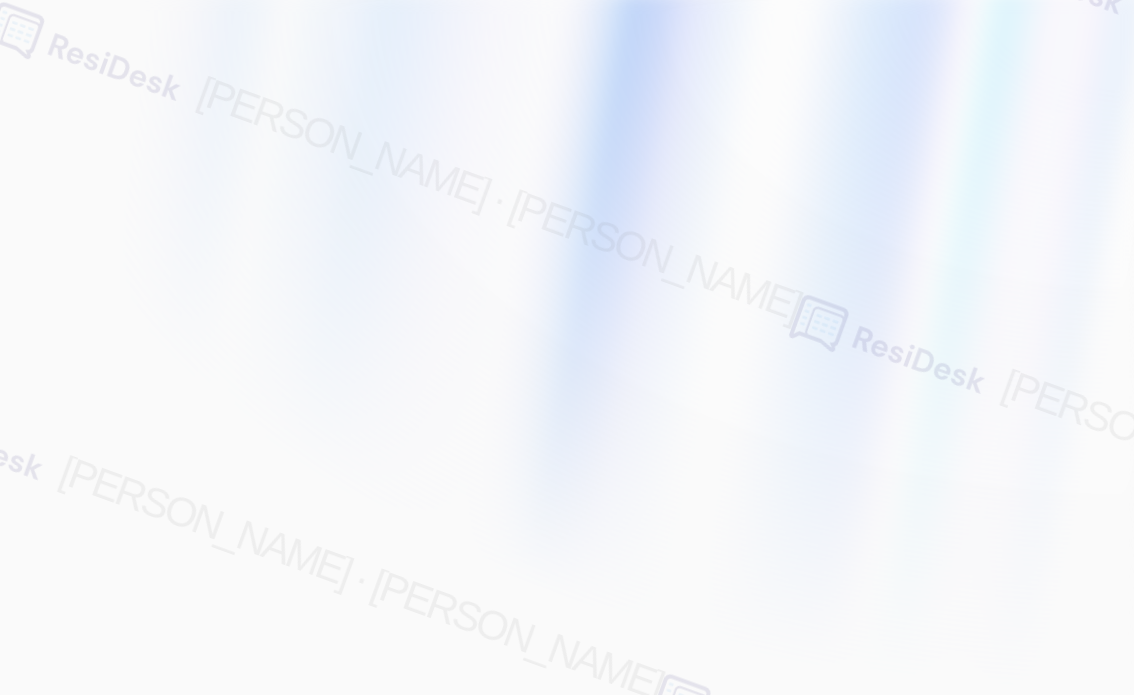 scroll, scrollTop: 0, scrollLeft: 0, axis: both 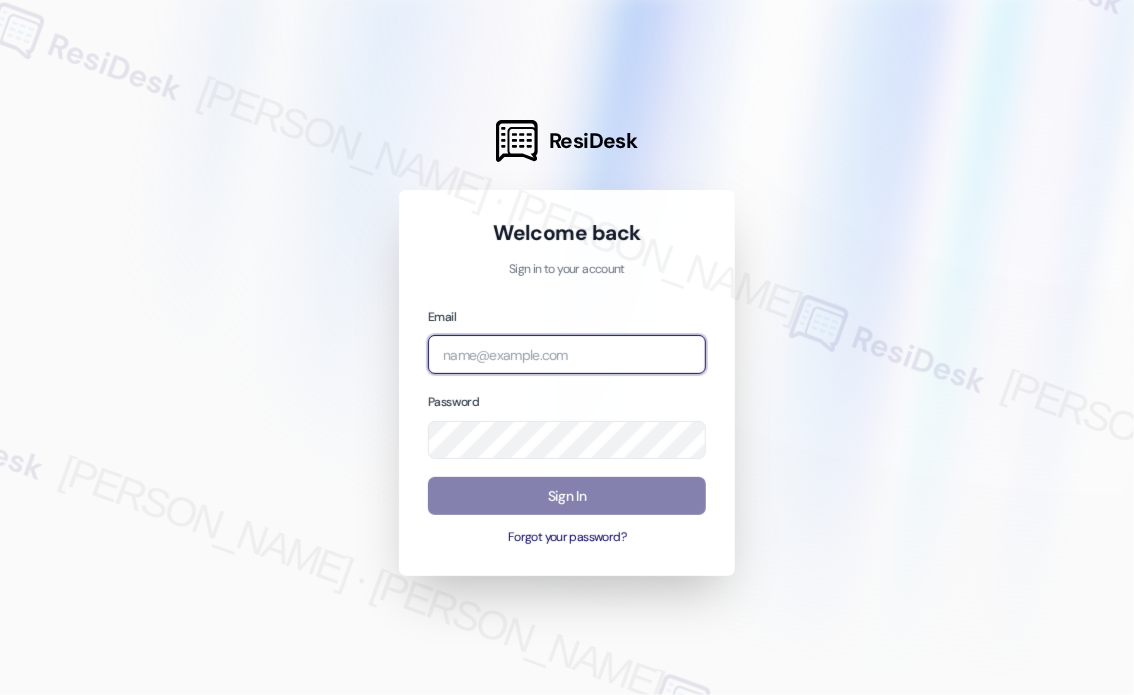 click at bounding box center (567, 354) 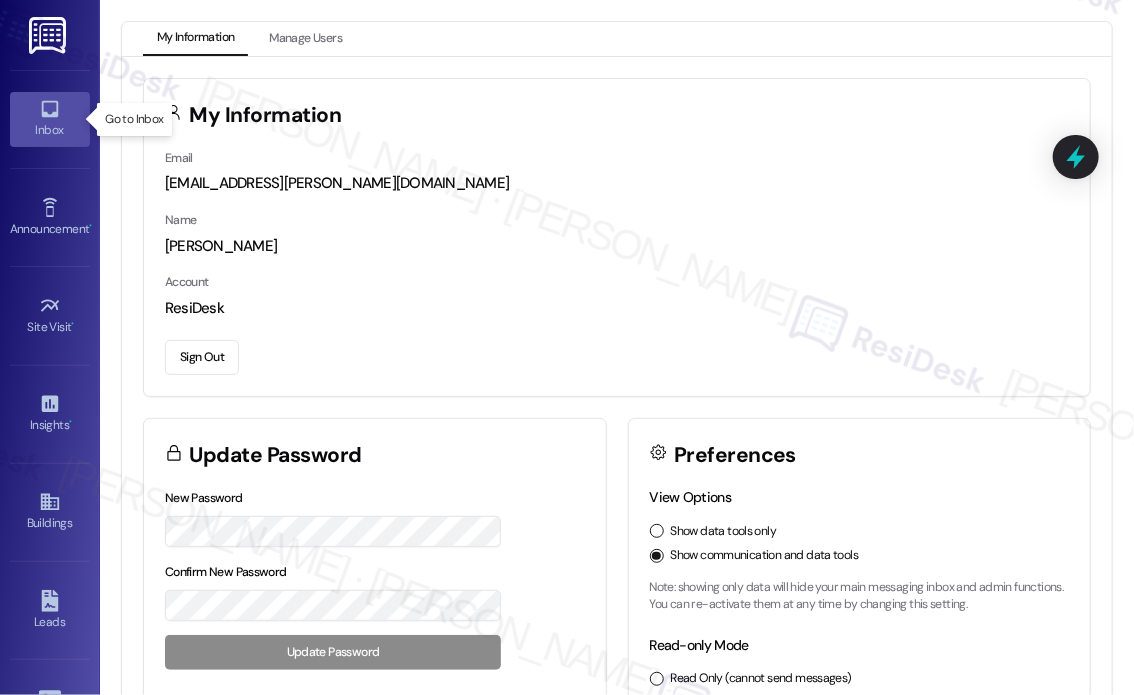 click 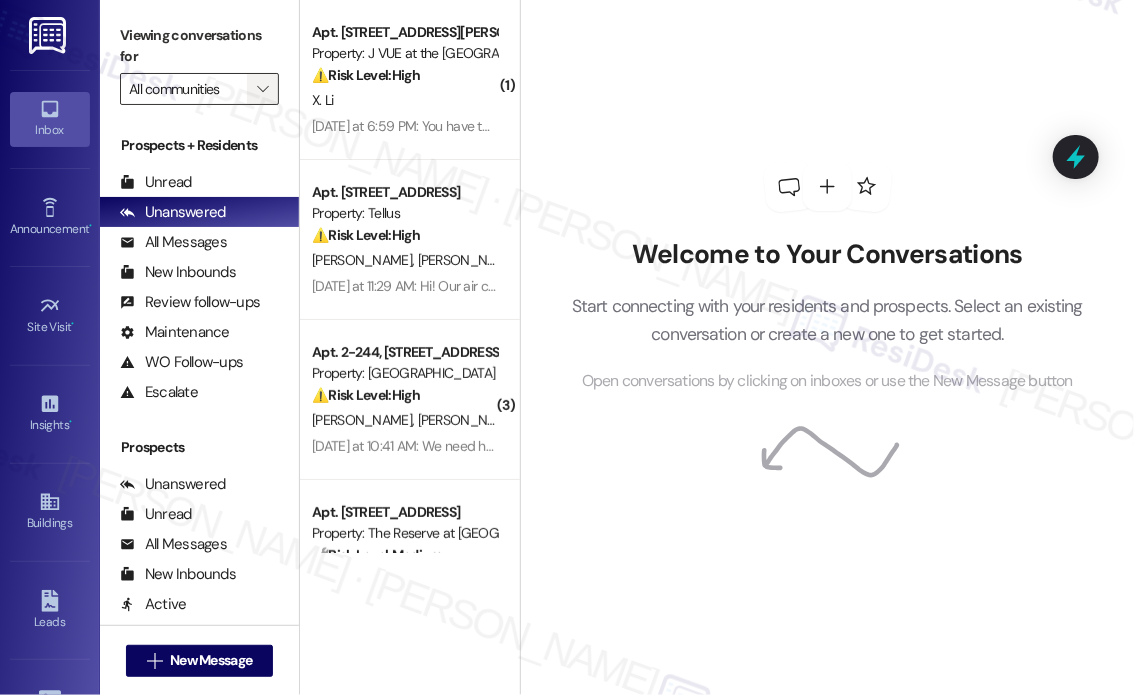 click on "" at bounding box center [262, 89] 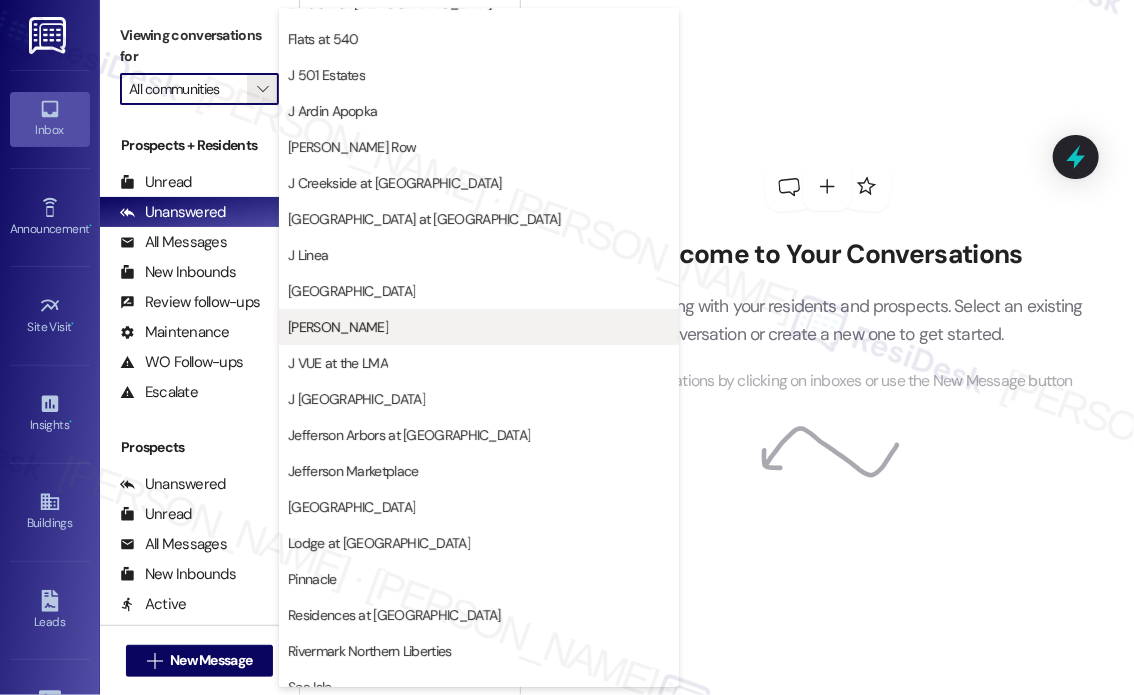 scroll, scrollTop: 329, scrollLeft: 0, axis: vertical 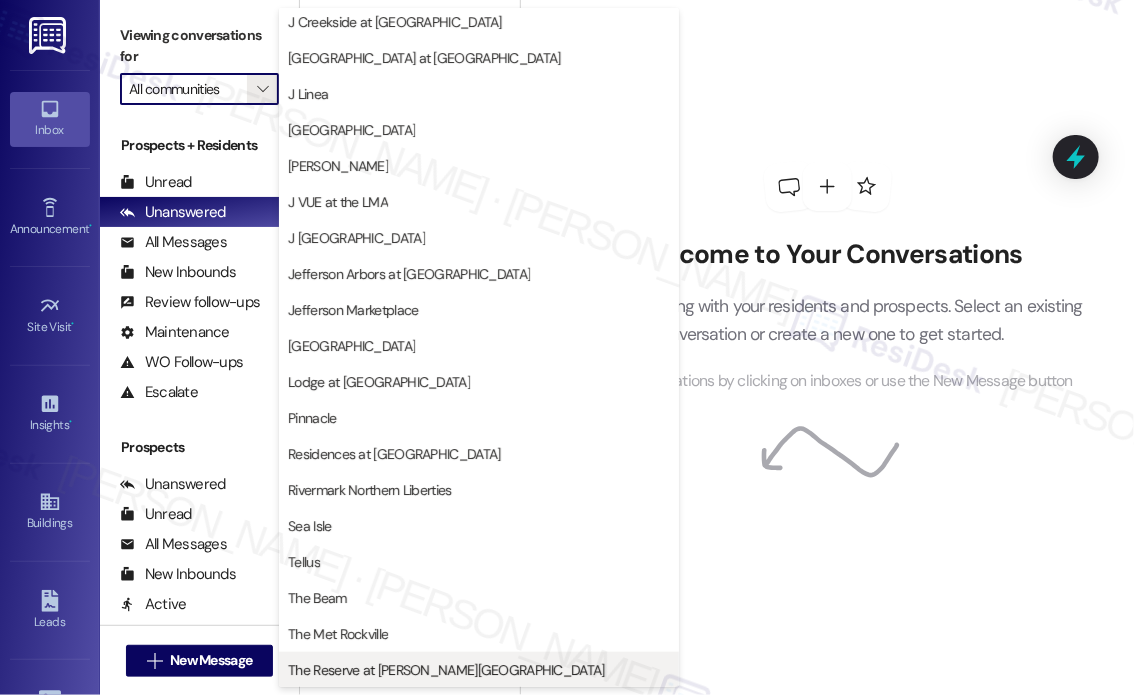 click on "The Reserve at [PERSON_NAME][GEOGRAPHIC_DATA]" at bounding box center (446, 670) 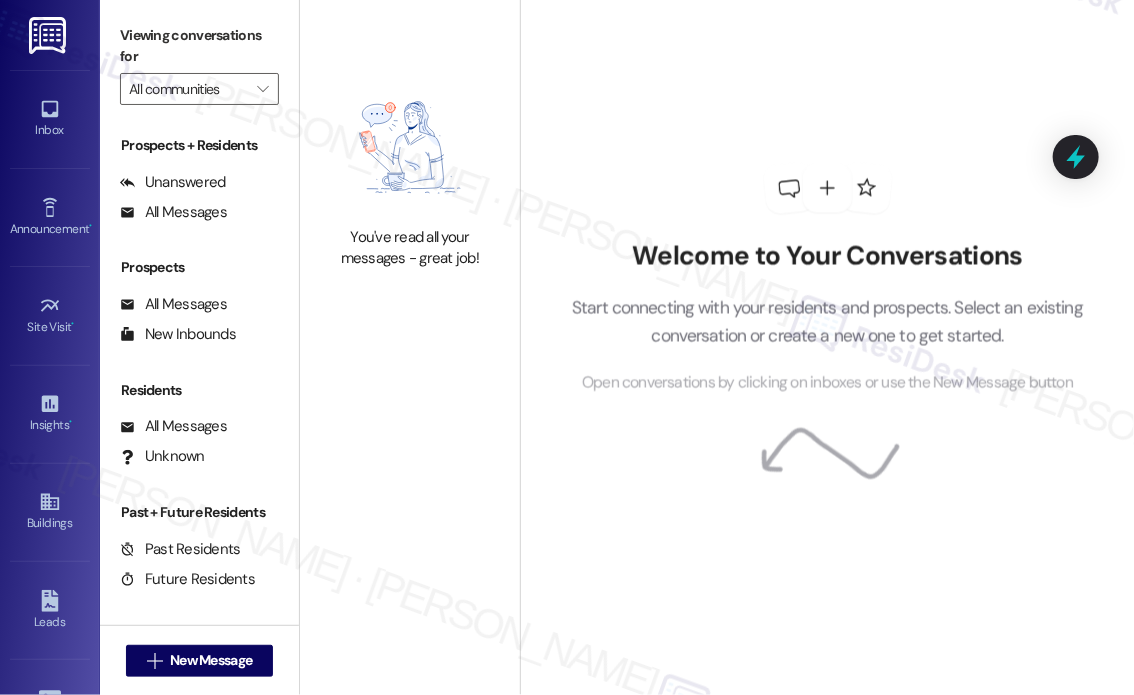 type on "The Reserve at [PERSON_NAME][GEOGRAPHIC_DATA]" 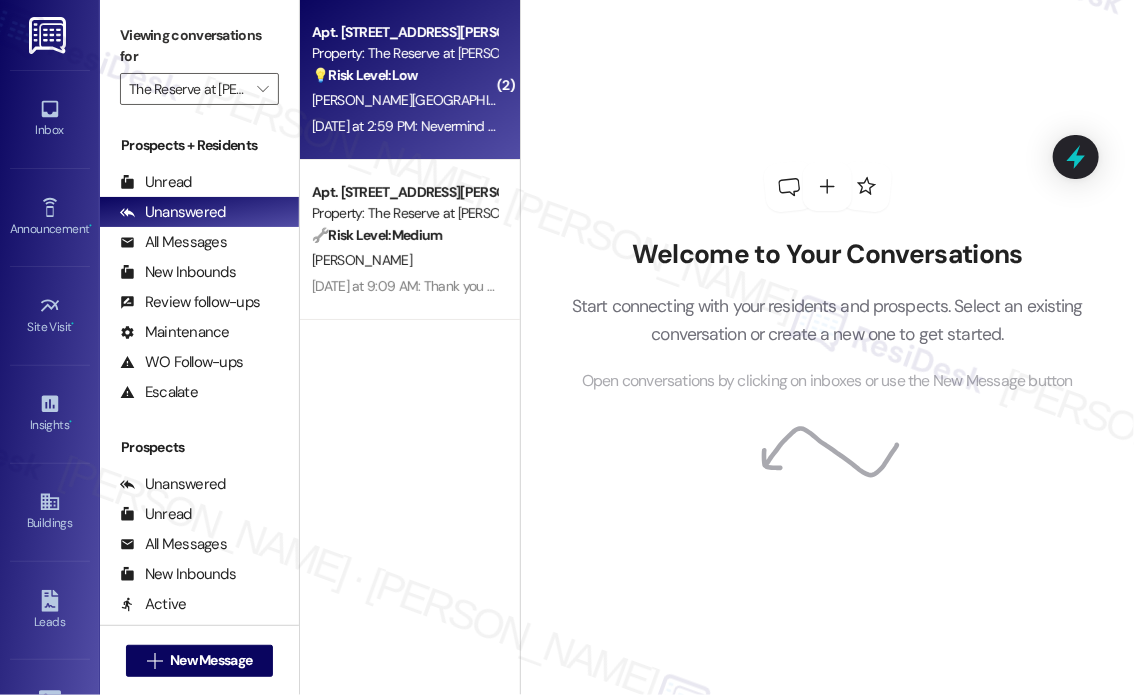 click on "[DATE] at 2:59 PM: Nevermind I was able to fix the issue [DATE] at 2:59 PM: Nevermind I was able to fix the issue" at bounding box center [472, 126] 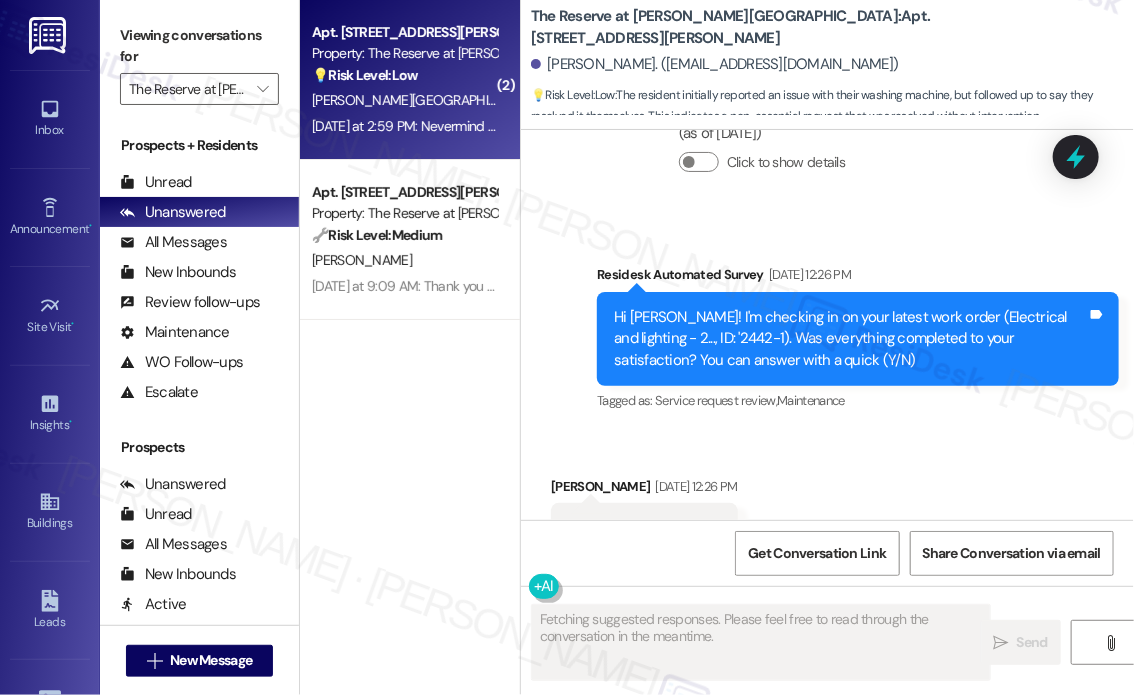 scroll, scrollTop: 3139, scrollLeft: 0, axis: vertical 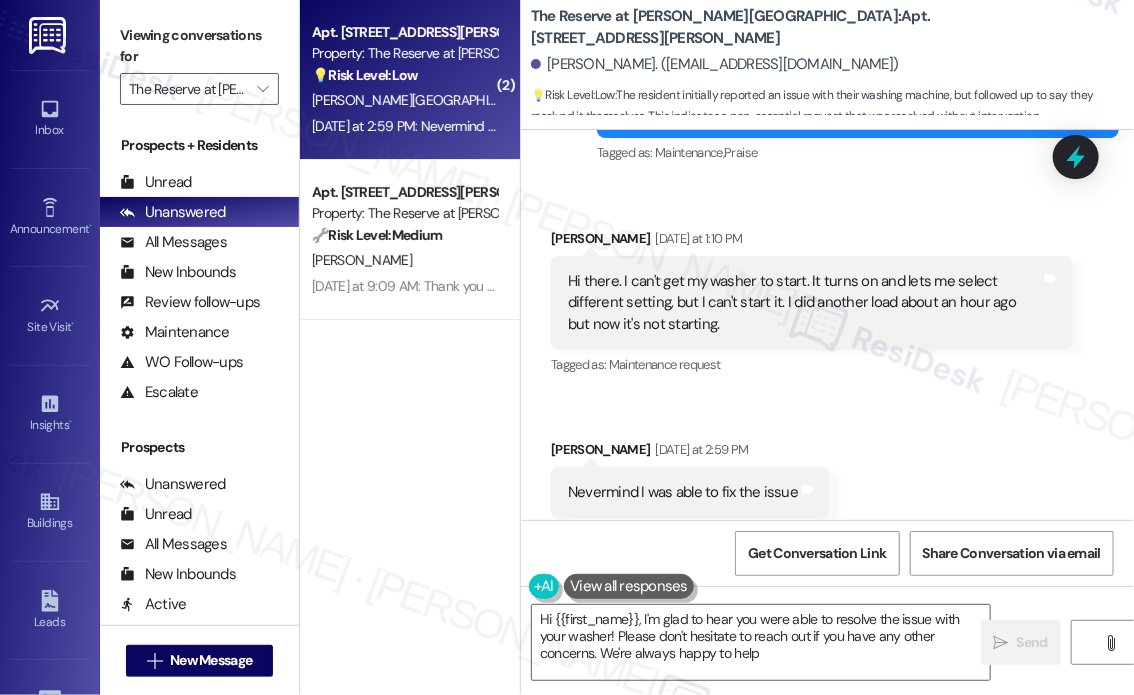 type on "Hi {{first_name}}, I'm glad to hear you were able to resolve the issue with your washer! Please don't hesitate to reach out if you have any other concerns. We're always happy to help!" 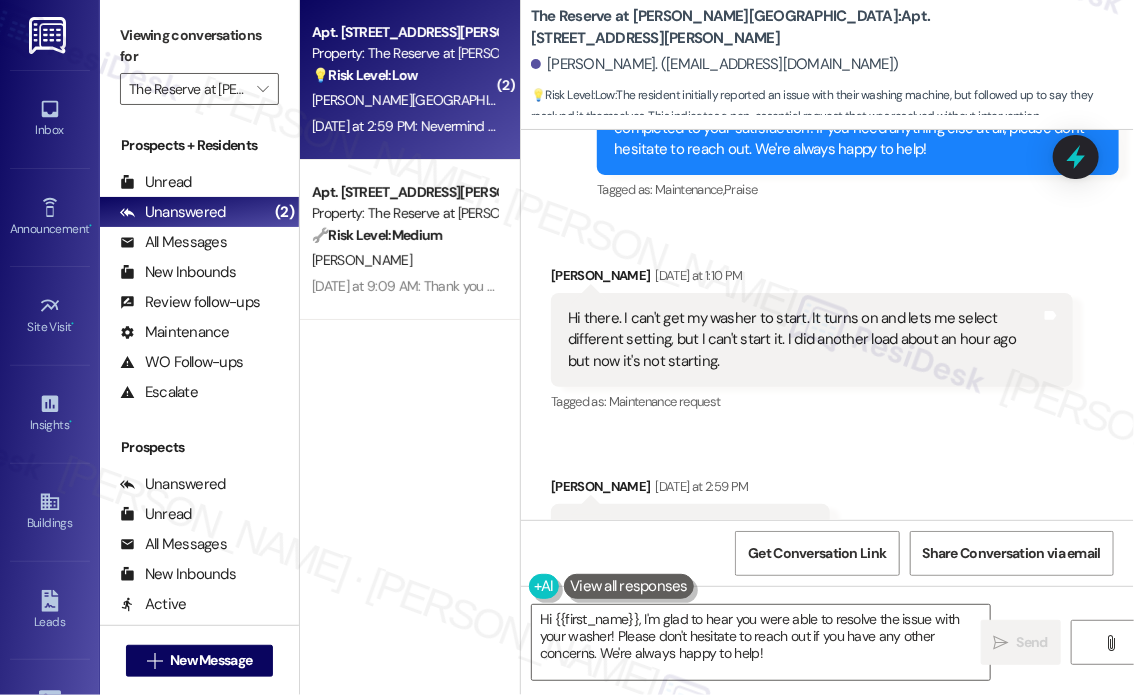 scroll, scrollTop: 3139, scrollLeft: 0, axis: vertical 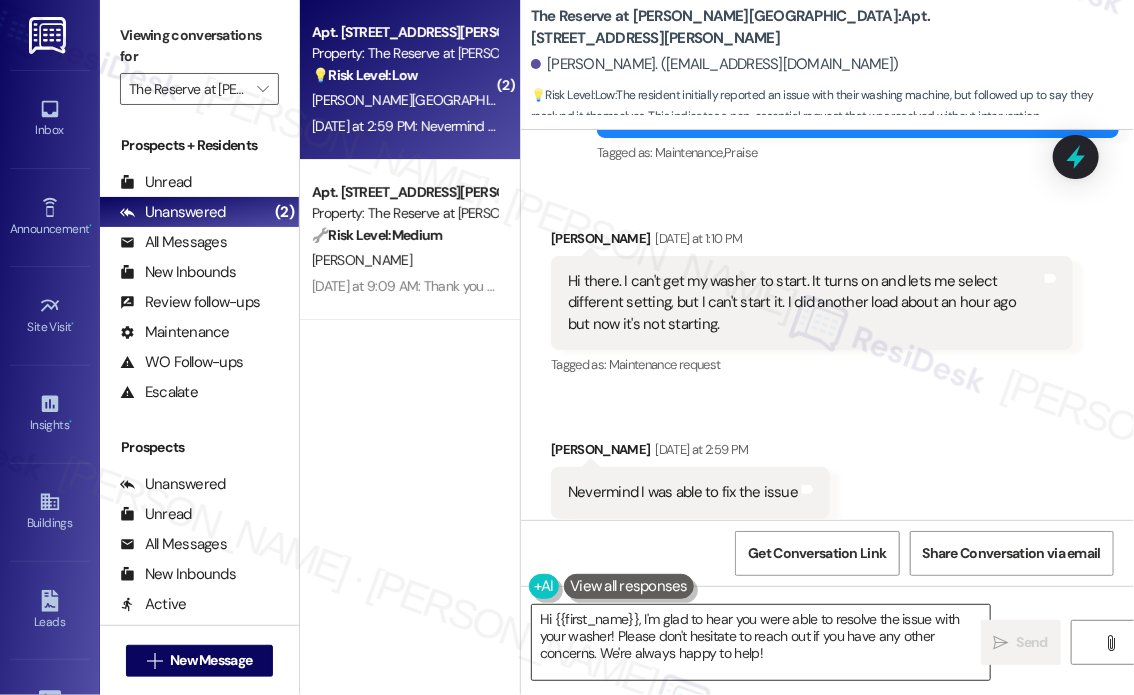 click on "Hi {{first_name}}, I'm glad to hear you were able to resolve the issue with your washer! Please don't hesitate to reach out if you have any other concerns. We're always happy to help!" at bounding box center (761, 642) 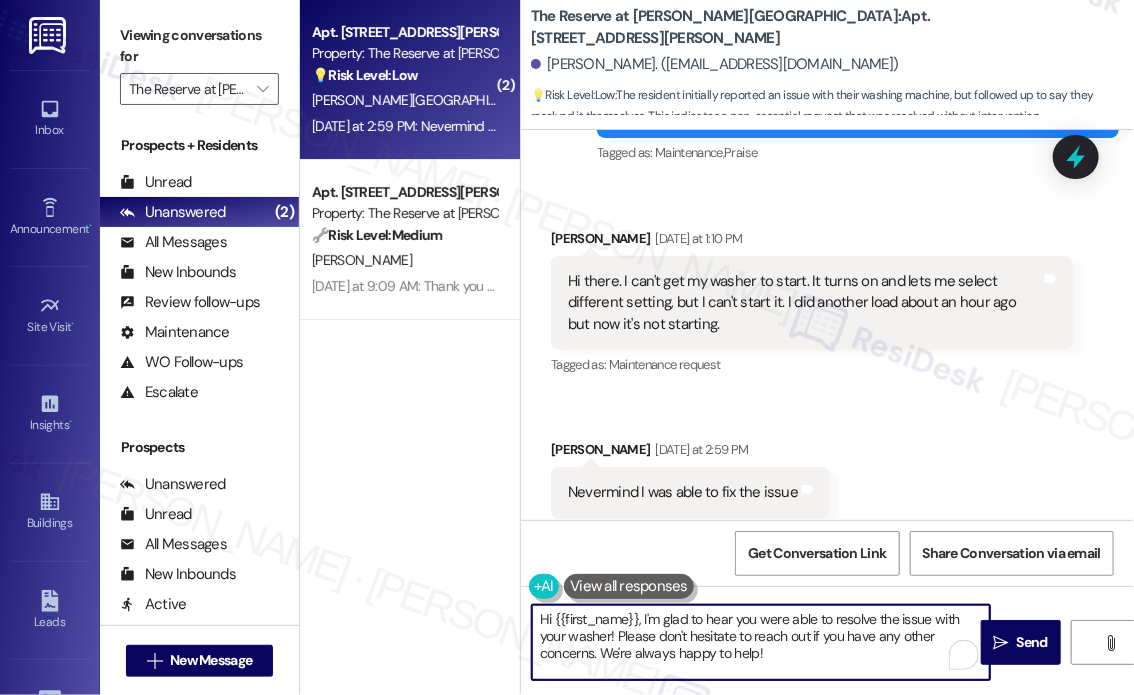 click on "Hi {{first_name}}, I'm glad to hear you were able to resolve the issue with your washer! Please don't hesitate to reach out if you have any other concerns. We're always happy to help!" at bounding box center [761, 642] 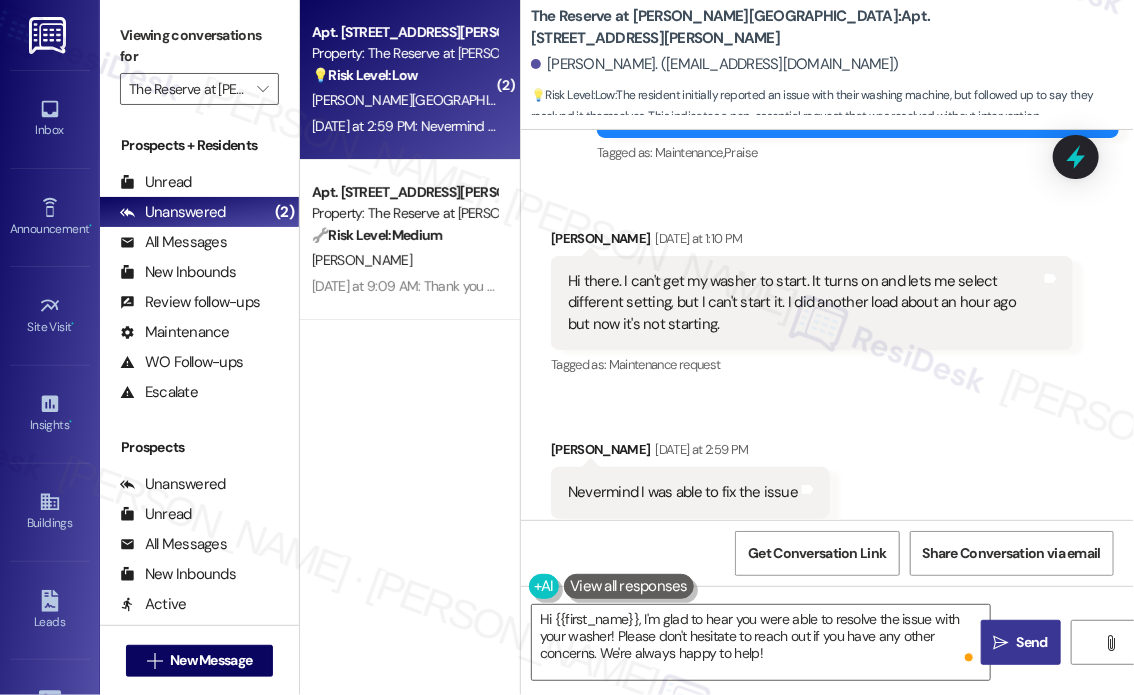 click on " Send" at bounding box center [1021, 642] 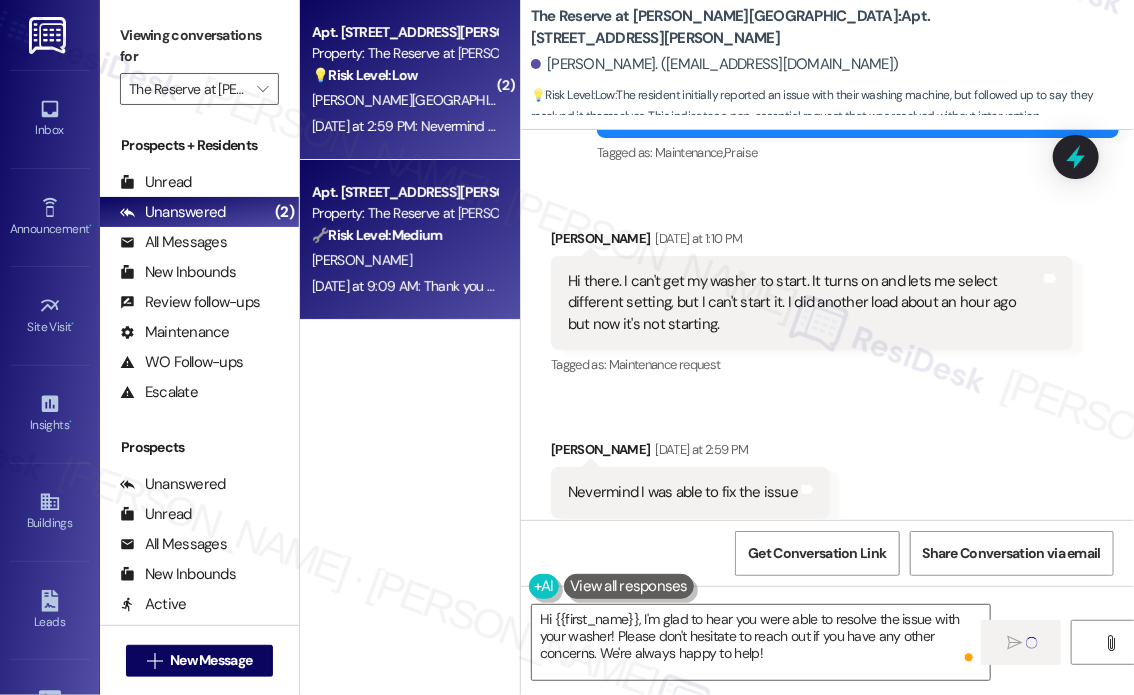click on "[DATE] at 9:09 AM: Thank you for your message. Our offices are currently closed, but we will contact you when we resume operations. For emergencies, please contact your emergency number [PHONE_NUMBER]. [DATE] at 9:09 AM: Thank you for your message. Our offices are currently closed, but we will contact you when we resume operations. For emergencies, please contact your emergency number [PHONE_NUMBER]." at bounding box center [927, 286] 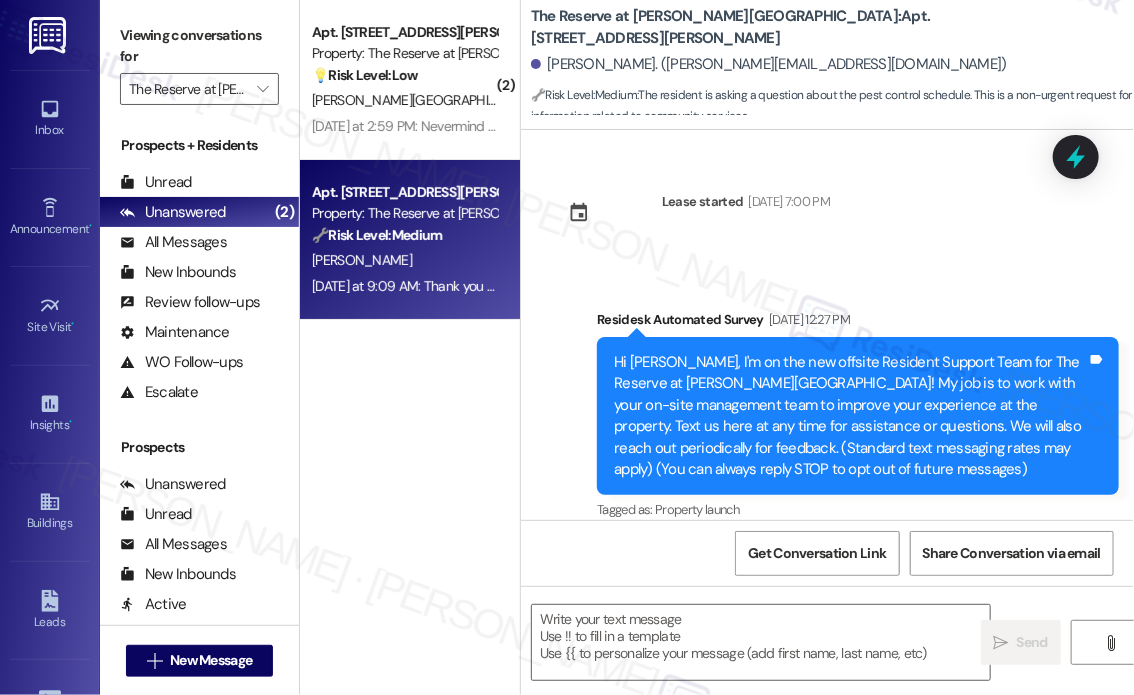 scroll, scrollTop: 2691, scrollLeft: 0, axis: vertical 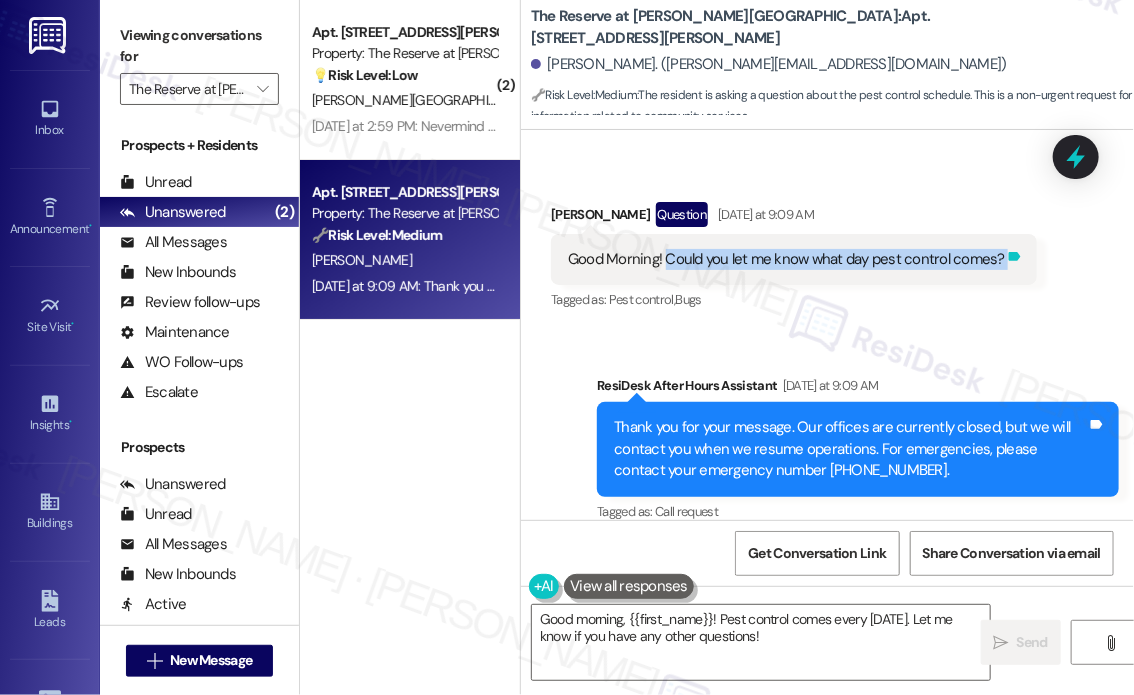 drag, startPoint x: 664, startPoint y: 235, endPoint x: 1000, endPoint y: 234, distance: 336.0015 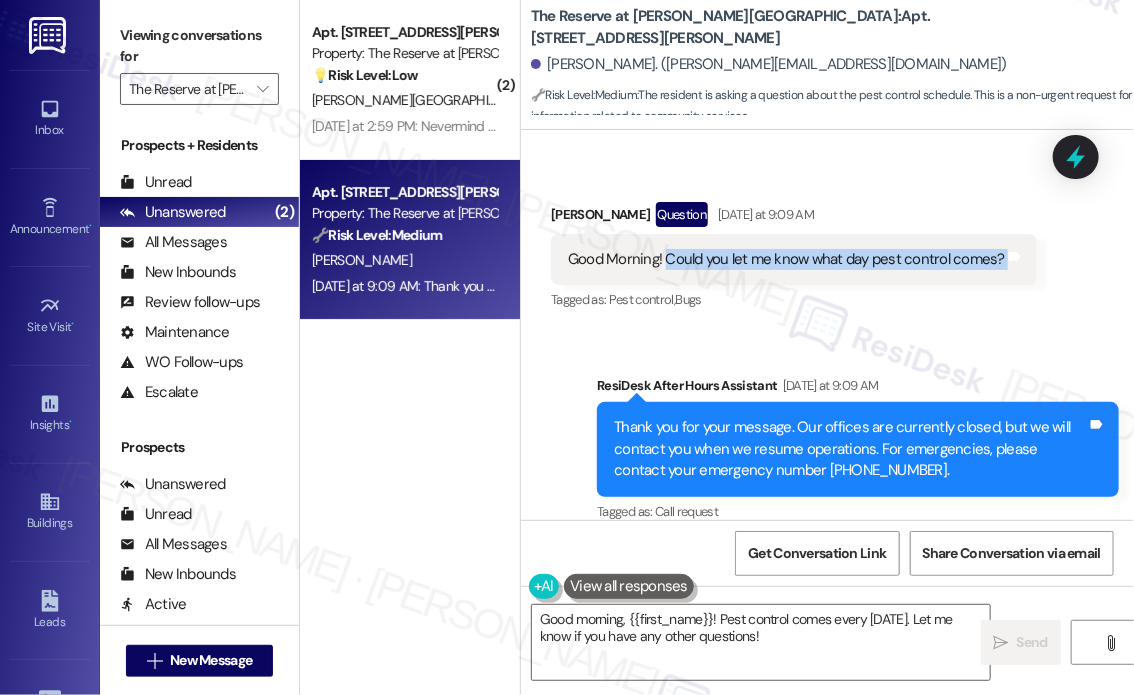 copy on "Could you let me know what day pest control comes?  Tags and notes" 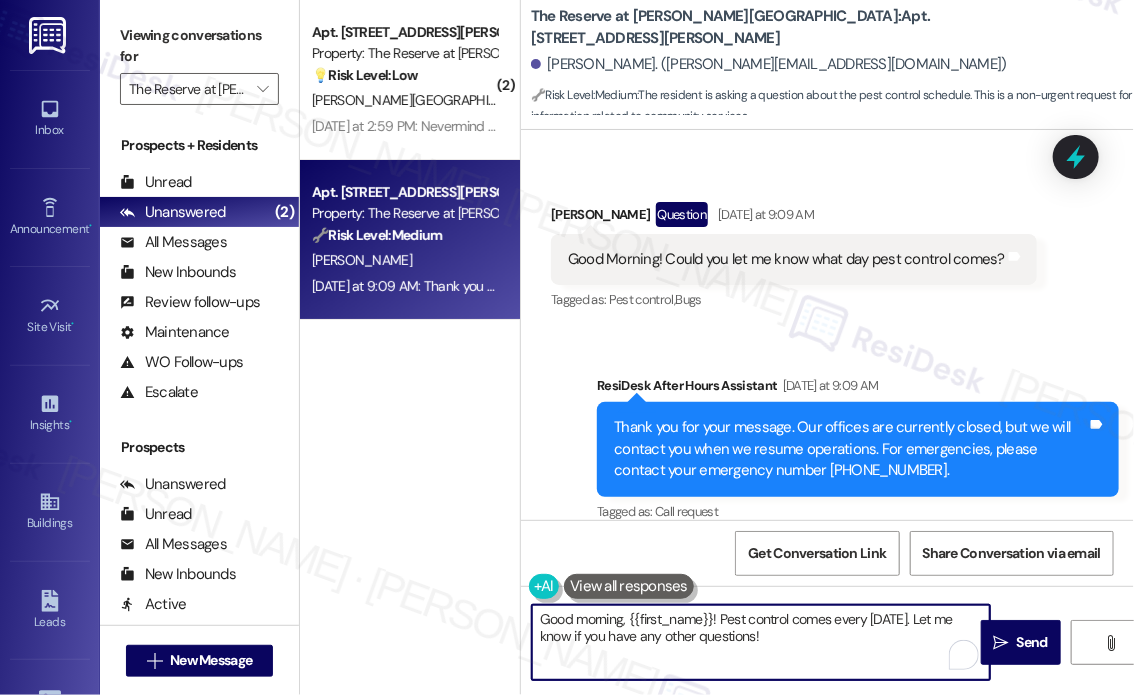 drag, startPoint x: 788, startPoint y: 637, endPoint x: 721, endPoint y: 619, distance: 69.375786 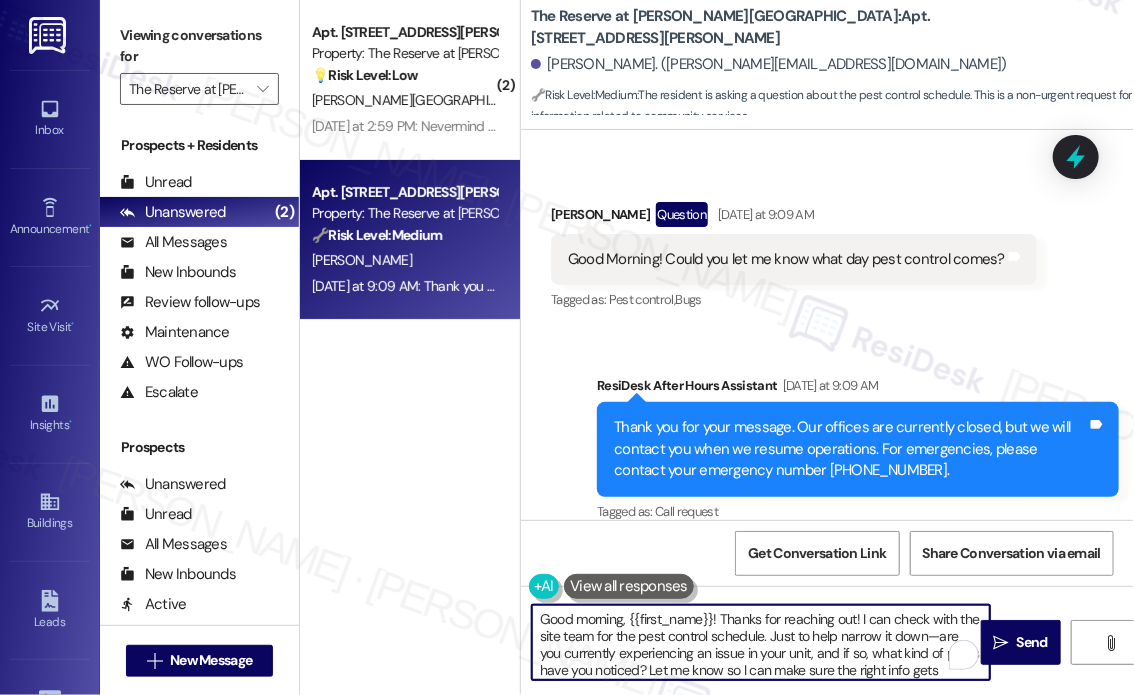 scroll, scrollTop: 16, scrollLeft: 0, axis: vertical 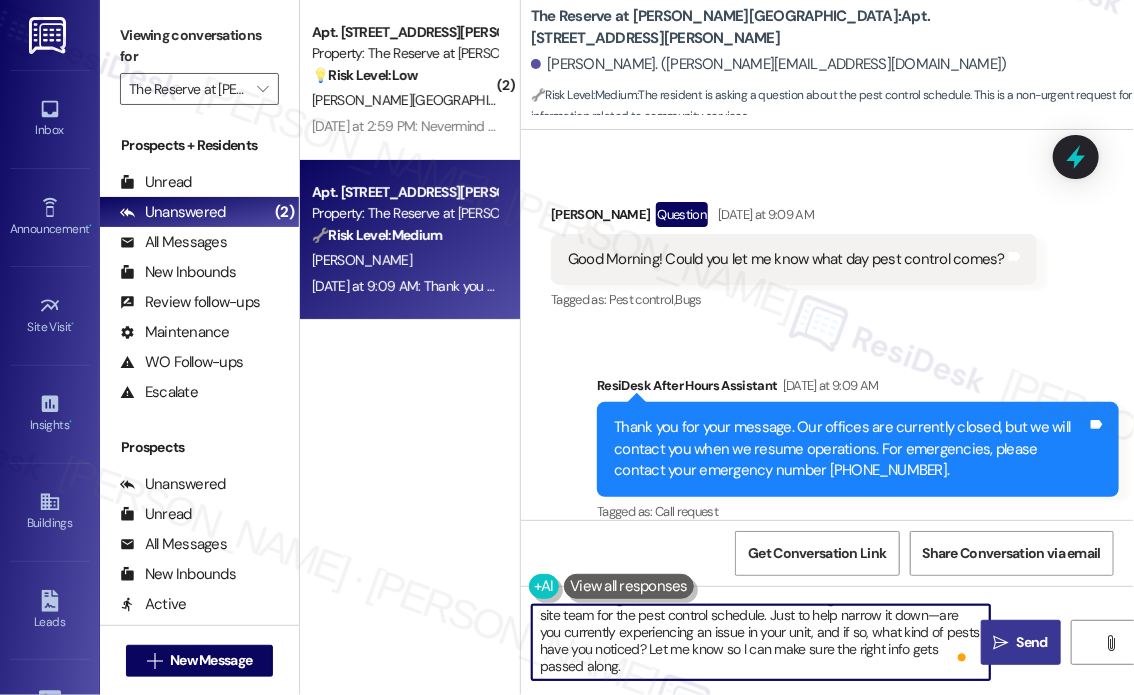 type on "Good morning, {{first_name}}! Thanks for reaching out! I can check with the site team for the pest control schedule. Just to help narrow it down—are you currently experiencing an issue in your unit, and if so, what kind of pests have you noticed? Let me know so I can make sure the right info gets passed along." 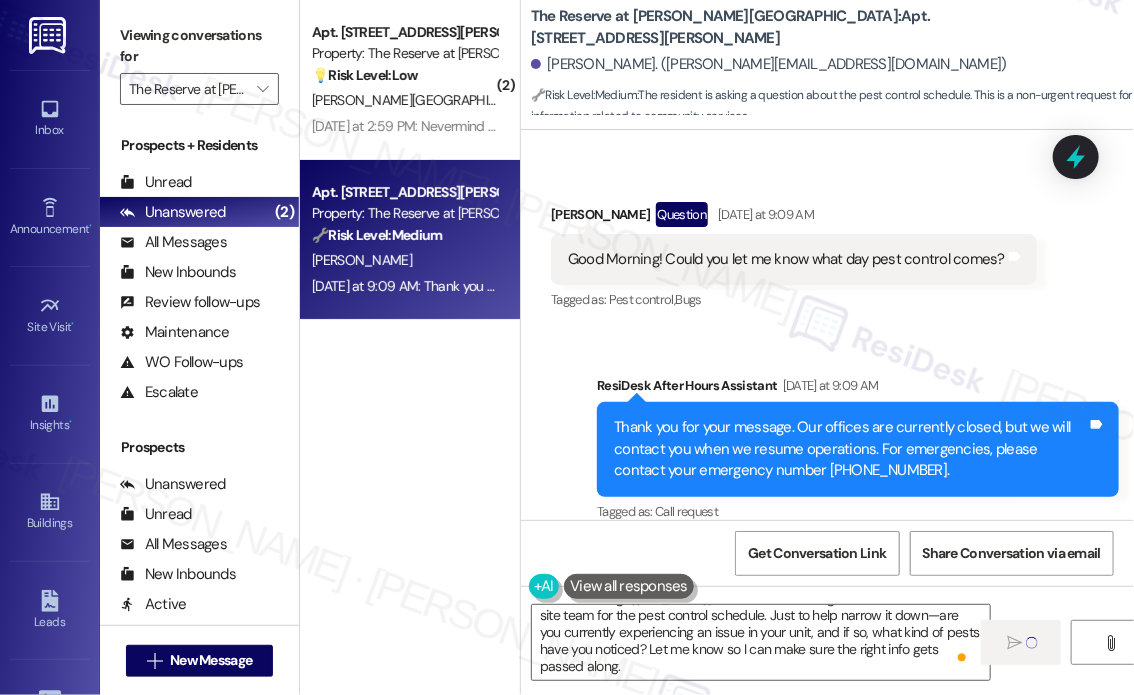 type 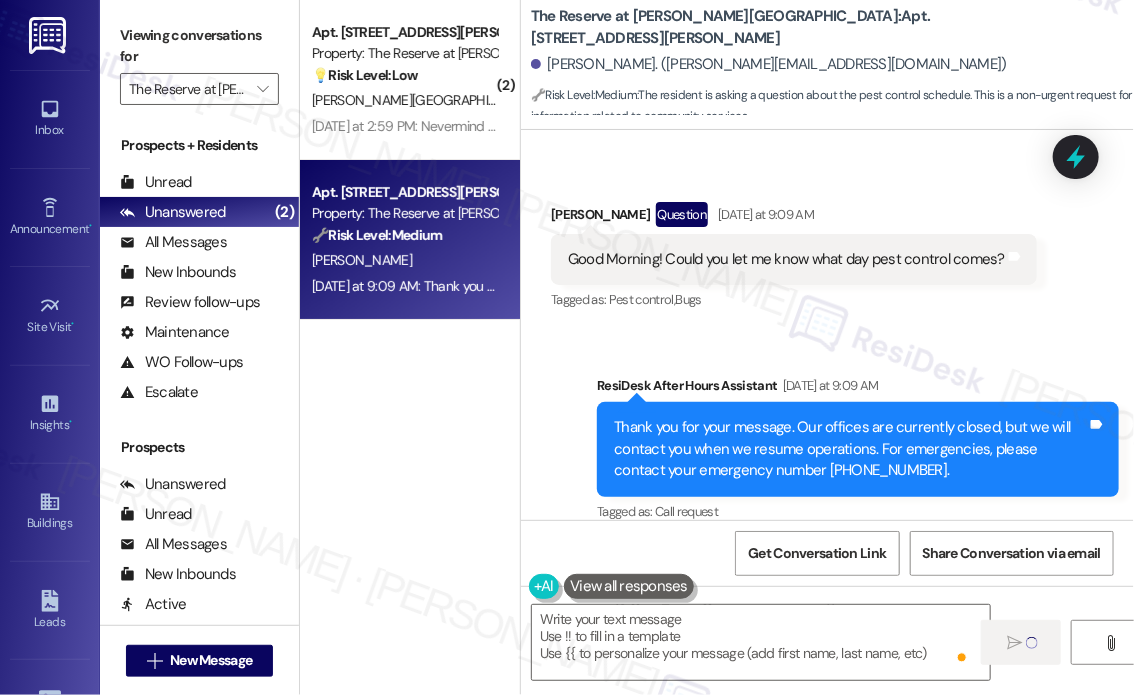 scroll, scrollTop: 0, scrollLeft: 0, axis: both 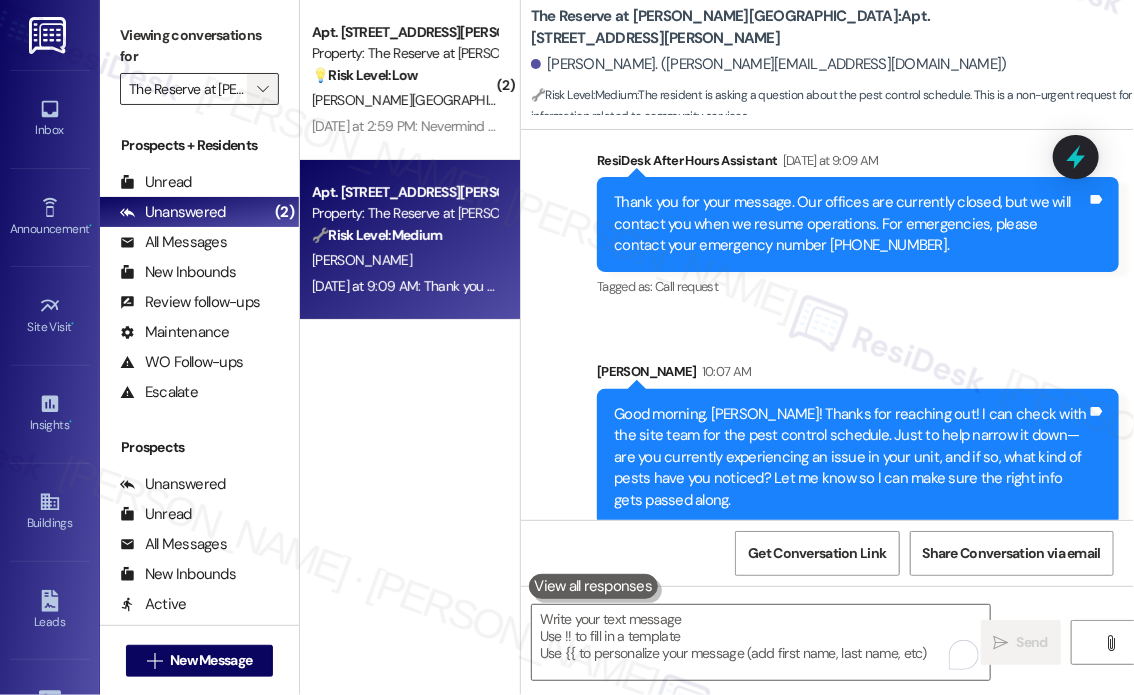 click on "" at bounding box center (262, 89) 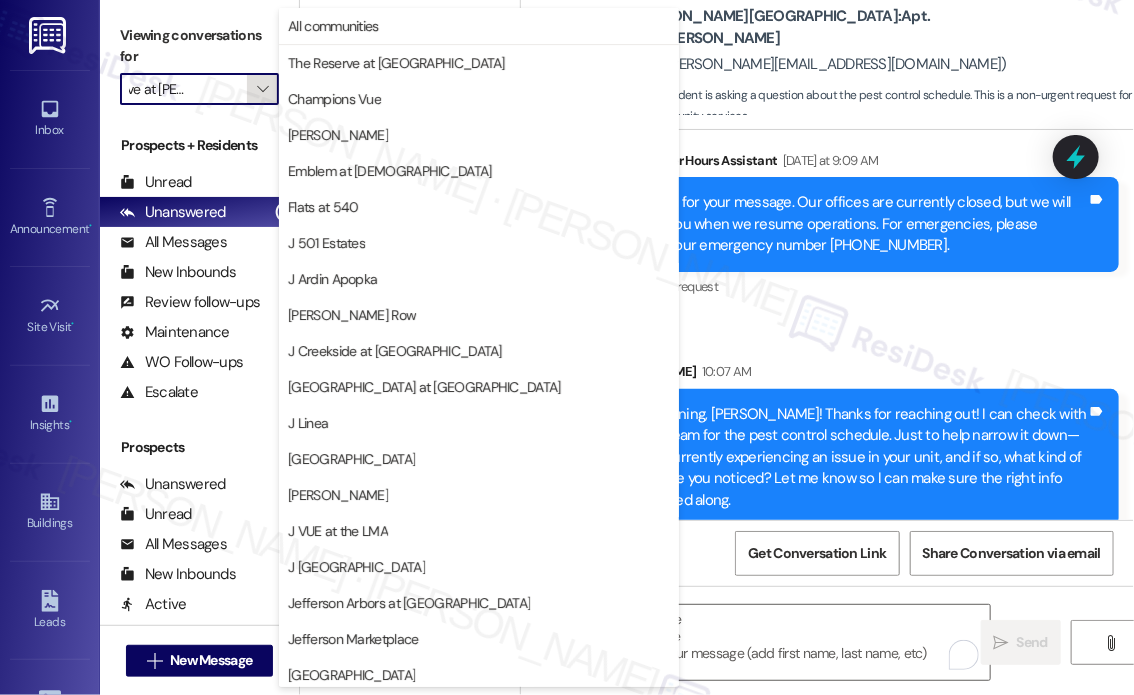 scroll, scrollTop: 329, scrollLeft: 0, axis: vertical 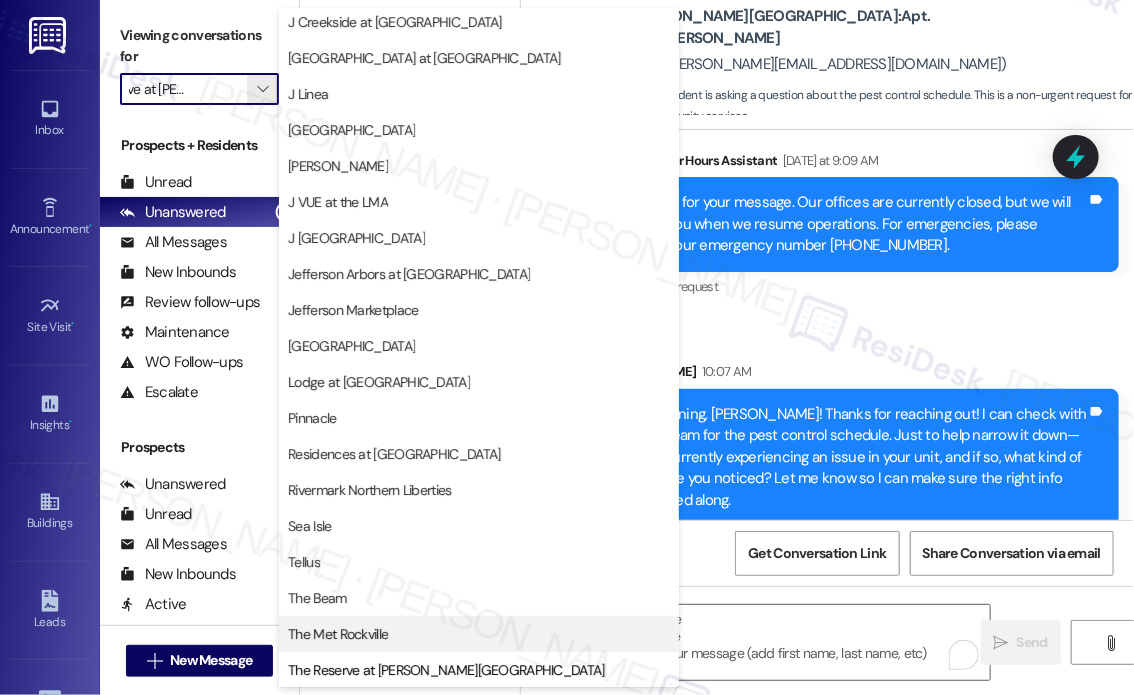 click on "The Met Rockville" at bounding box center (479, 634) 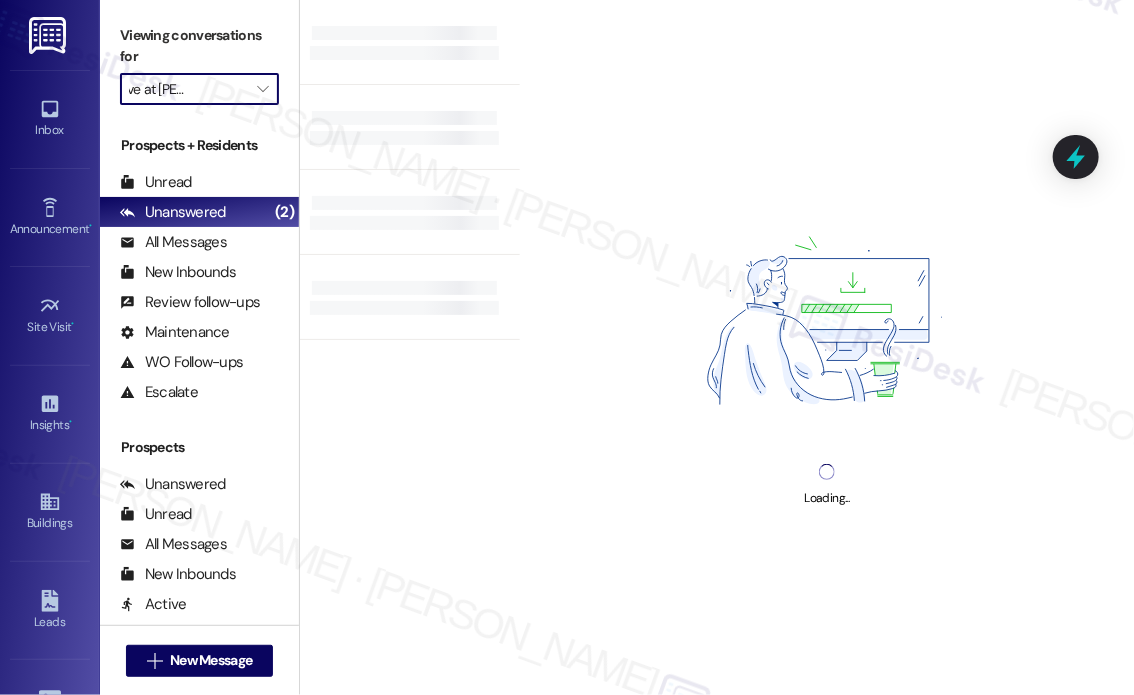 type on "The Met Rockville" 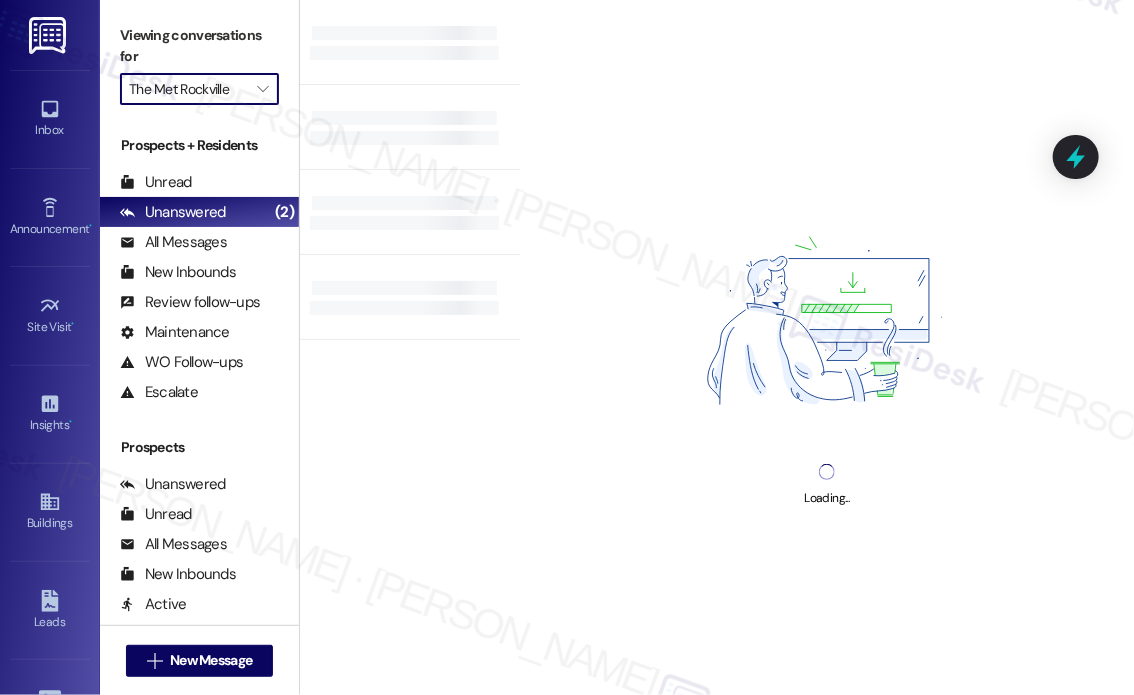 scroll, scrollTop: 0, scrollLeft: 0, axis: both 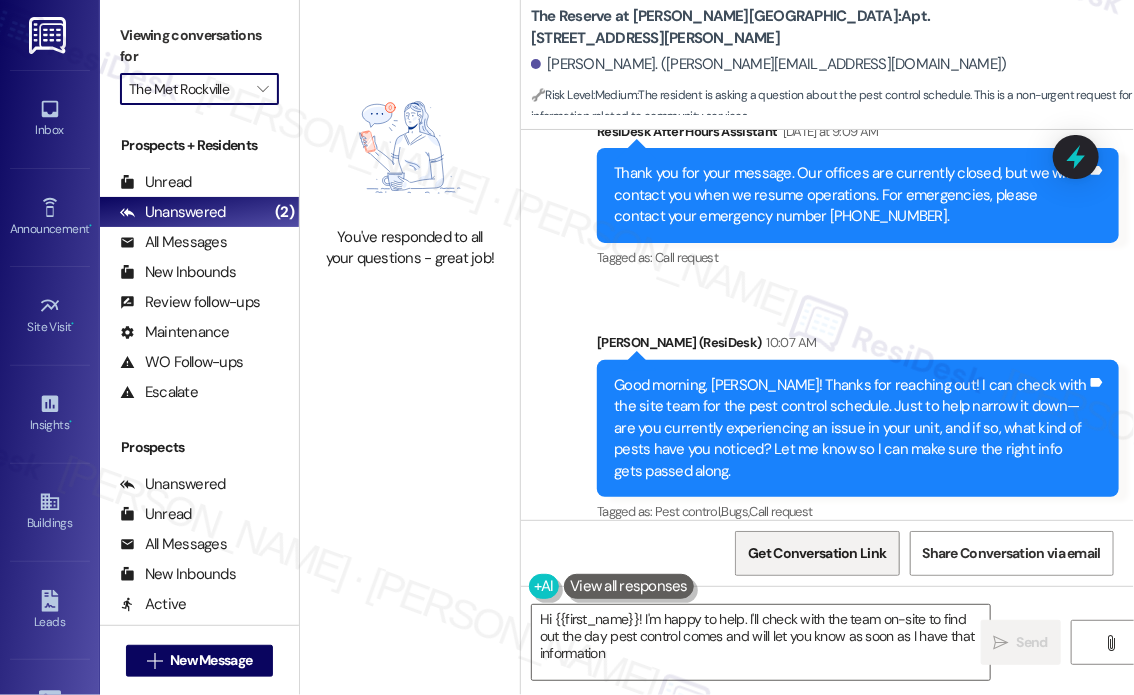 type on "Hi {{first_name}}! I'm happy to help. I'll check with the team on-site to find out the day pest control comes and will let you know as soon as I have that information!" 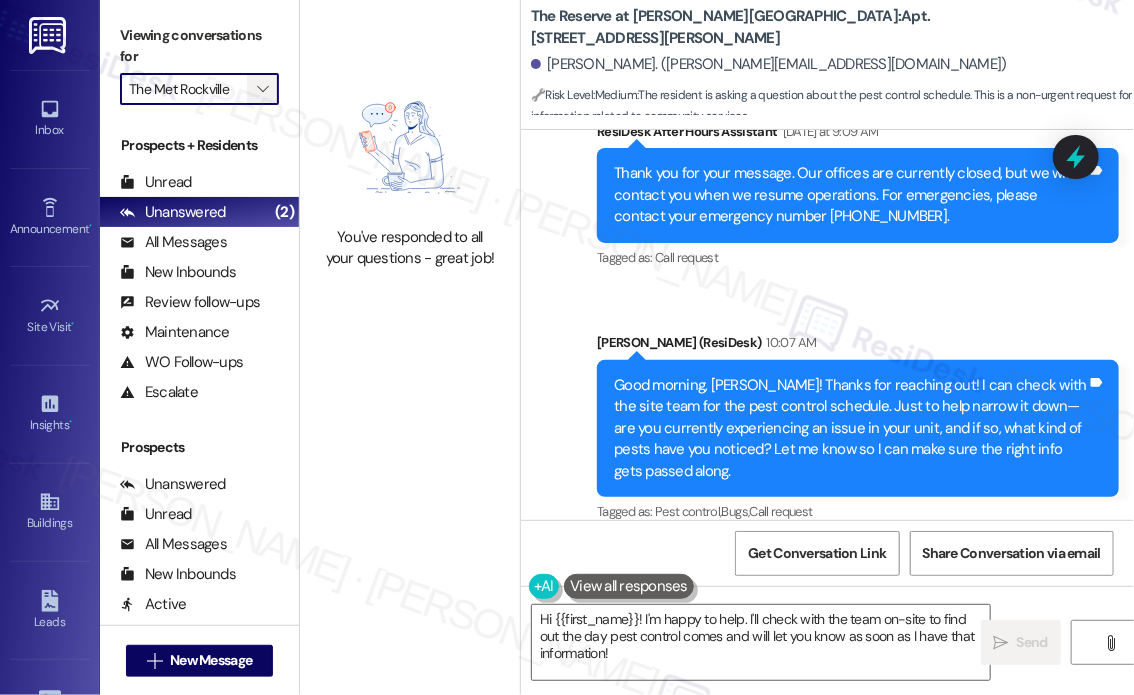click on "" at bounding box center (262, 89) 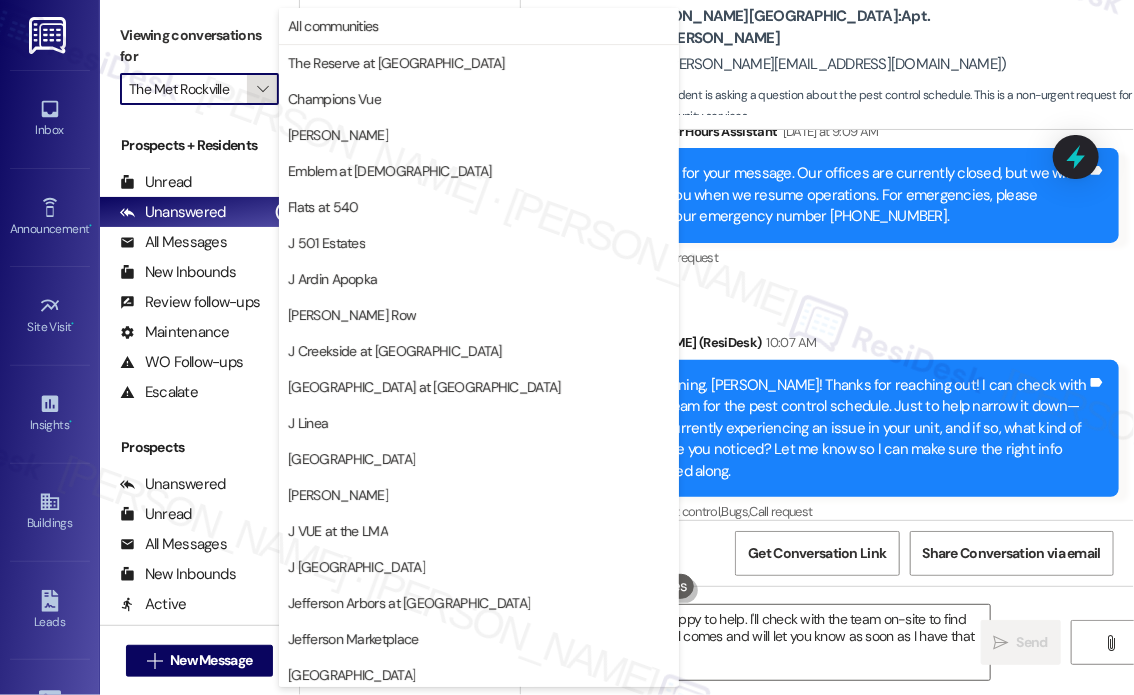 scroll, scrollTop: 329, scrollLeft: 0, axis: vertical 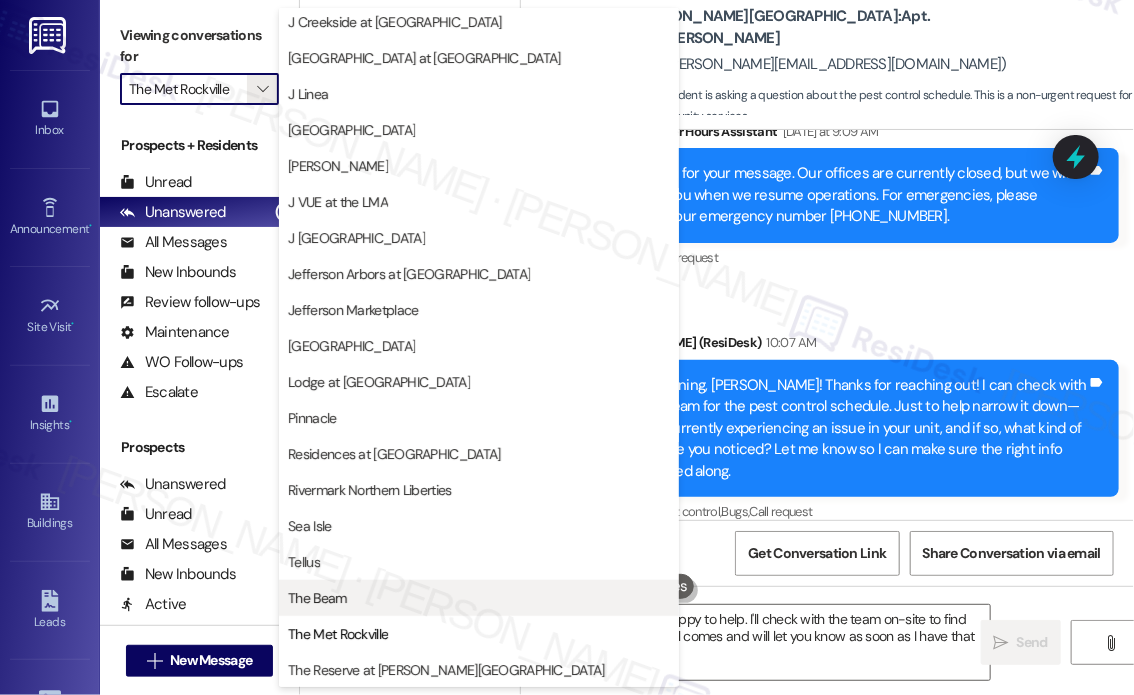 click on "The Beam" at bounding box center [317, 598] 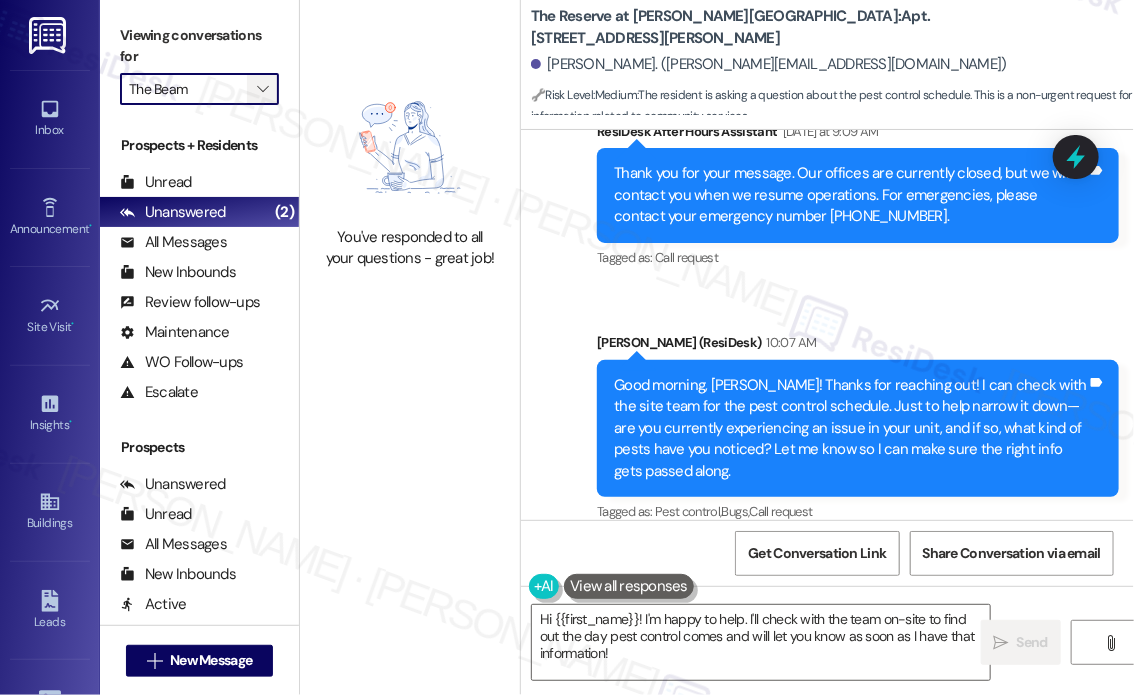 click on "" at bounding box center (262, 89) 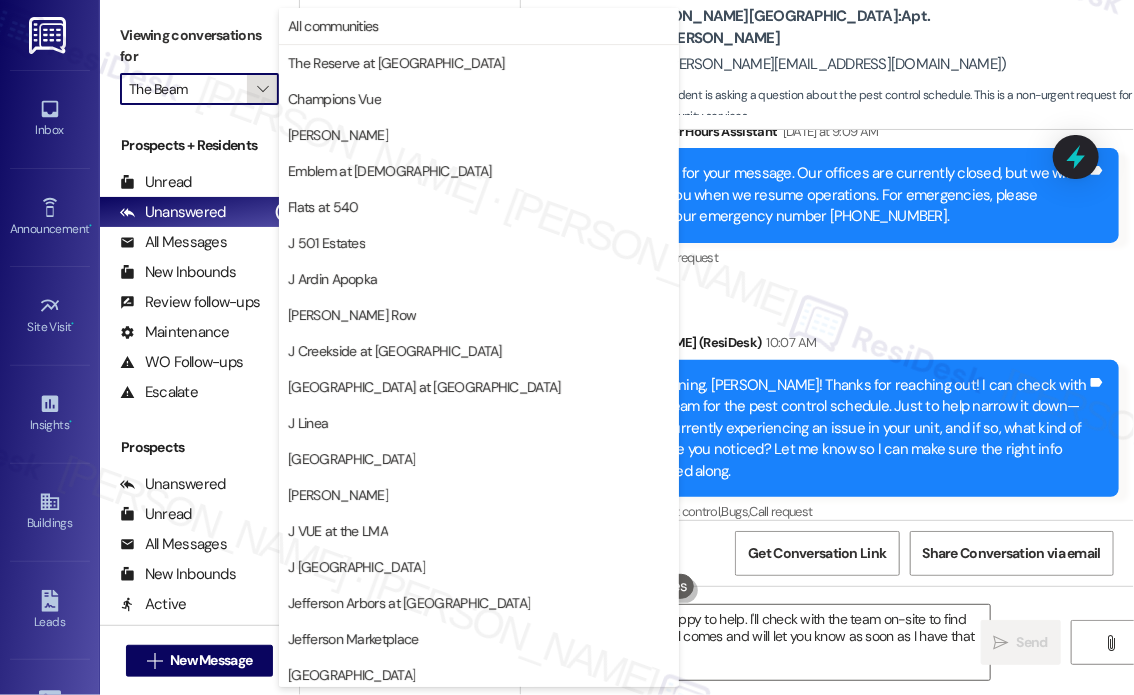 scroll, scrollTop: 329, scrollLeft: 0, axis: vertical 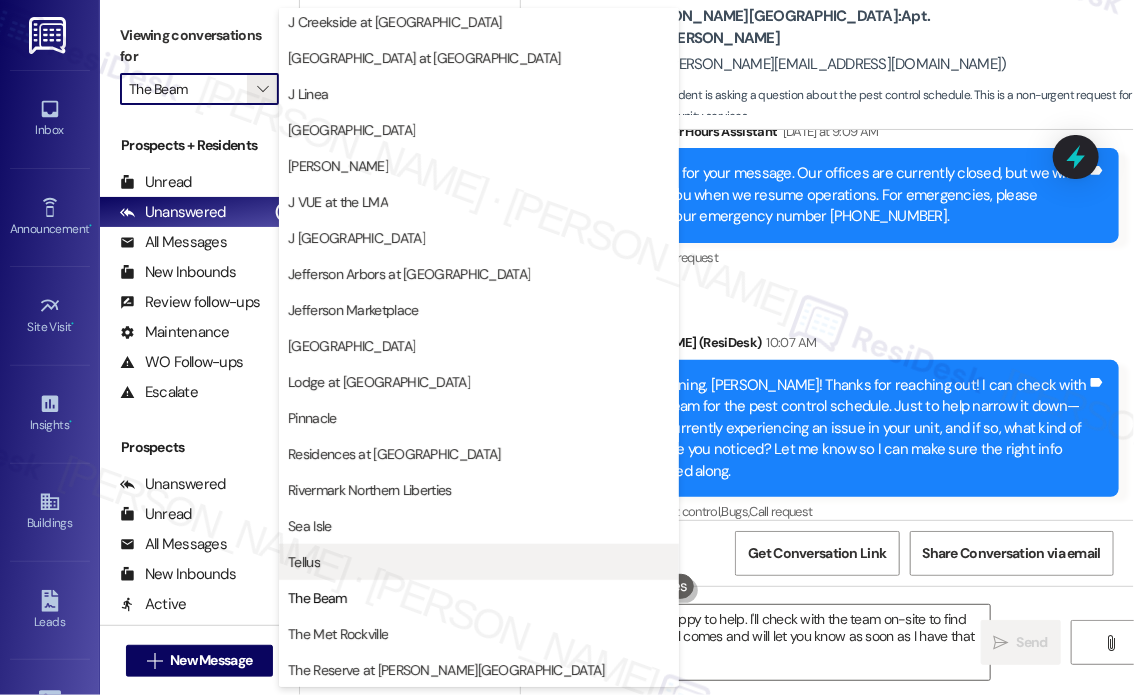 click on "Tellus" at bounding box center [479, 562] 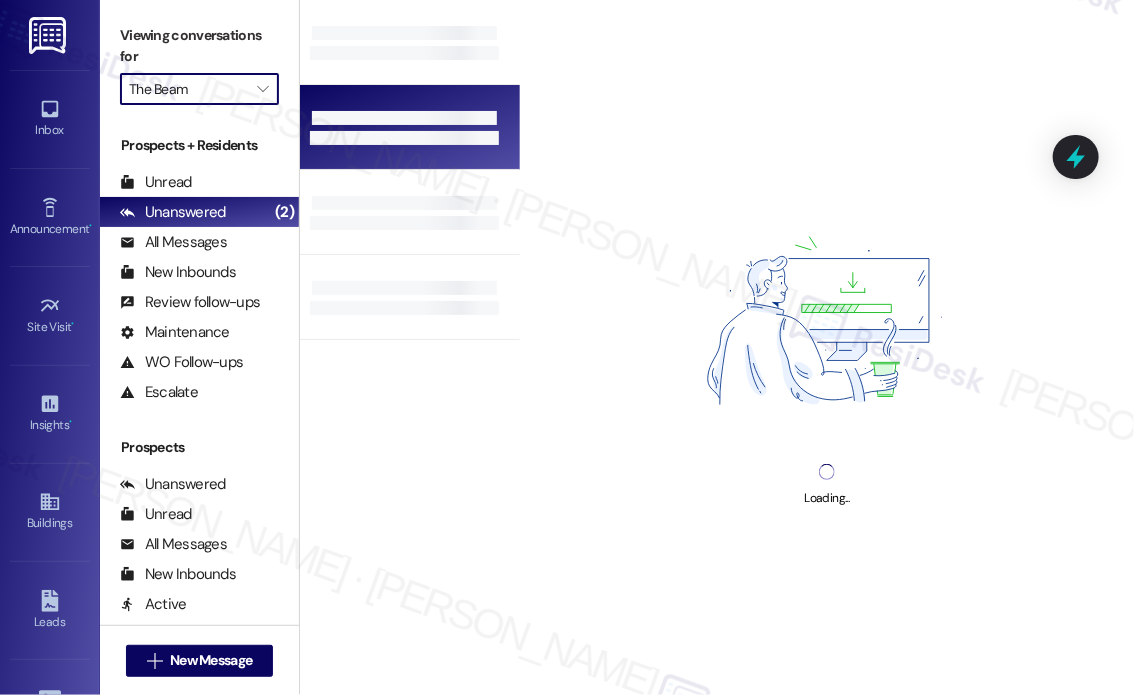 type on "Tellus" 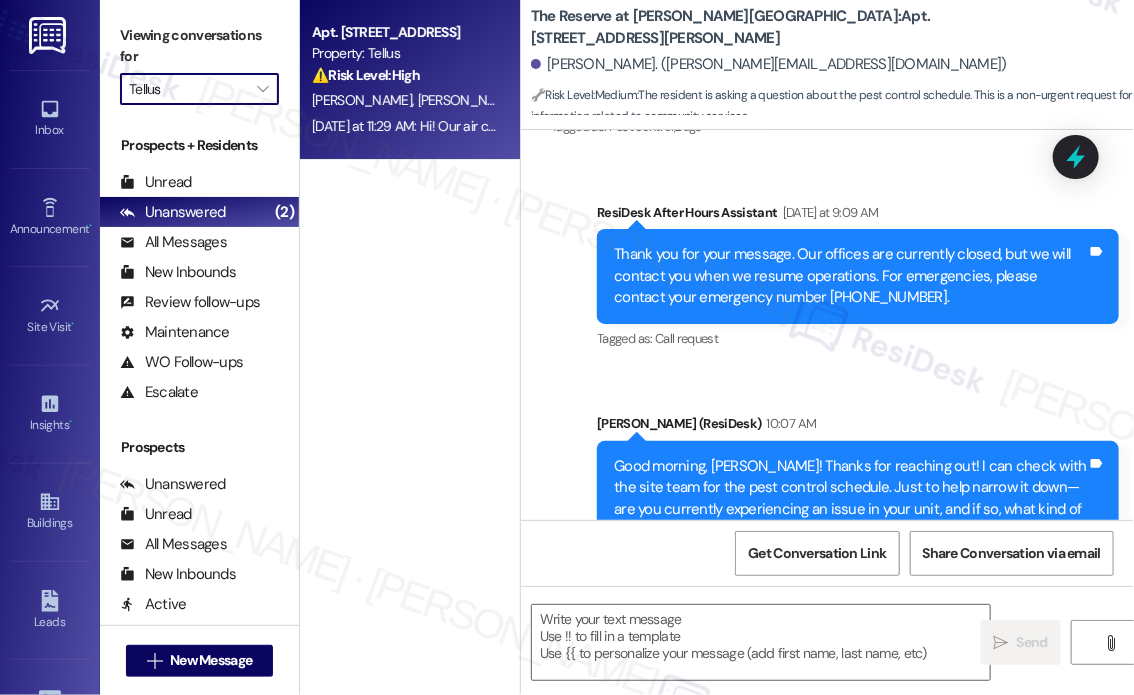 click on "[DATE] at 11:29 AM: Hi! Our air conditioning stopped working this morning and is not cooling. [DATE] at 11:29 AM: Hi! Our air conditioning stopped working this morning and is not cooling." at bounding box center (573, 126) 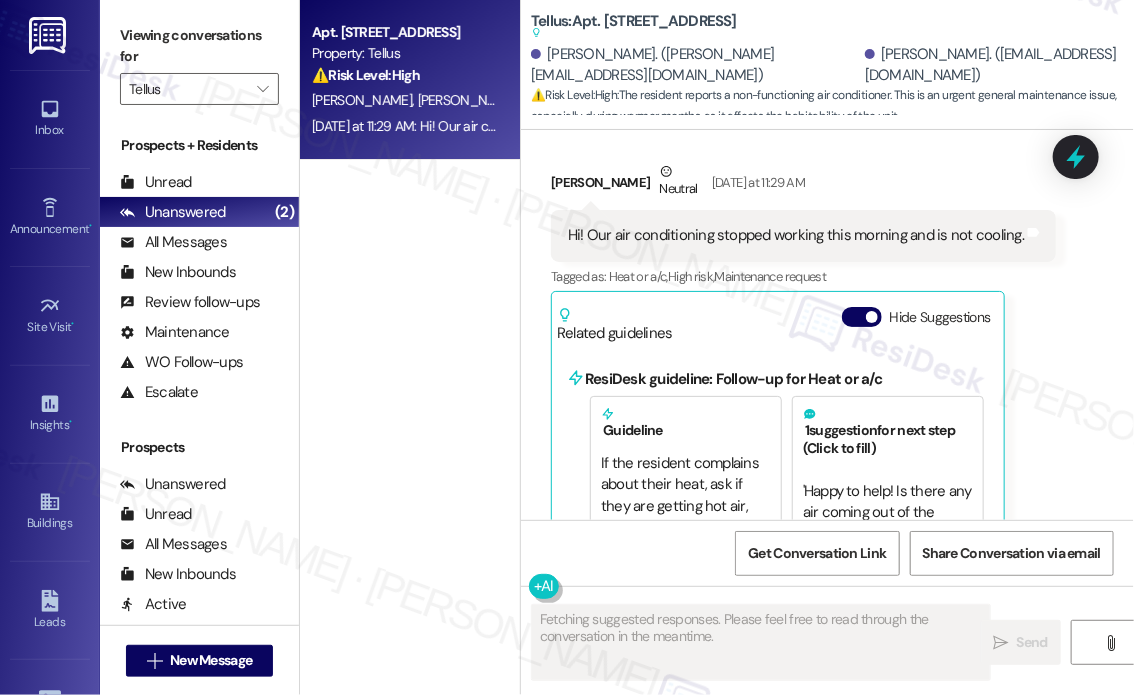 scroll, scrollTop: 1668, scrollLeft: 0, axis: vertical 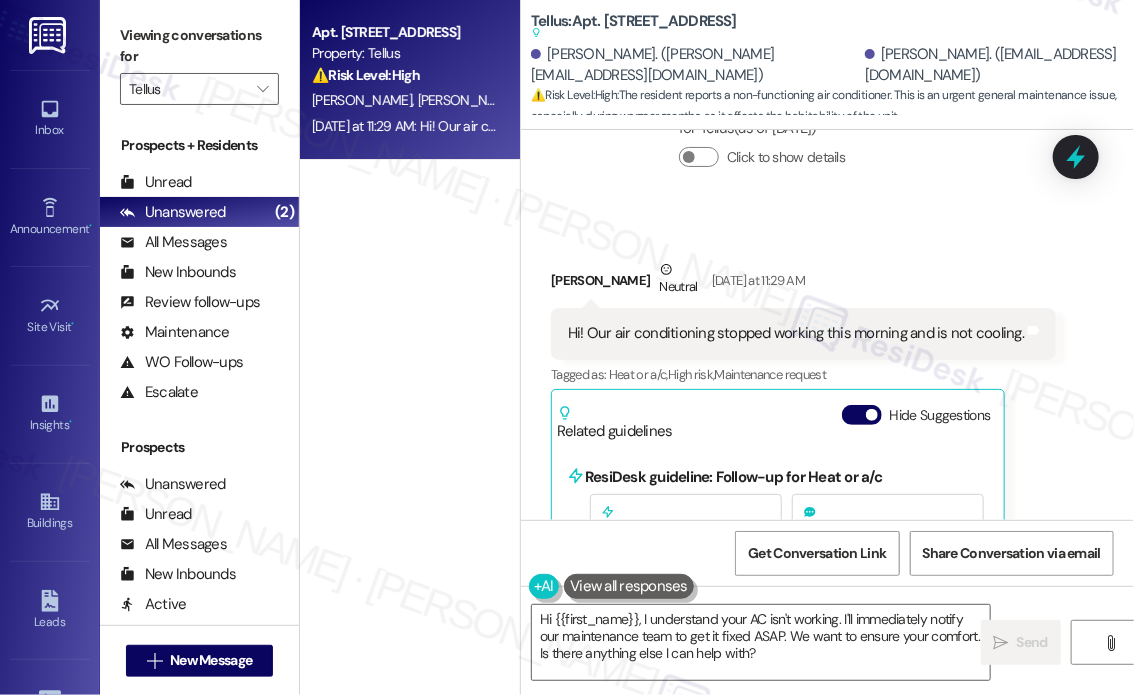 click on "Hi! Our air conditioning stopped working this morning and is not cooling." at bounding box center (796, 333) 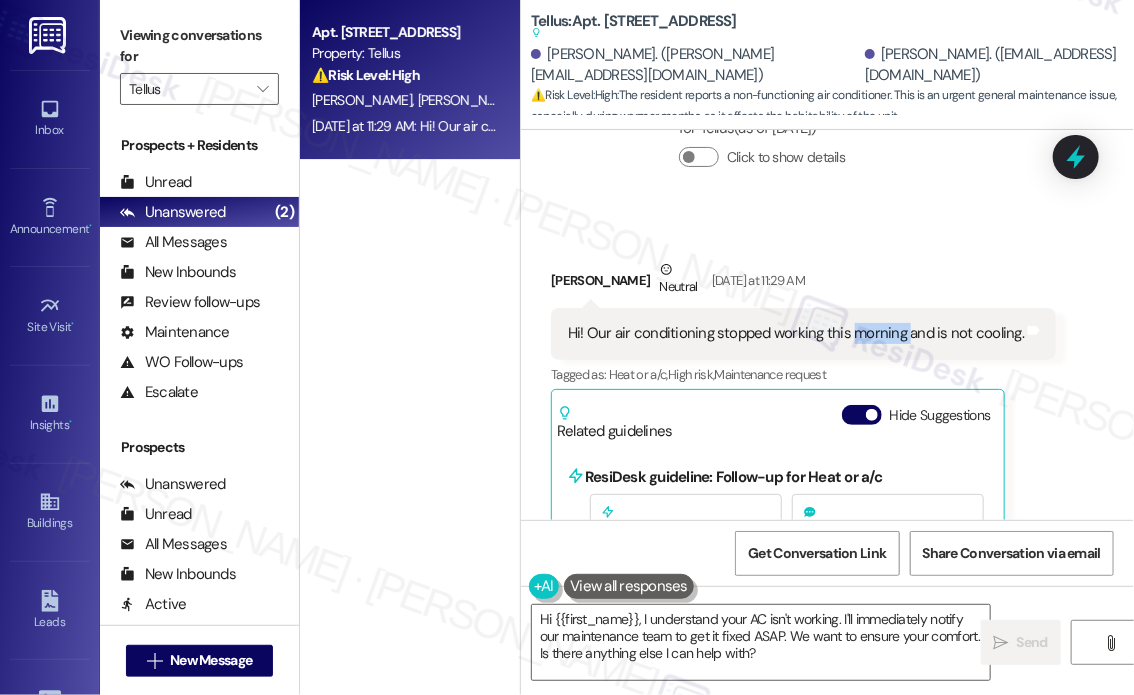 click on "Hi! Our air conditioning stopped working this morning and is not cooling." at bounding box center (796, 333) 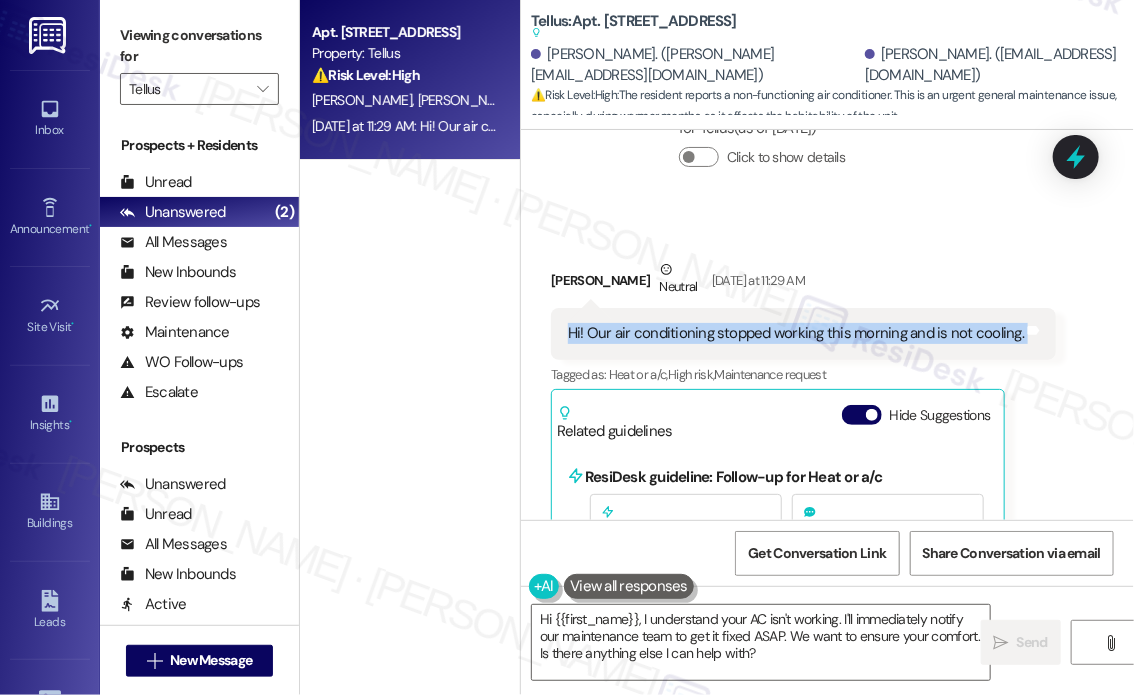 click on "Hi! Our air conditioning stopped working this morning and is not cooling." at bounding box center (796, 333) 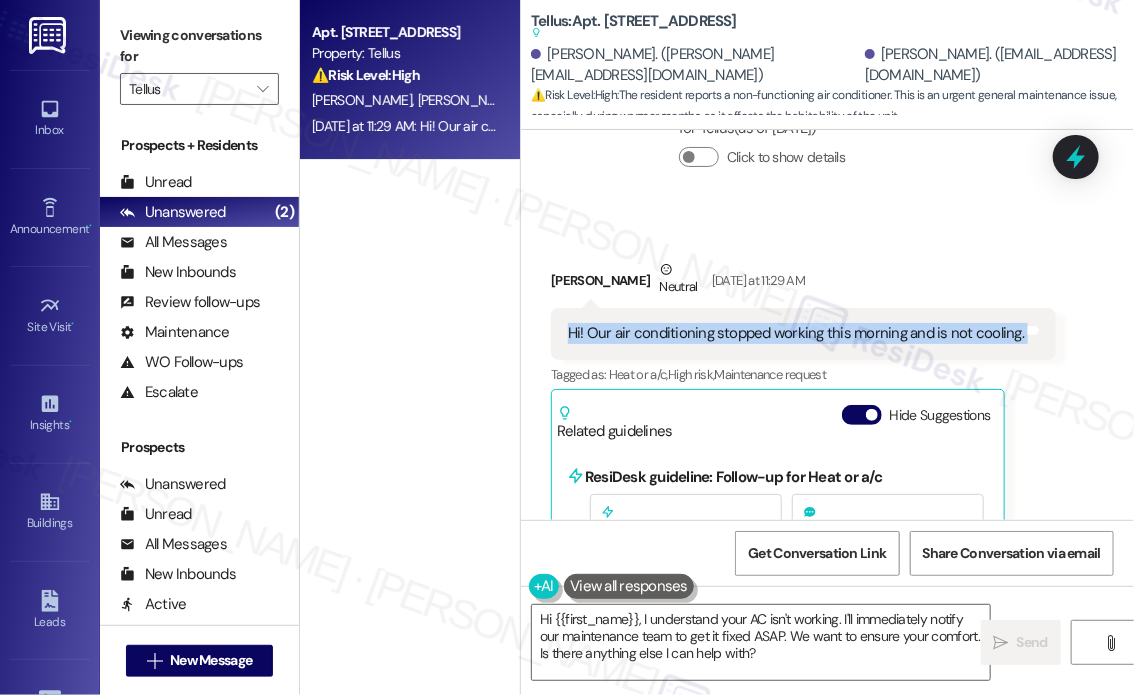 copy on "Hi! Our air conditioning stopped working this morning and is not cooling. Tags and notes" 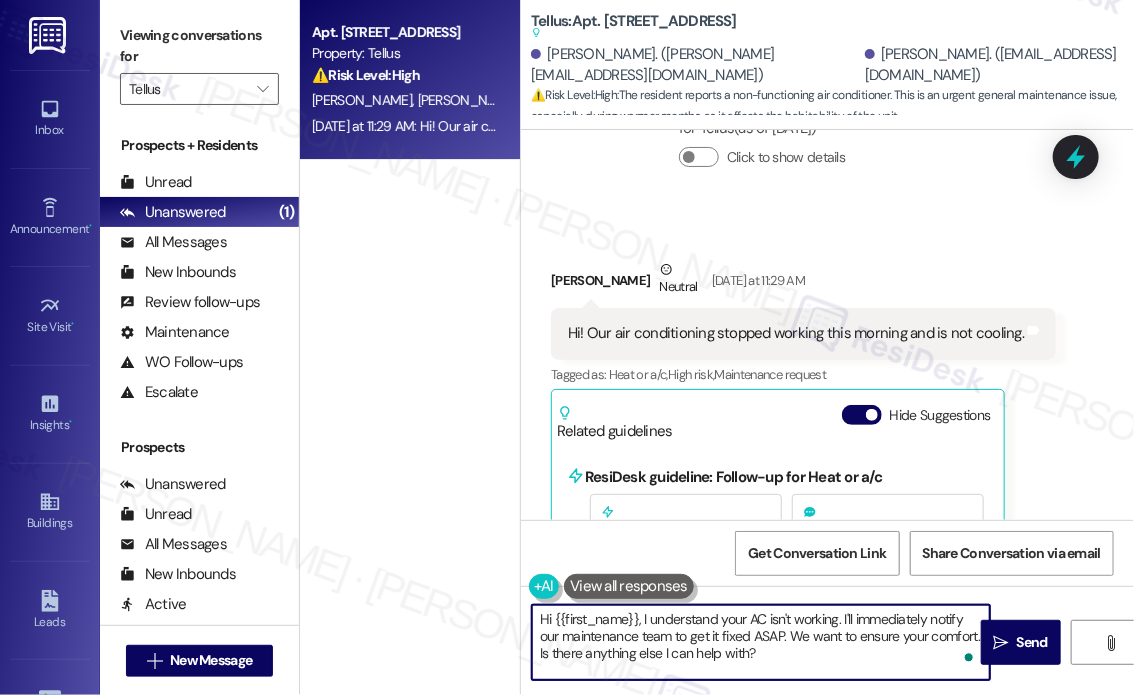 drag, startPoint x: 809, startPoint y: 648, endPoint x: 640, endPoint y: 618, distance: 171.64207 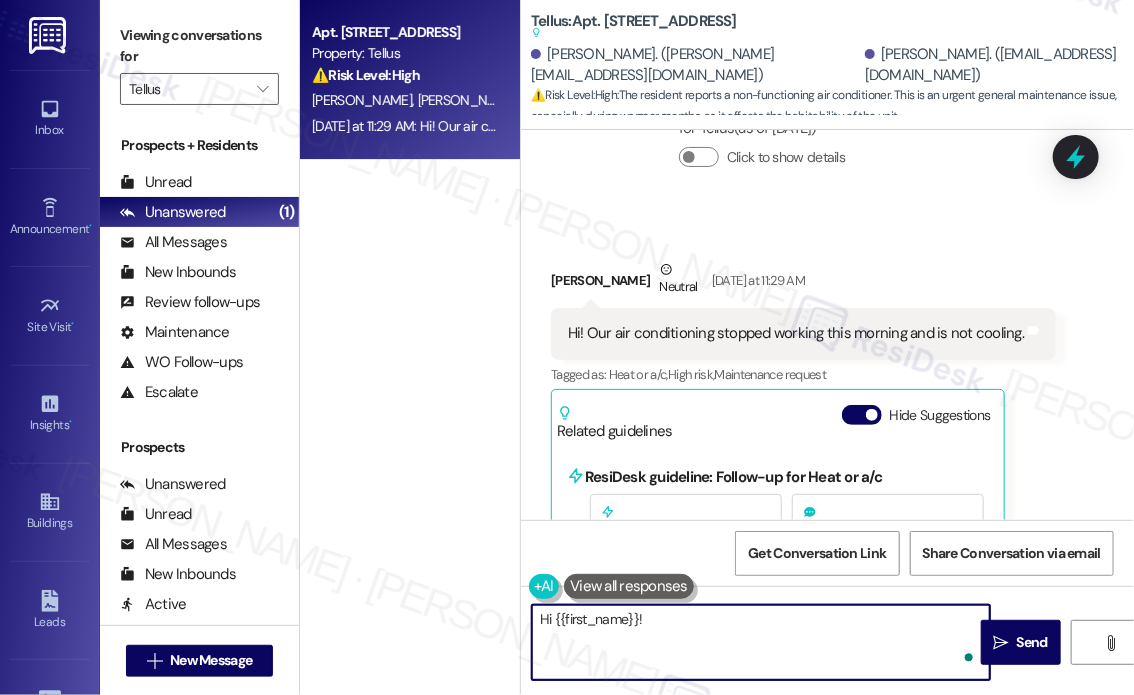 paste on "Apologies for the delayed response, and thanks for letting us know. Just to confirm—is the unit turning on at all, or is it completely unresponsive? I can help submit a work order for you. Do we have your permission to enter during your absence to address this issue? Also, let us know if there are any pets our maintenance team should be aware of." 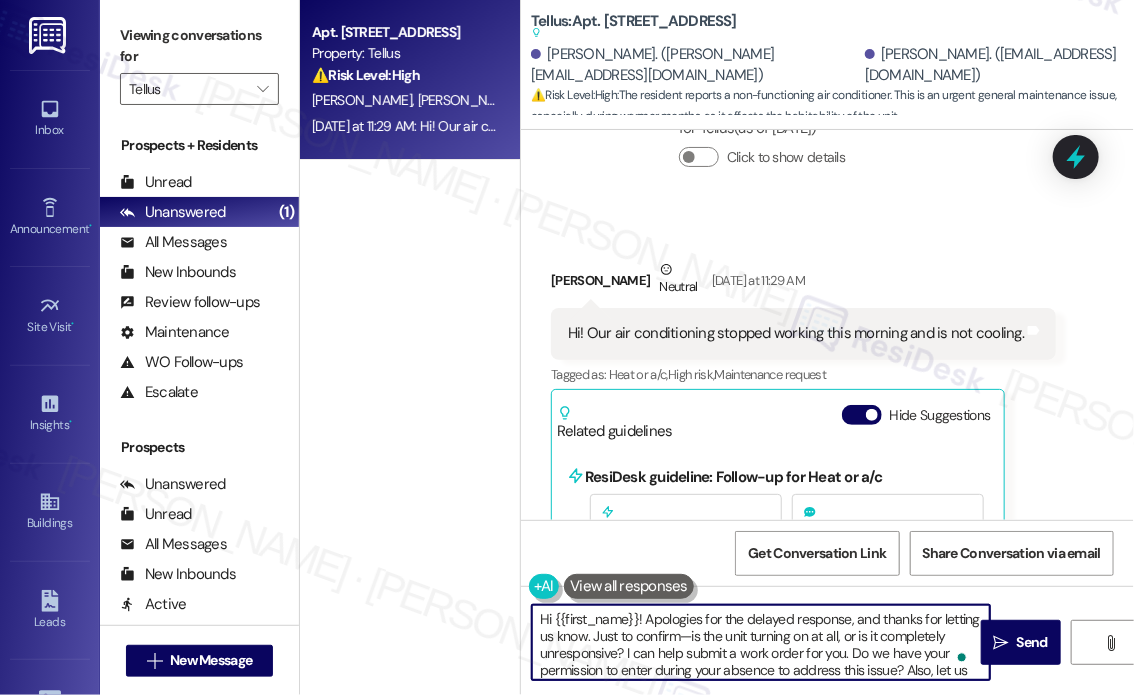 scroll, scrollTop: 33, scrollLeft: 0, axis: vertical 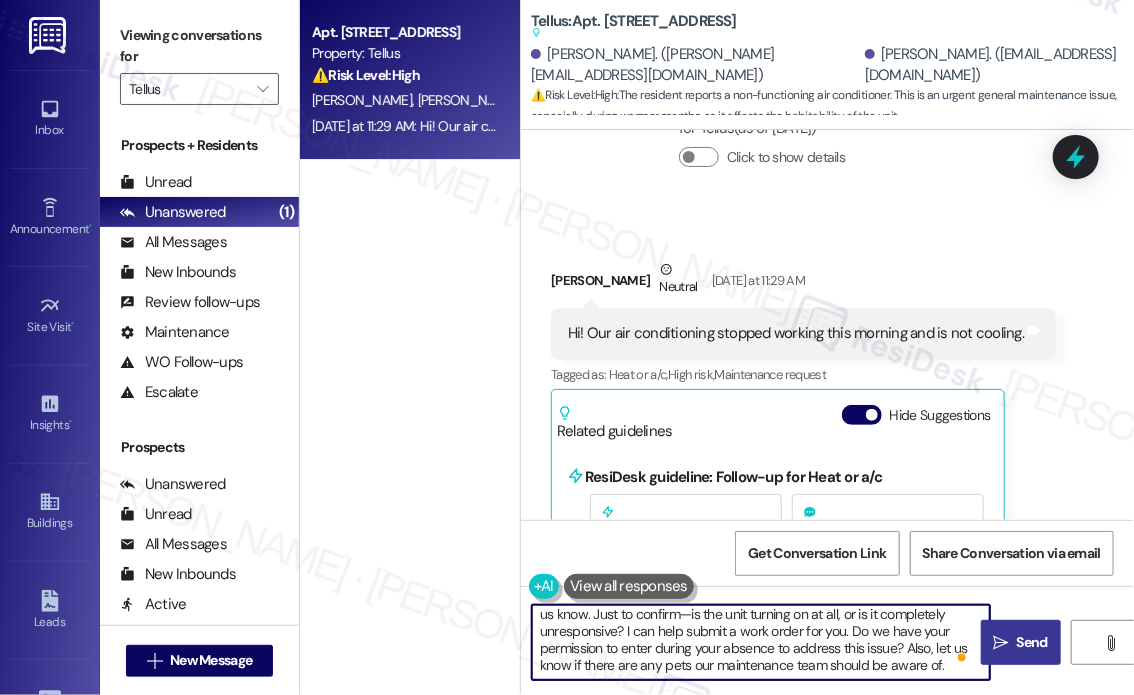 type on "Hi {{first_name}}! Apologies for the delayed response, and thanks for letting us know. Just to confirm—is the unit turning on at all, or is it completely unresponsive? I can help submit a work order for you. Do we have your permission to enter during your absence to address this issue? Also, let us know if there are any pets our maintenance team should be aware of." 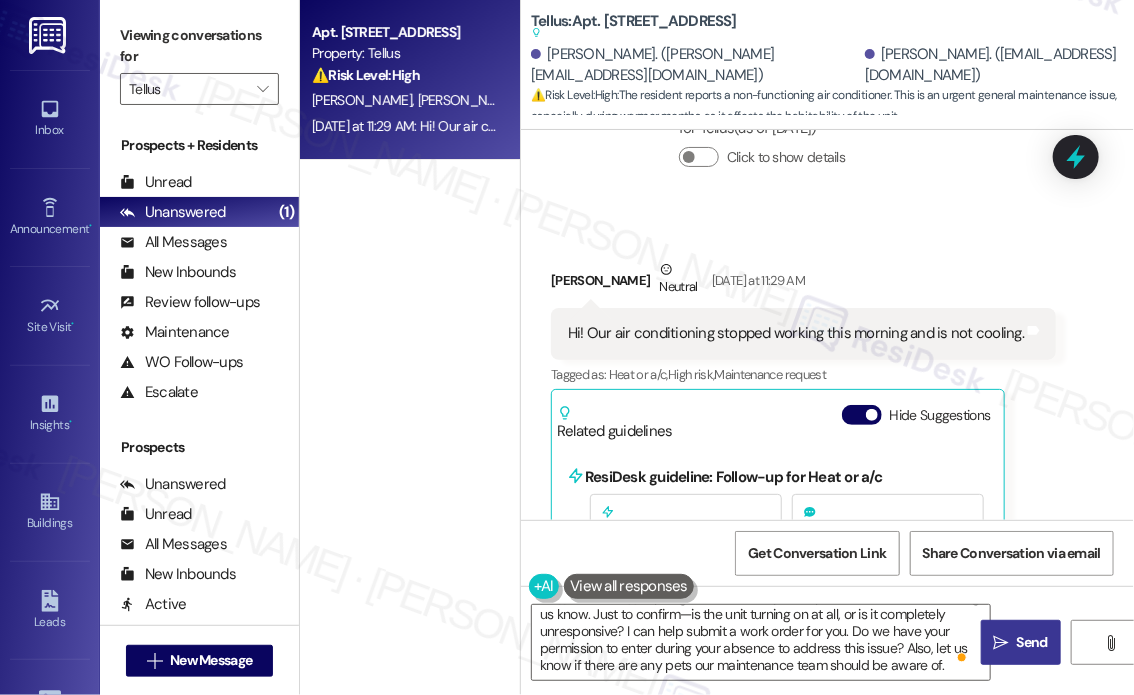 click on "" at bounding box center (1001, 643) 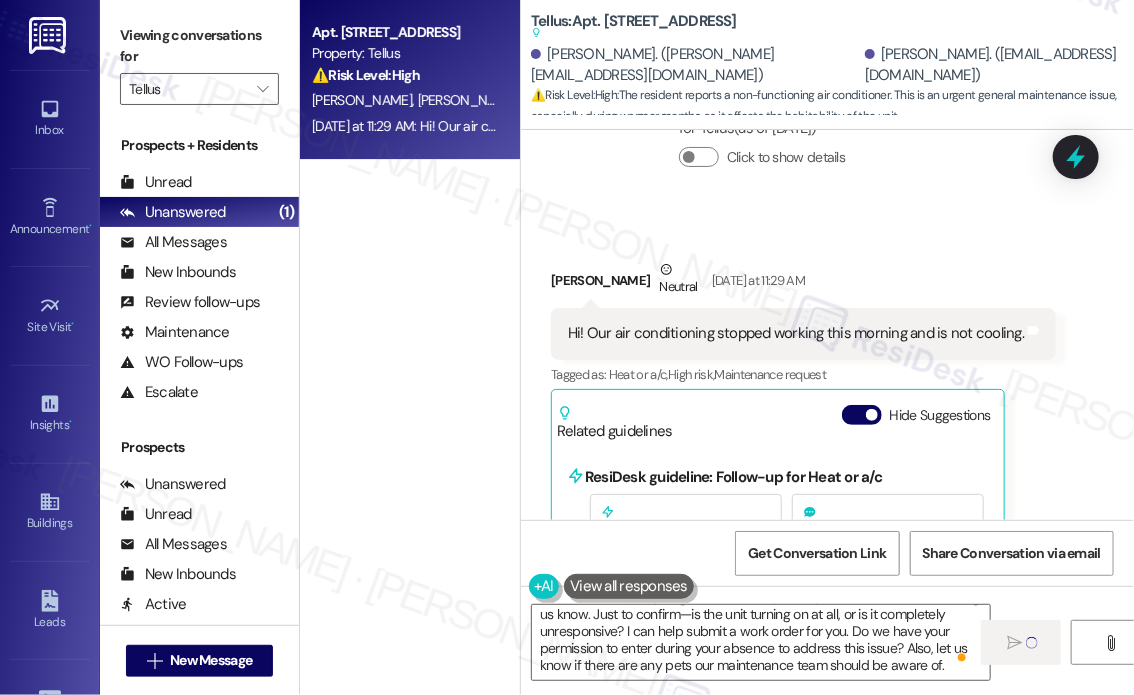 type 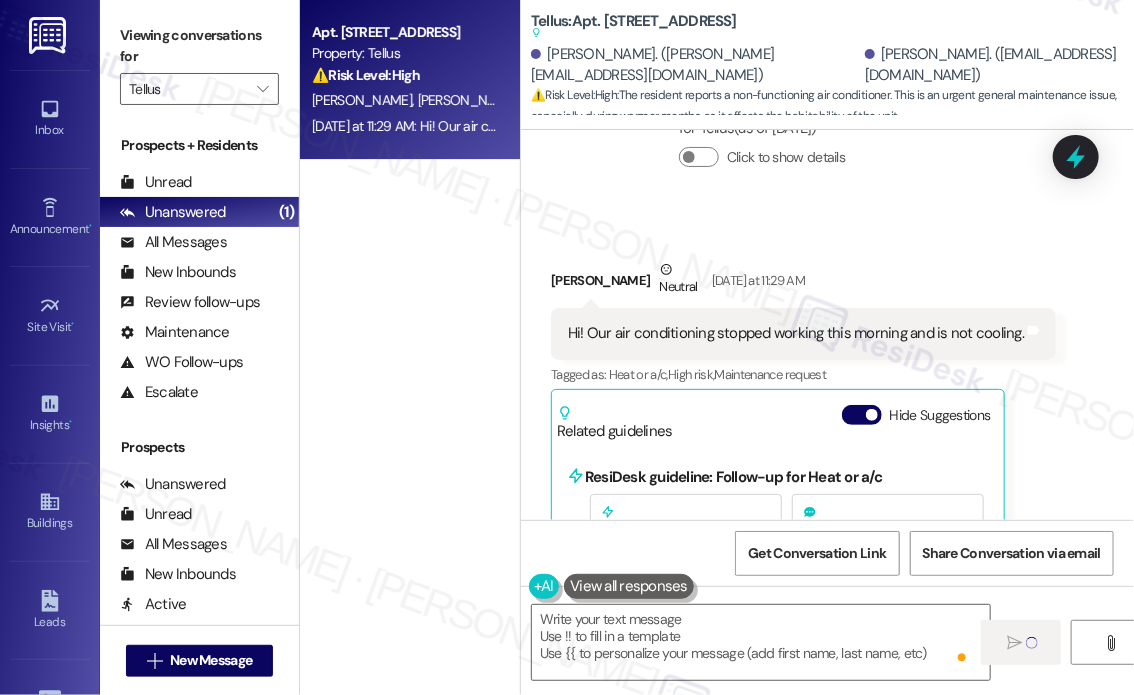 scroll, scrollTop: 0, scrollLeft: 0, axis: both 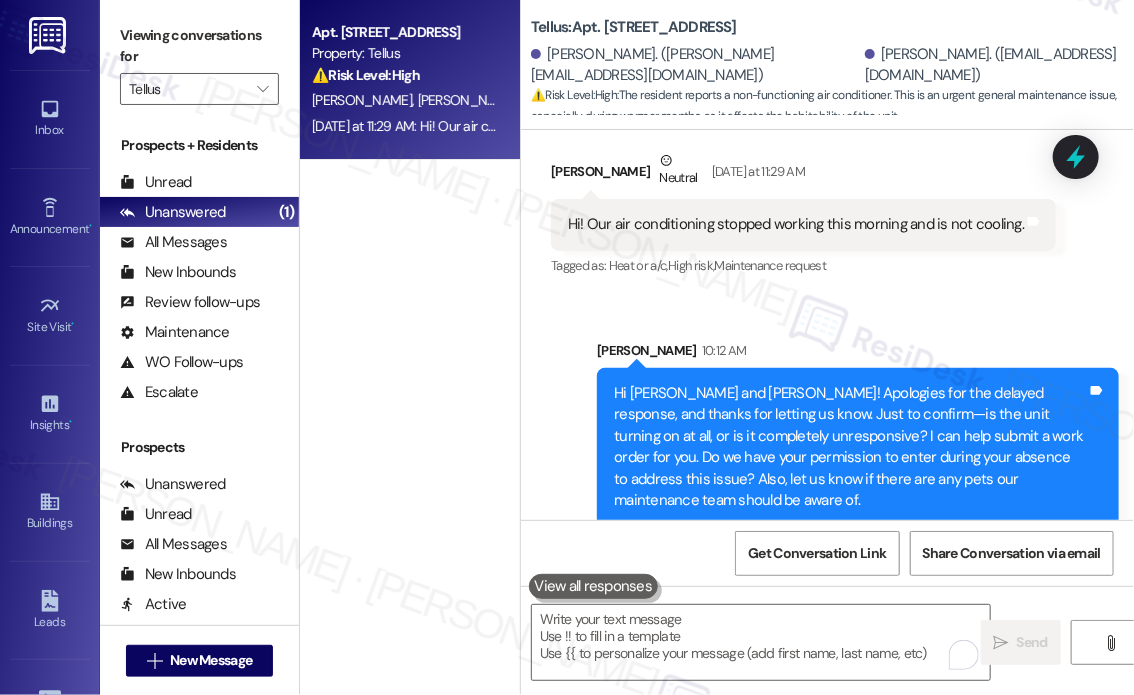 click on "Apt. 713, [STREET_ADDRESS] Property: Tellus ⚠️  Risk Level:  High The resident reports a non-functioning air conditioner. This is an urgent general maintenance issue, especially during warmer months, as it affects the habitability of the unit. [PERSON_NAME] [PERSON_NAME] [DATE] at 11:29 AM: Hi! Our air conditioning stopped working this morning and is not cooling. [DATE] at 11:29 AM: Hi! Our air conditioning stopped working this morning and is not cooling." at bounding box center [410, 276] 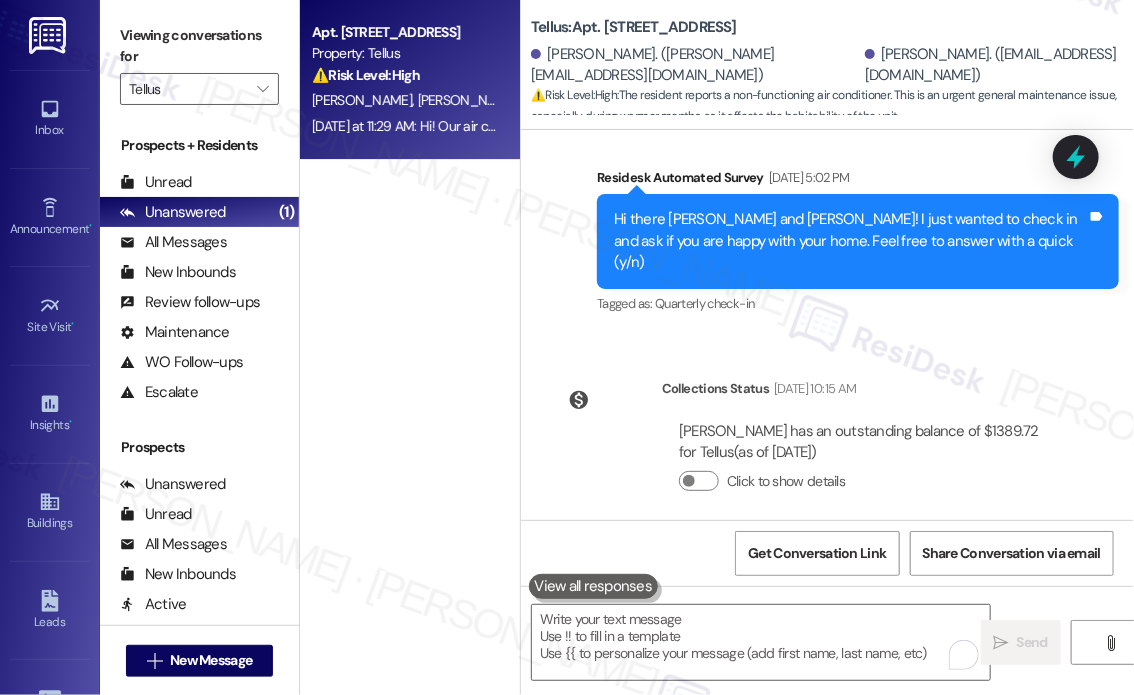 scroll, scrollTop: 1777, scrollLeft: 0, axis: vertical 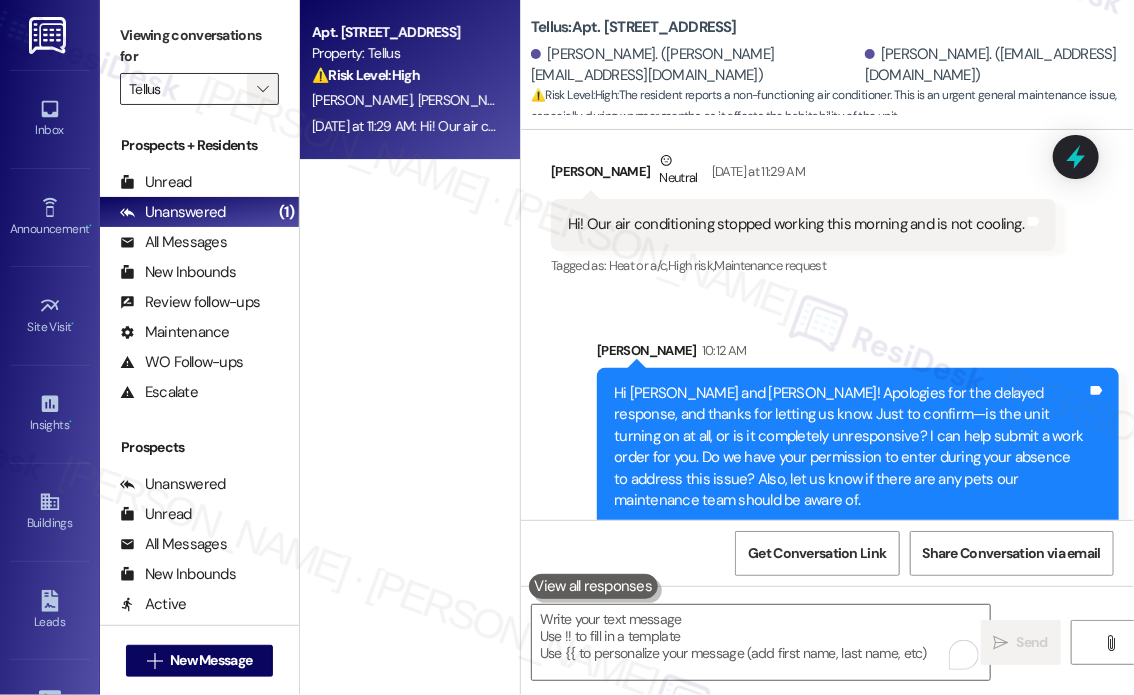 click on "" at bounding box center (262, 89) 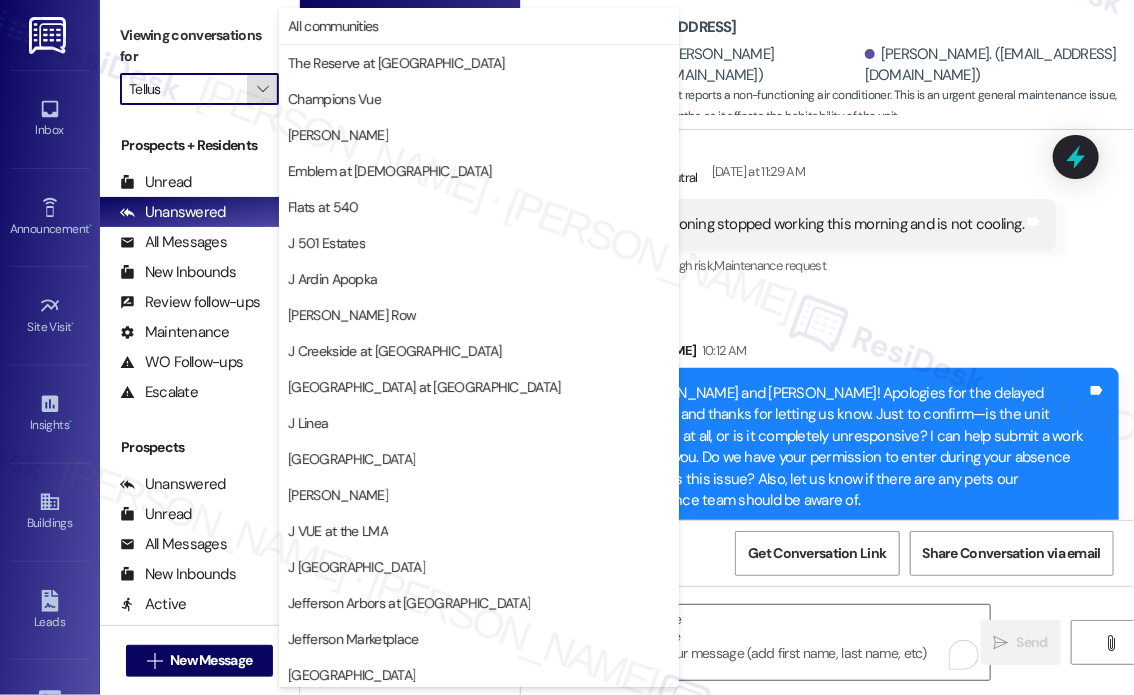 scroll, scrollTop: 329, scrollLeft: 0, axis: vertical 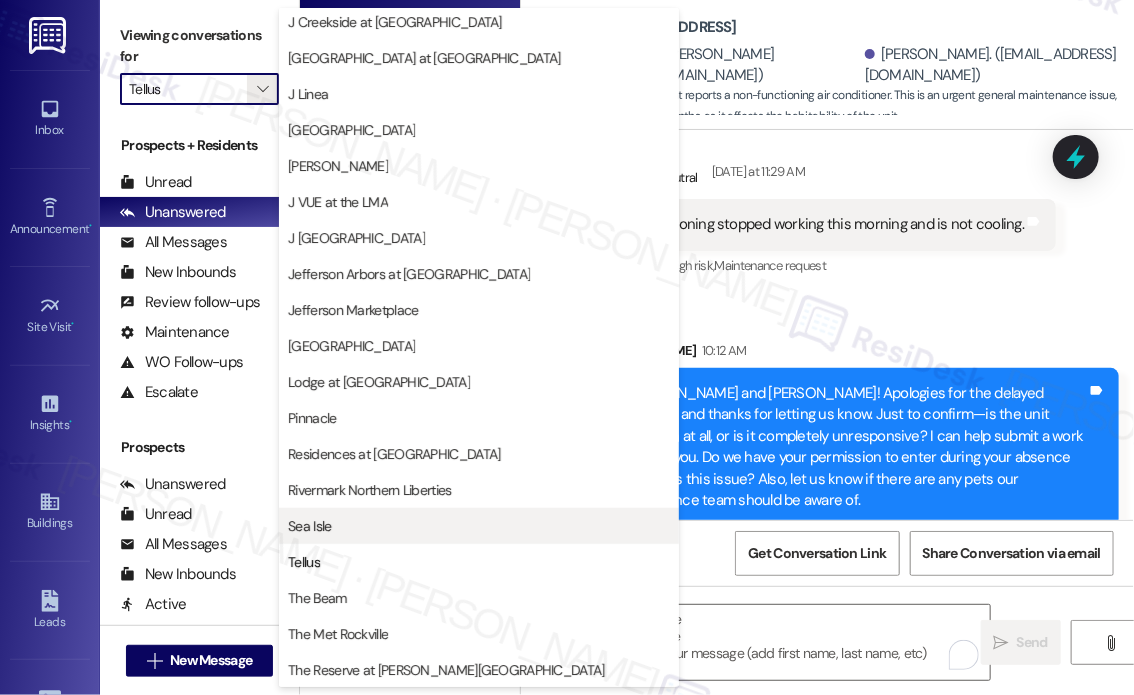 click on "Sea Isle" at bounding box center [479, 526] 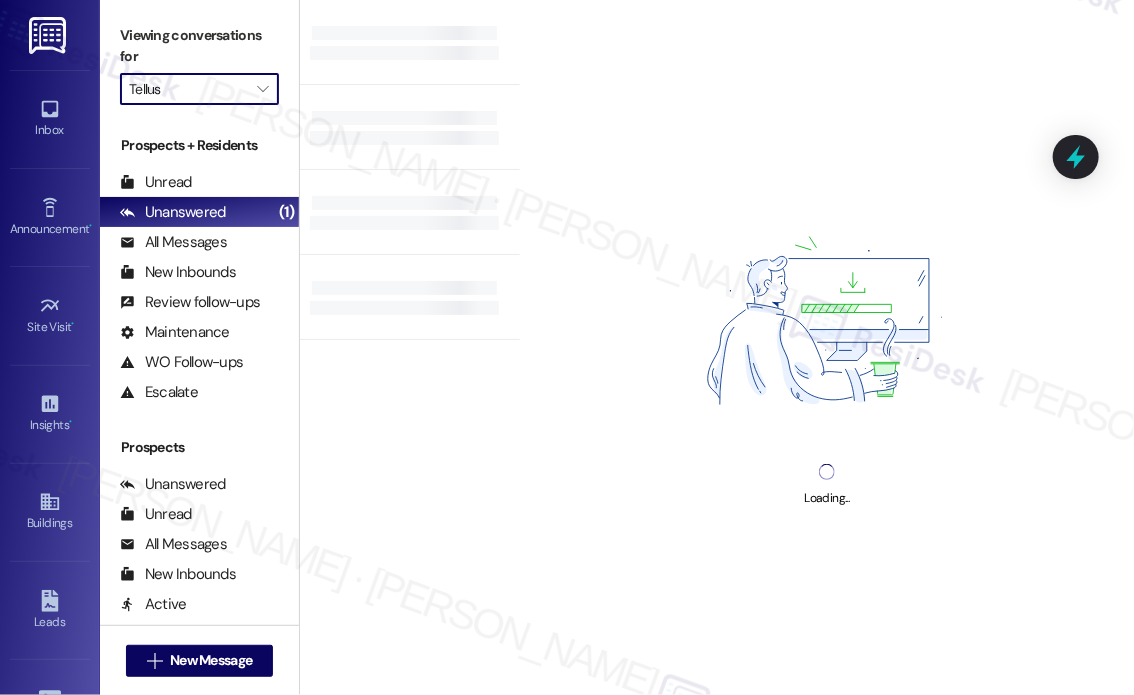 type on "Sea Isle" 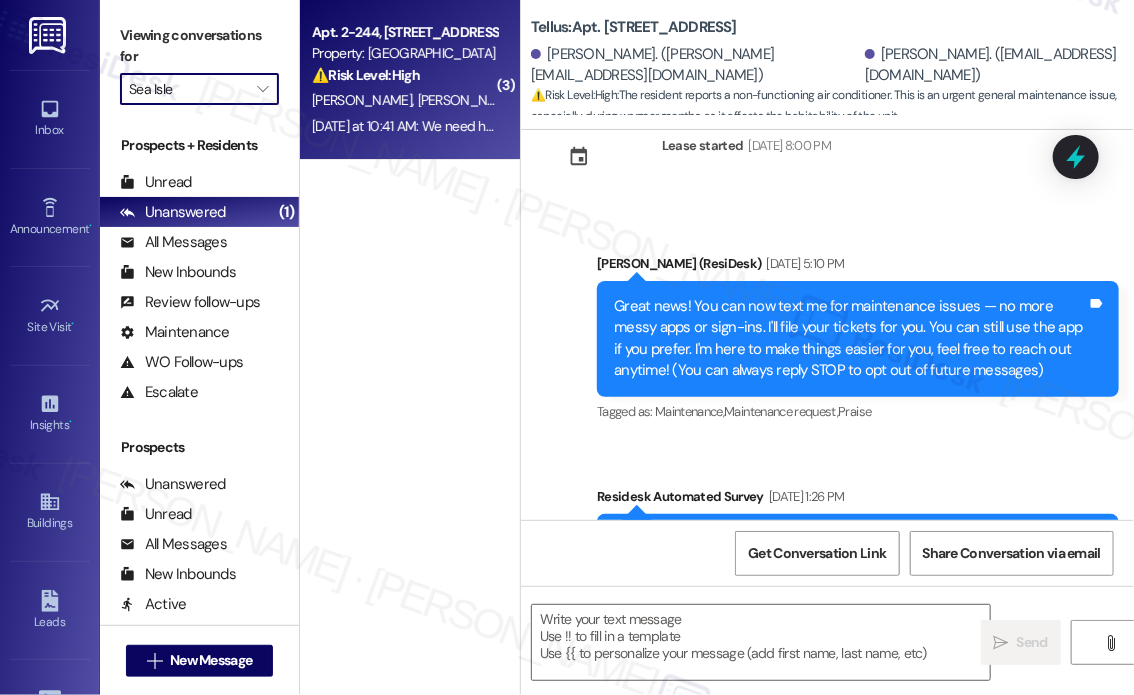 click on "[DATE] at 10:41 AM: We need help understanding why our rent is $1770 for the month of August? Our rent is always $1640-$1650 and on top of that our lease ends [DATE] so we're not even in the unit the entire month...so we're confused as to why it's more than what we normally pay [DATE] at 10:41 AM: We need help understanding why our rent is $1770 for the month of August? Our rent is always $1640-$1650 and on top of that our lease ends [DATE] so we're not even in the unit the entire month...so we're confused as to why it's more than what we normally pay" at bounding box center (404, 126) 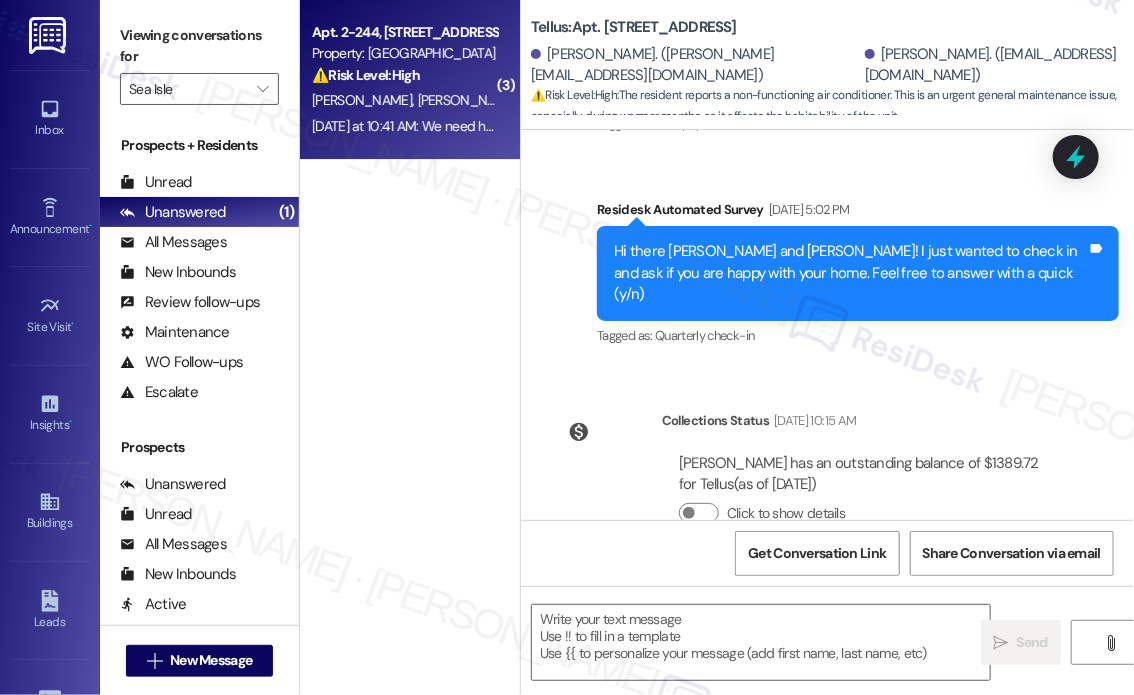 scroll, scrollTop: 1468, scrollLeft: 0, axis: vertical 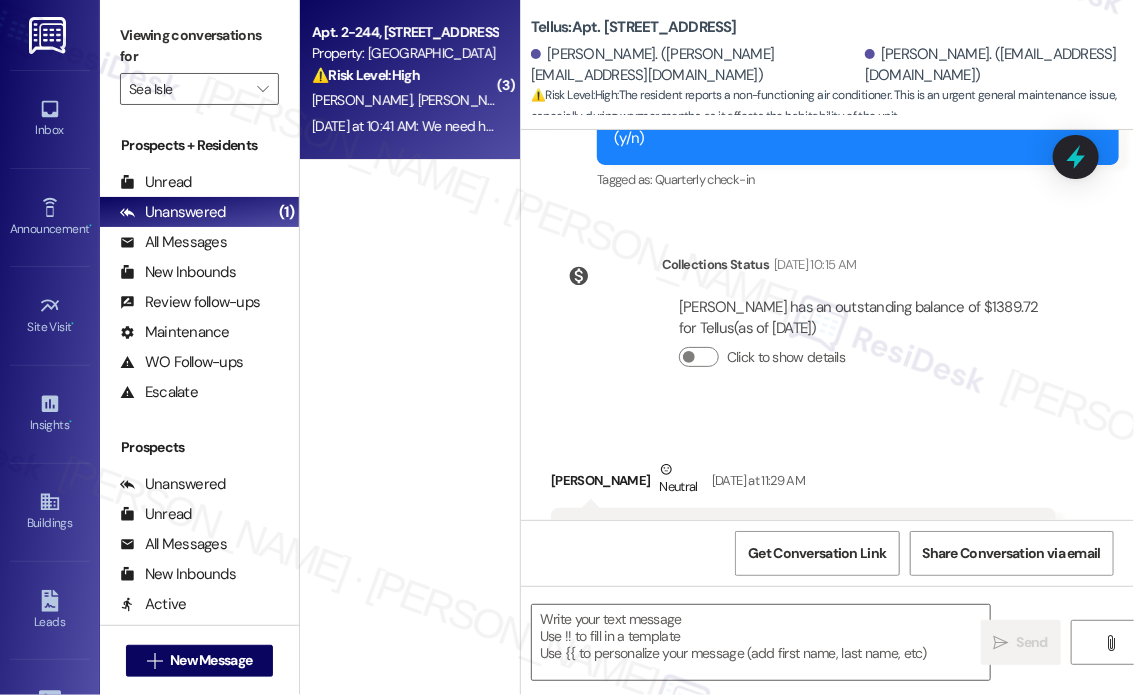 type on "Fetching suggested responses. Please feel free to read through the conversation in the meantime." 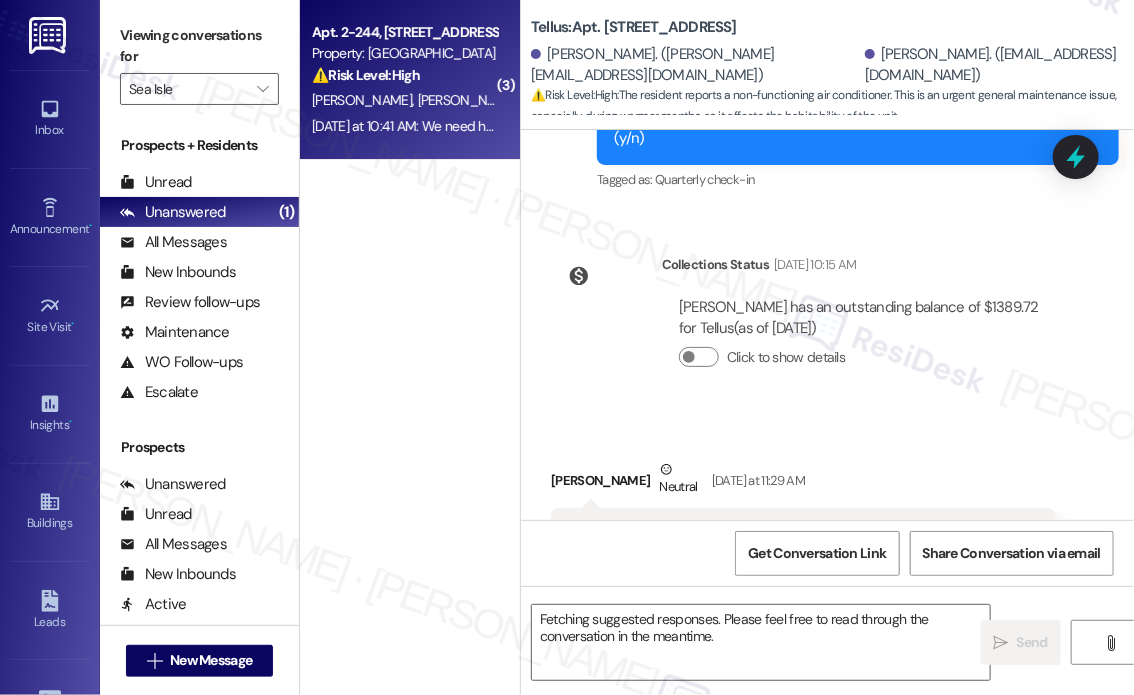 scroll, scrollTop: 0, scrollLeft: 0, axis: both 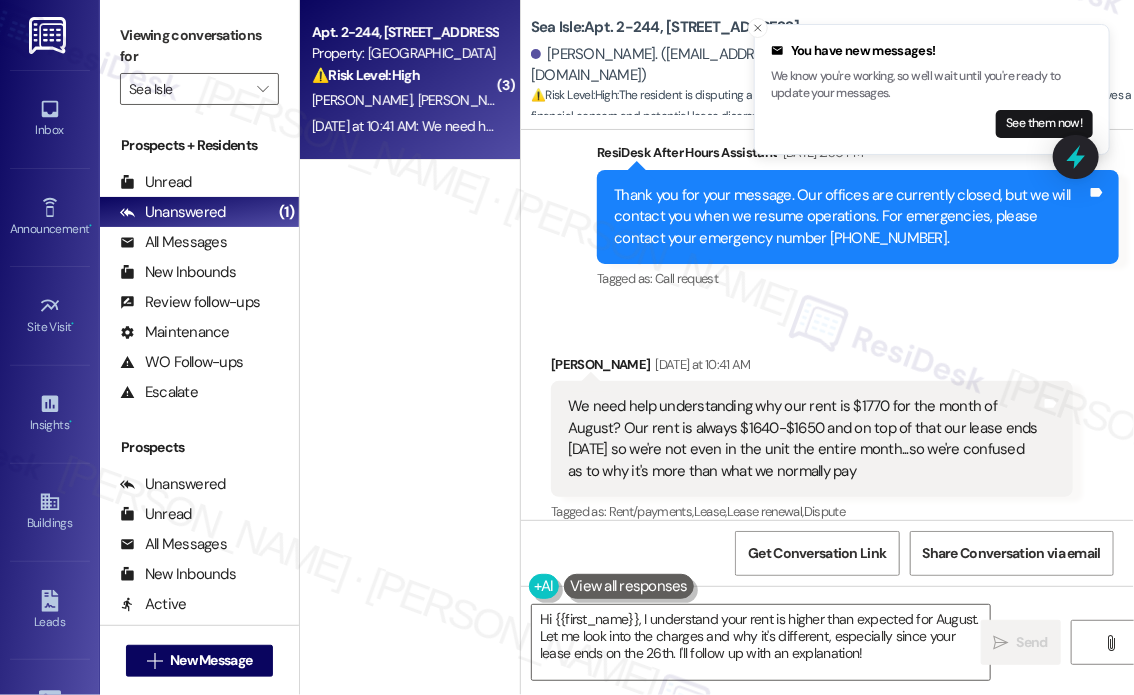click on "Received via SMS [PERSON_NAME] [DATE] at 10:41 AM We need help understanding why our rent is $1770 for the month of August? Our rent is always $1640-$1650 and on top of that our lease ends [DATE] so we're not even in the unit the entire month...so we're confused as to why it's more than what we normally pay Tags and notes Tagged as:   Rent/payments ,  Click to highlight conversations about Rent/payments Lease ,  Click to highlight conversations about Lease Lease renewal ,  Click to highlight conversations about Lease renewal Dispute Click to highlight conversations about Dispute" at bounding box center (827, 425) 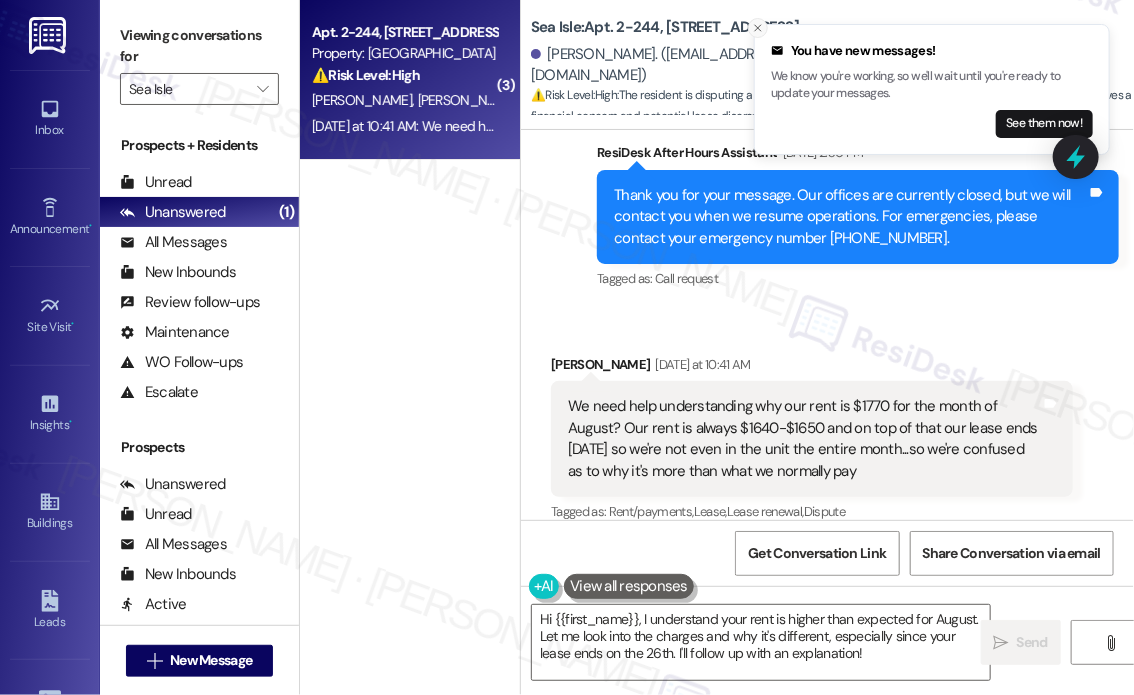 click 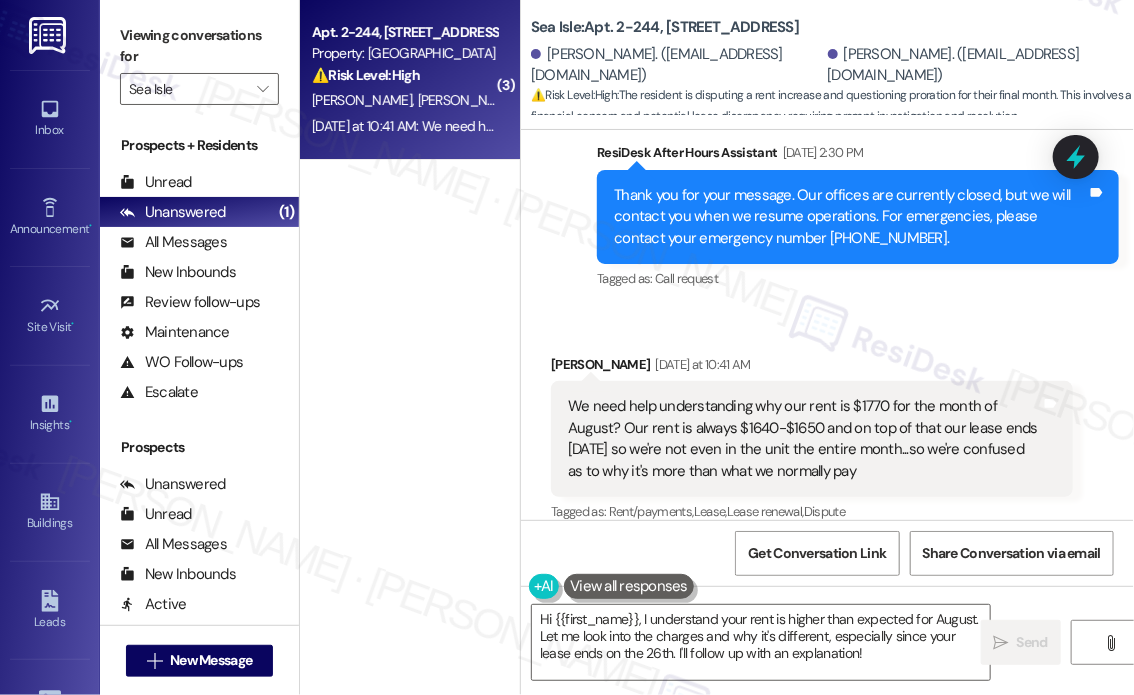 scroll, scrollTop: 4148, scrollLeft: 0, axis: vertical 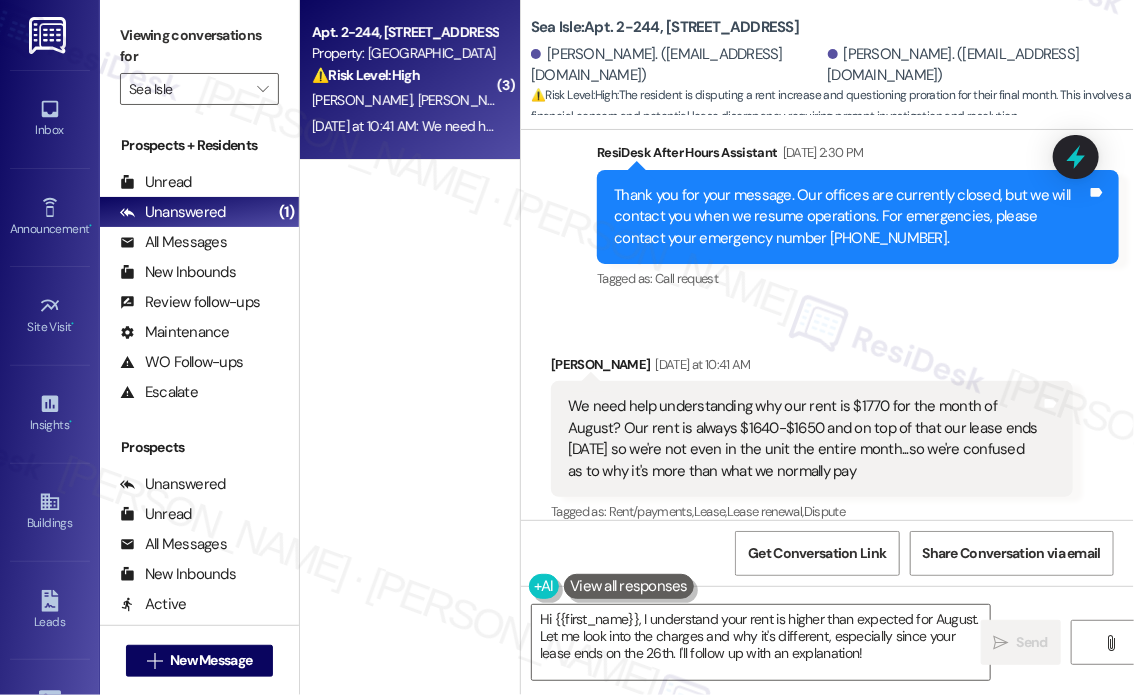 drag, startPoint x: 944, startPoint y: 445, endPoint x: 558, endPoint y: 392, distance: 389.6216 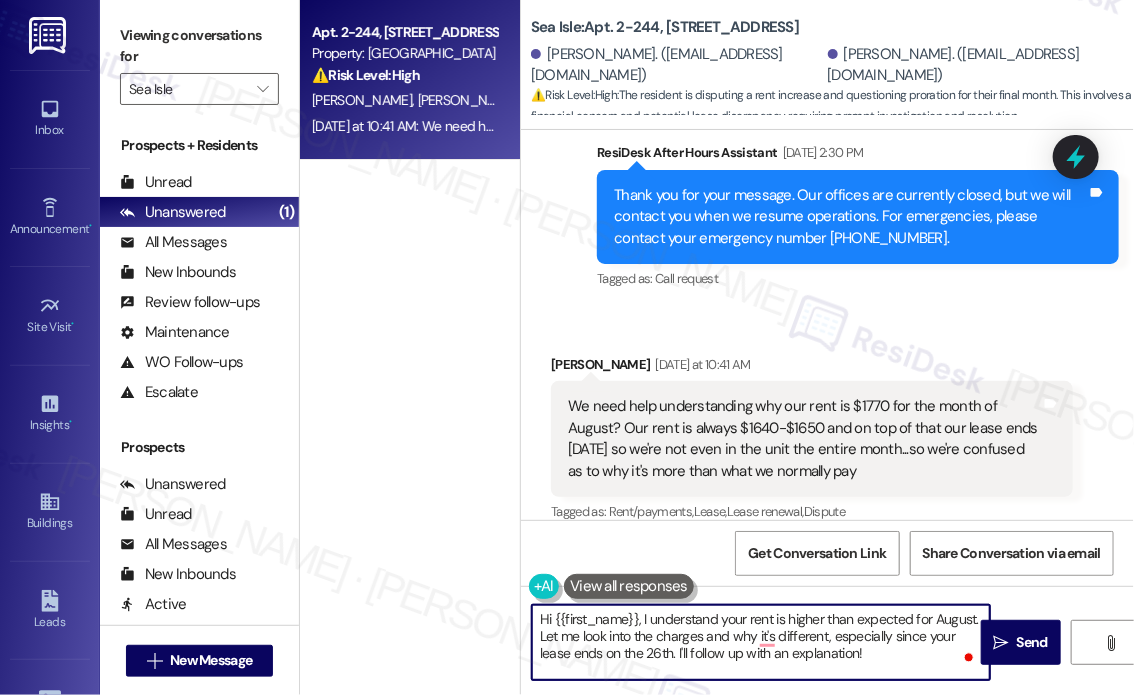 drag, startPoint x: 881, startPoint y: 656, endPoint x: 640, endPoint y: 625, distance: 242.9856 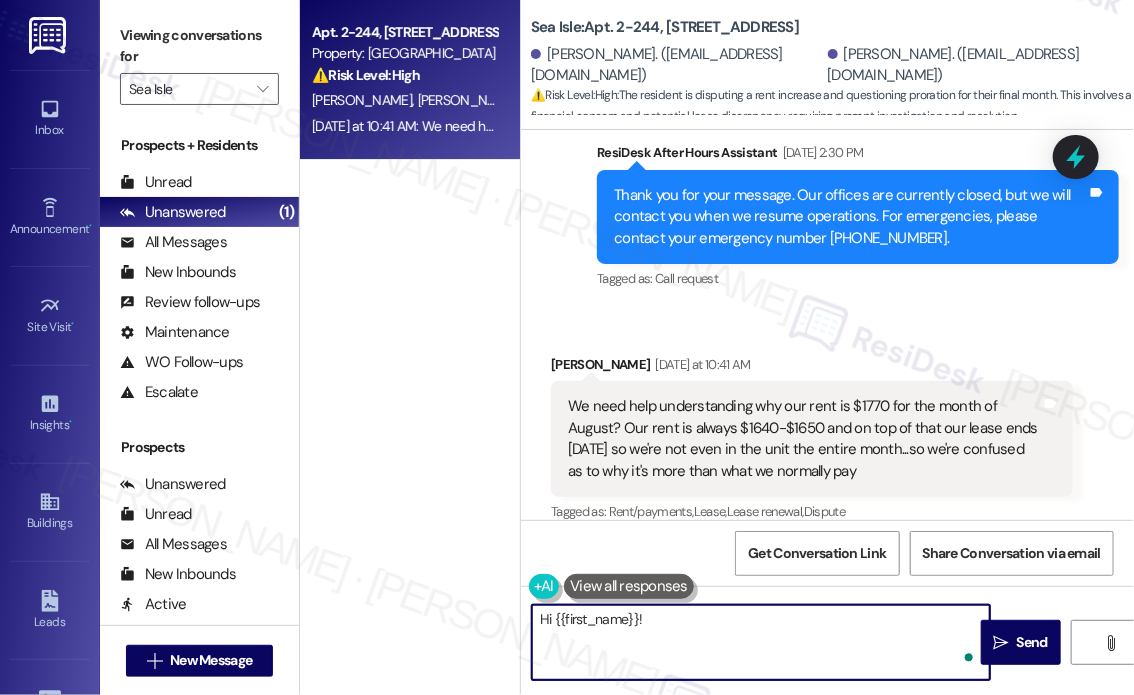 paste on "Thanks for reaching out! I understand your concern. Just to clarify—have there been any recent changes to your lease, such as added charges, utilities, or pro-rated fees? And have you seen any breakdown of the charges in your portal or email? I can look into this further once I have a bit more info." 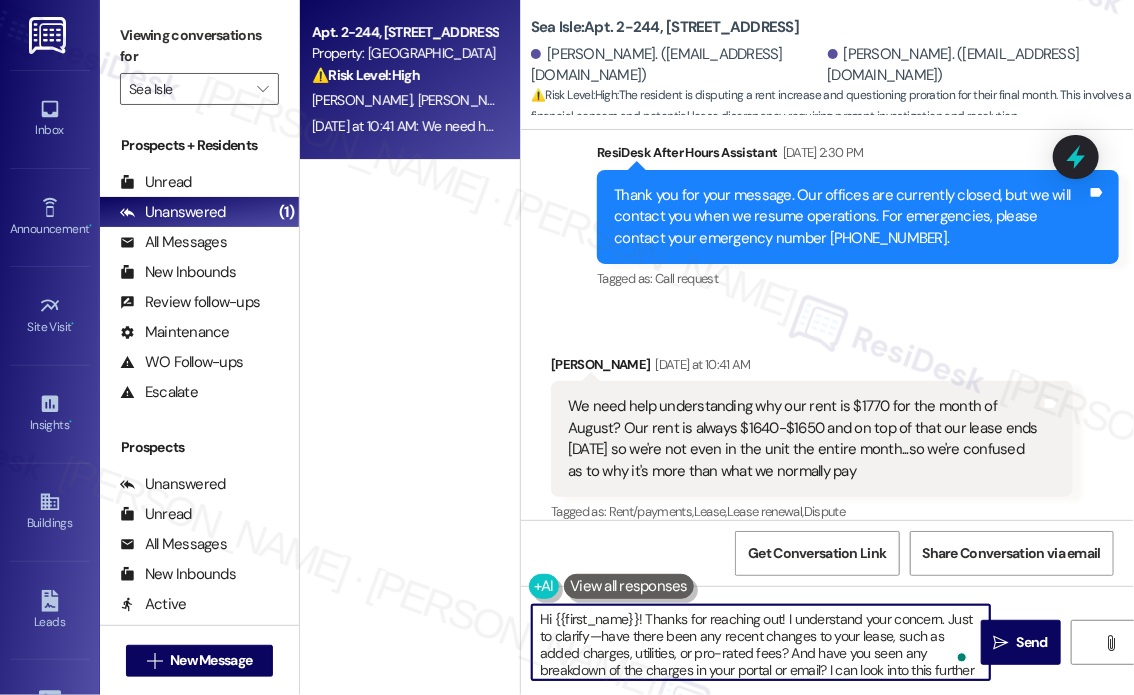 scroll, scrollTop: 16, scrollLeft: 0, axis: vertical 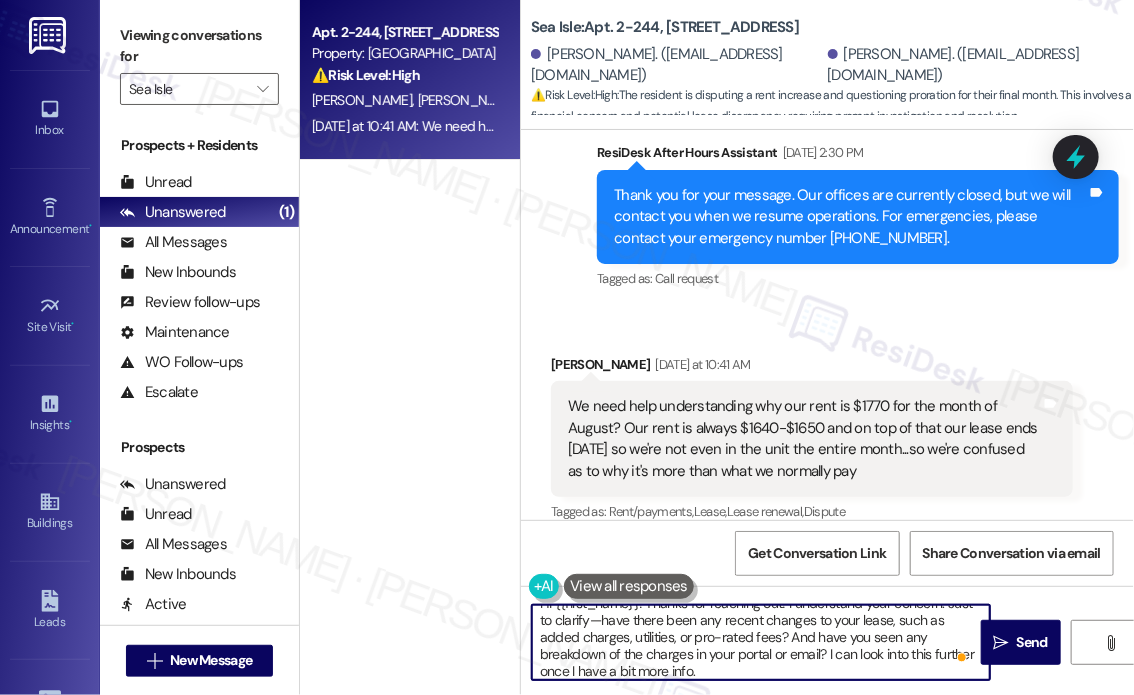 click on "Hi {{first_name}}! Thanks for reaching out! I understand your concern. Just to clarify—have there been any recent changes to your lease, such as added charges, utilities, or pro-rated fees? And have you seen any breakdown of the charges in your portal or email? I can look into this further once I have a bit more info." at bounding box center [761, 642] 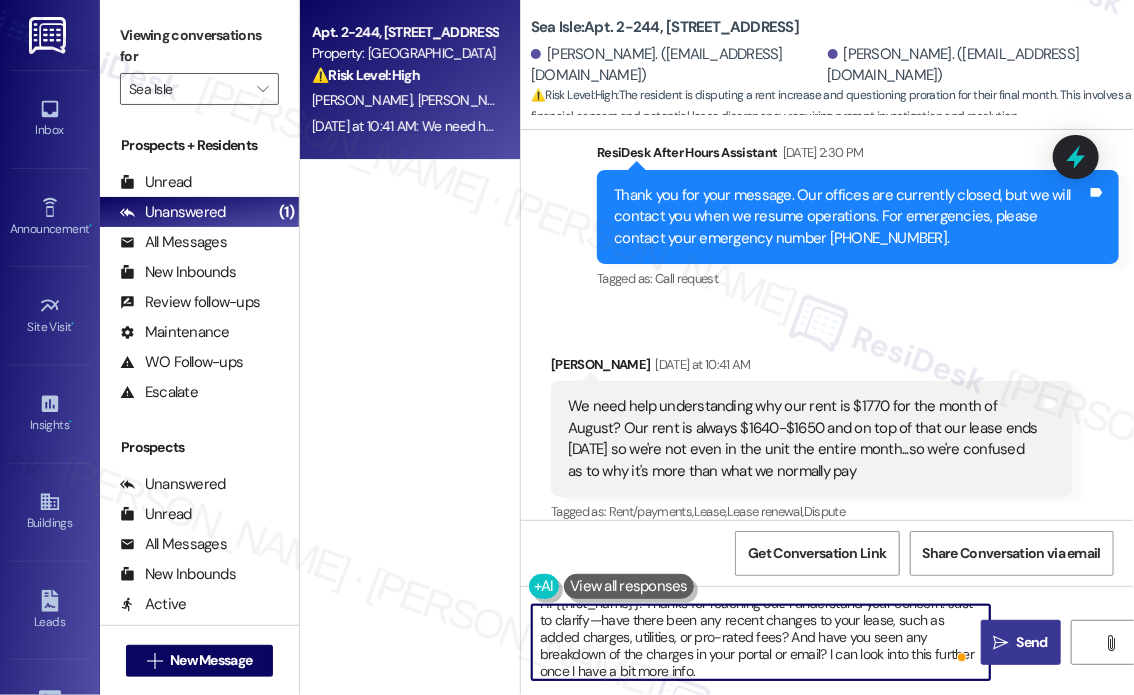 type on "Hi {{first_name}}! Thanks for reaching out! I understand your concern. Just to clarify—have there been any recent changes to your lease, such as added charges, utilities, or pro-rated fees? And have you seen any breakdown of the charges in your portal or email? I can look into this further once I have a bit more info." 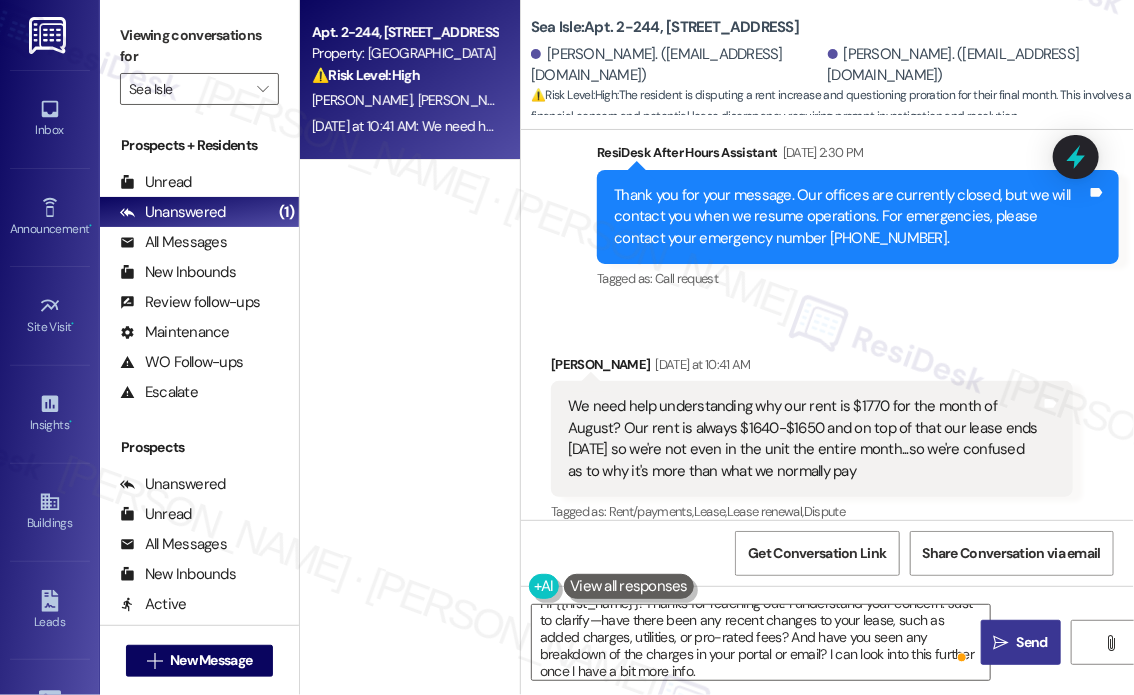 click on "" at bounding box center [1001, 643] 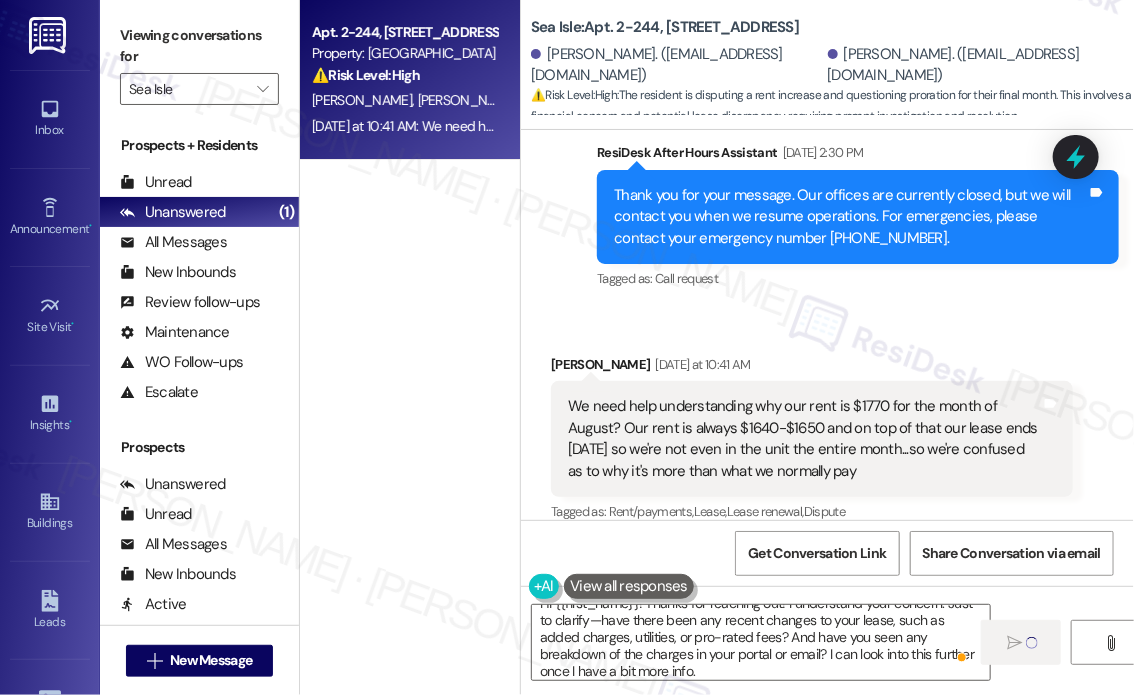 type 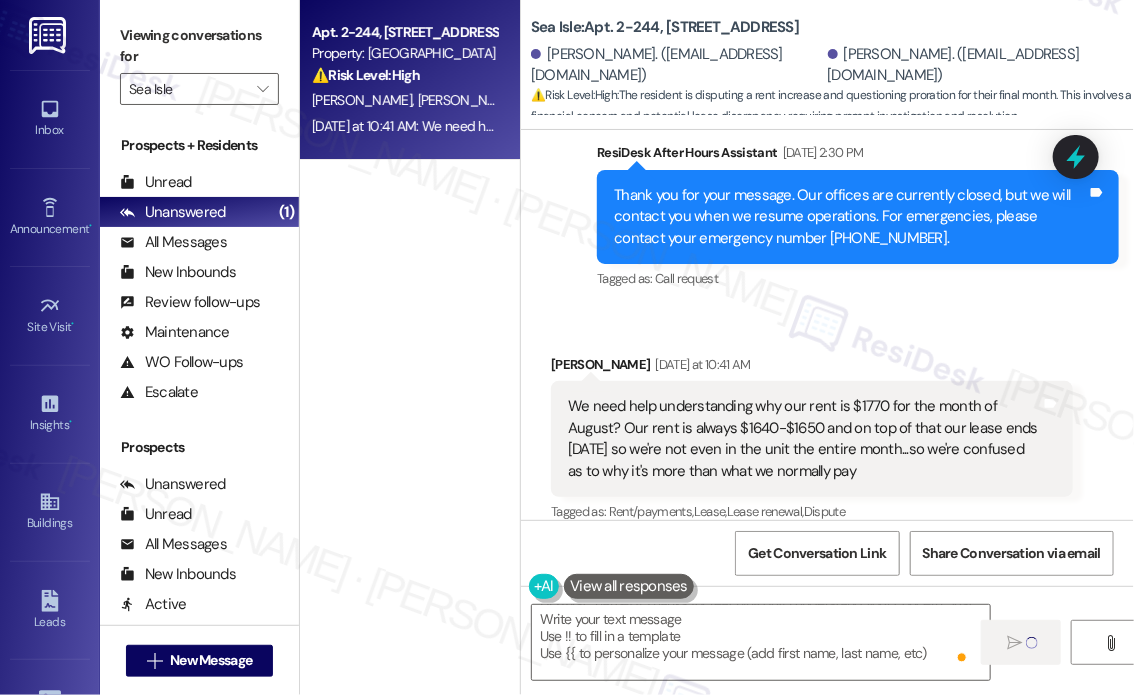 scroll, scrollTop: 0, scrollLeft: 0, axis: both 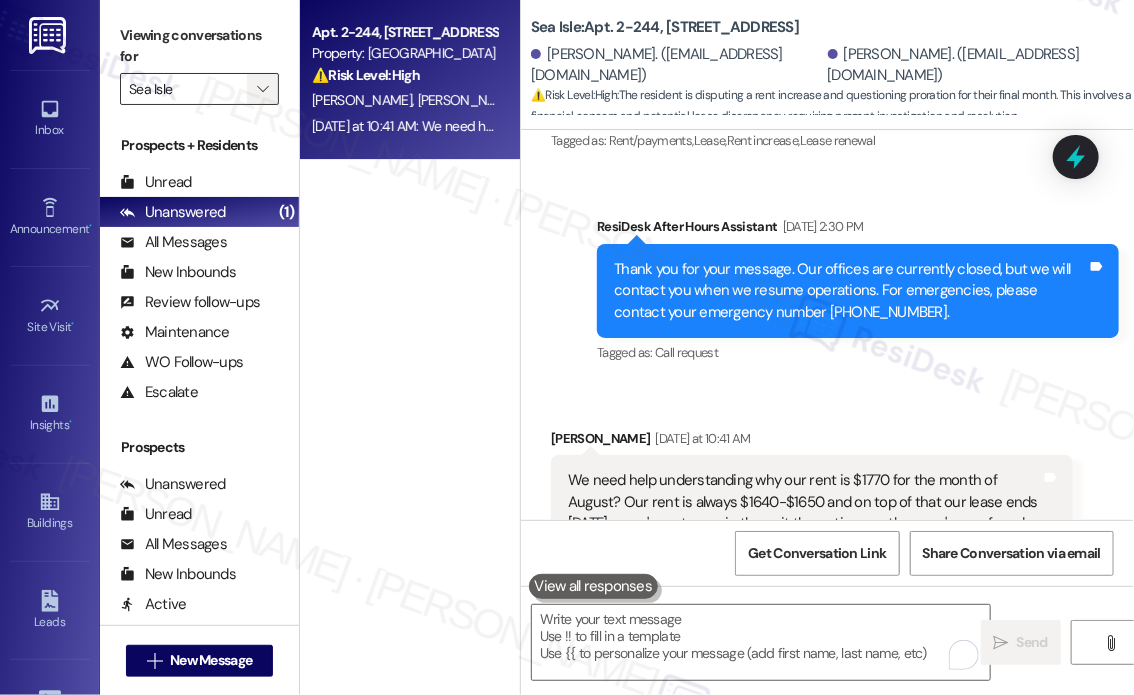 click on "" at bounding box center [262, 89] 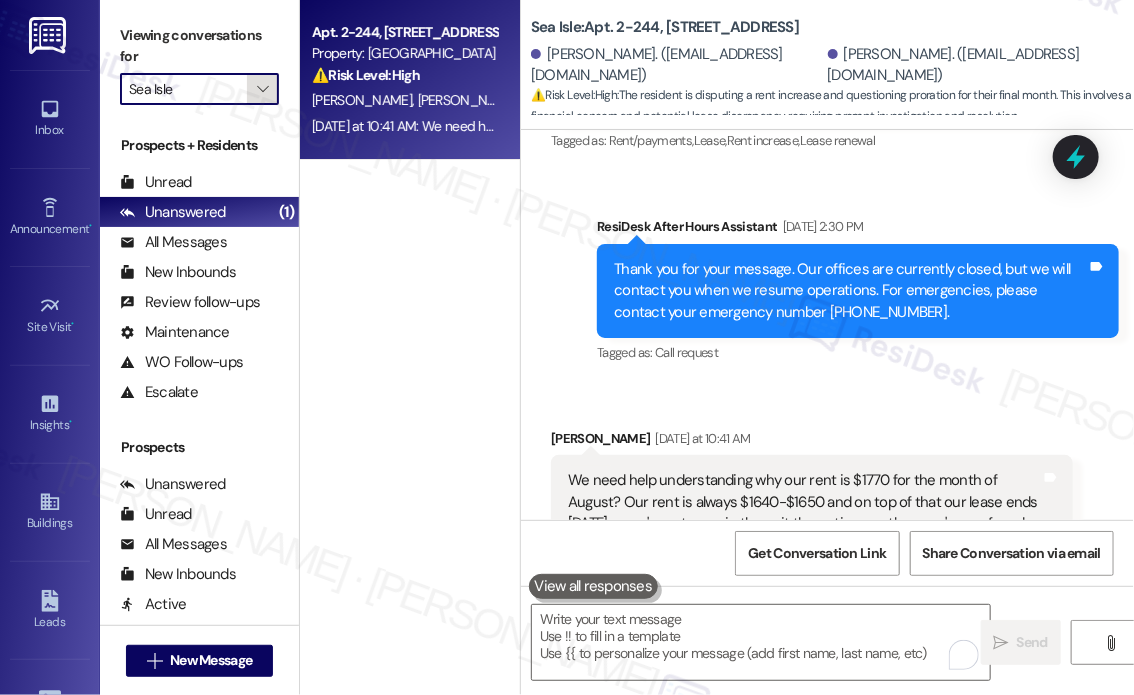 scroll, scrollTop: 329, scrollLeft: 0, axis: vertical 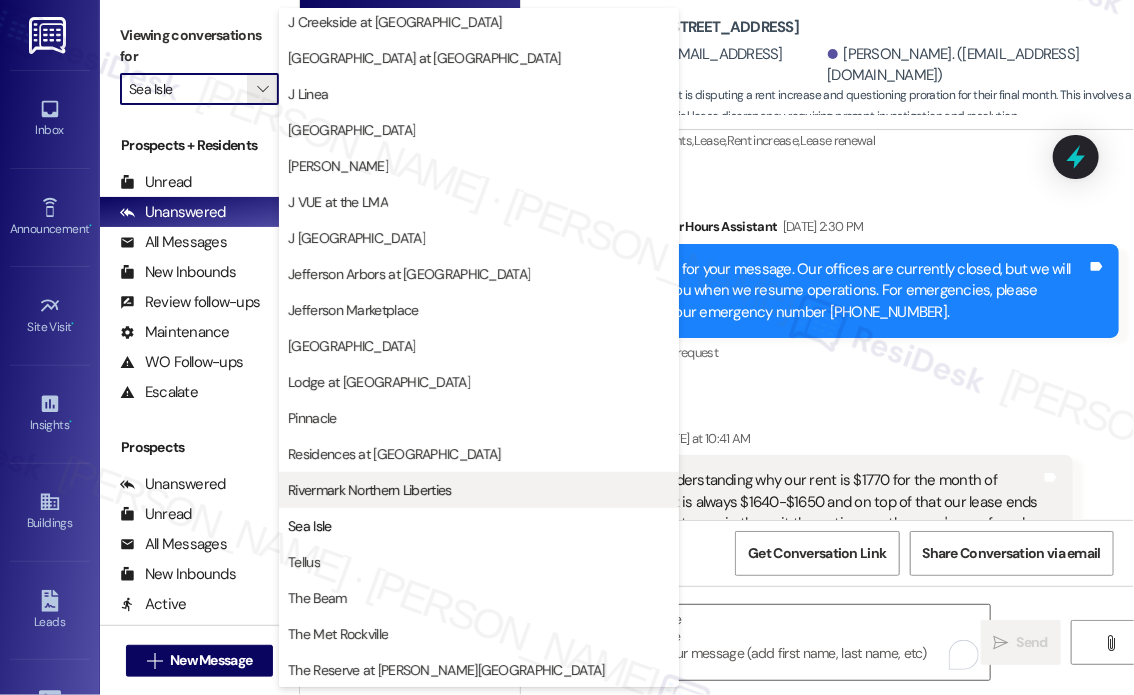click on "Rivermark Northern Liberties" at bounding box center [369, 490] 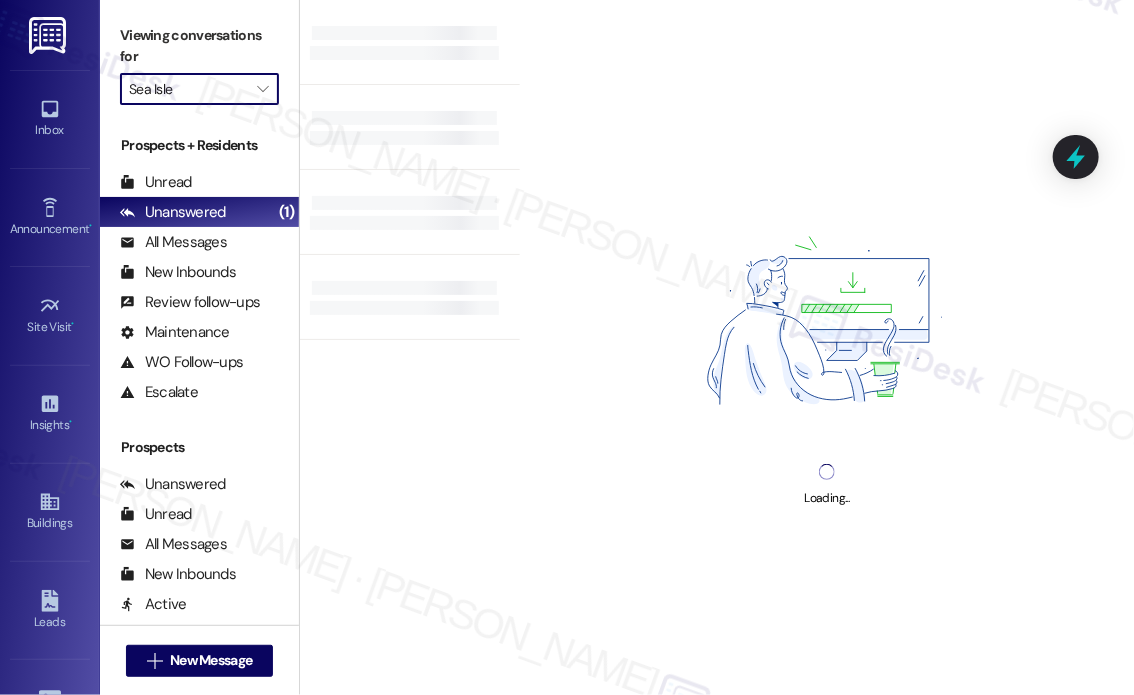 type on "Rivermark Northern Liberties" 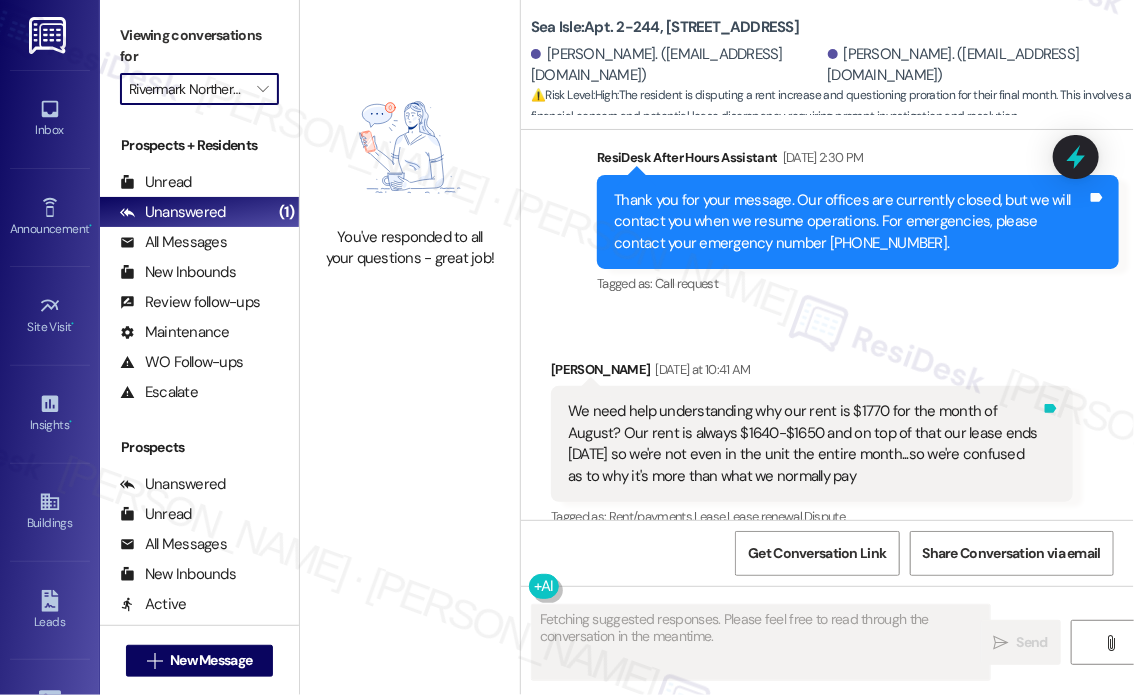 scroll, scrollTop: 4148, scrollLeft: 0, axis: vertical 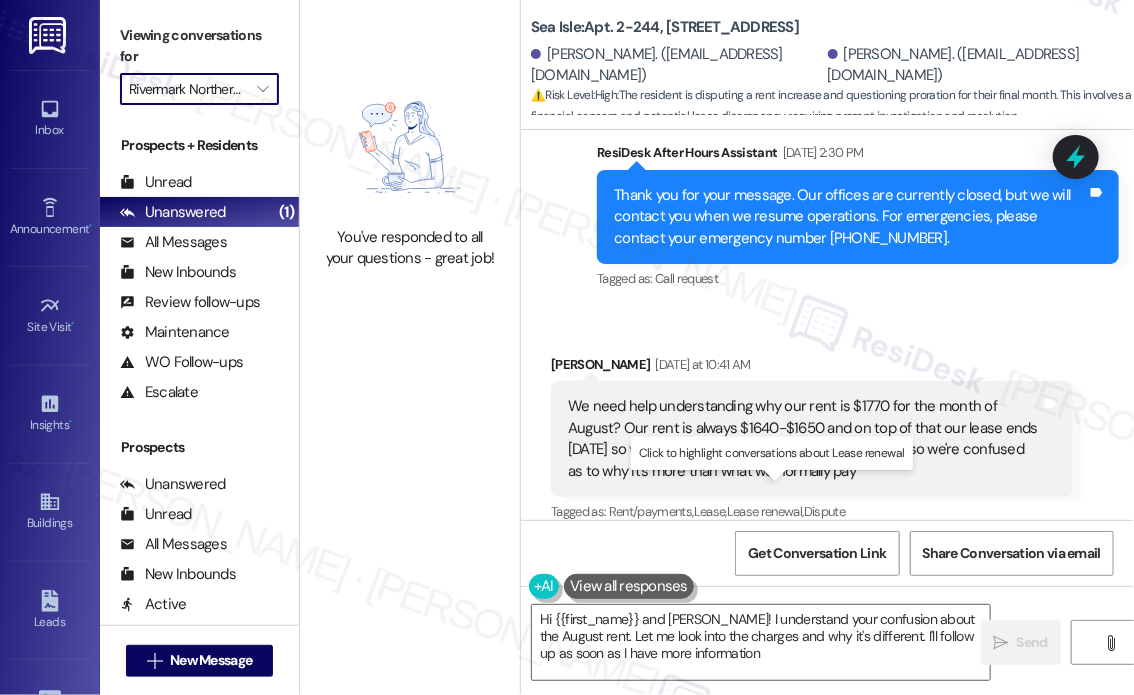 type on "Hi {{first_name}} and [PERSON_NAME]! I understand your confusion about the August rent. Let me look into the charges and why it's different. I'll follow up as soon as I have more information!" 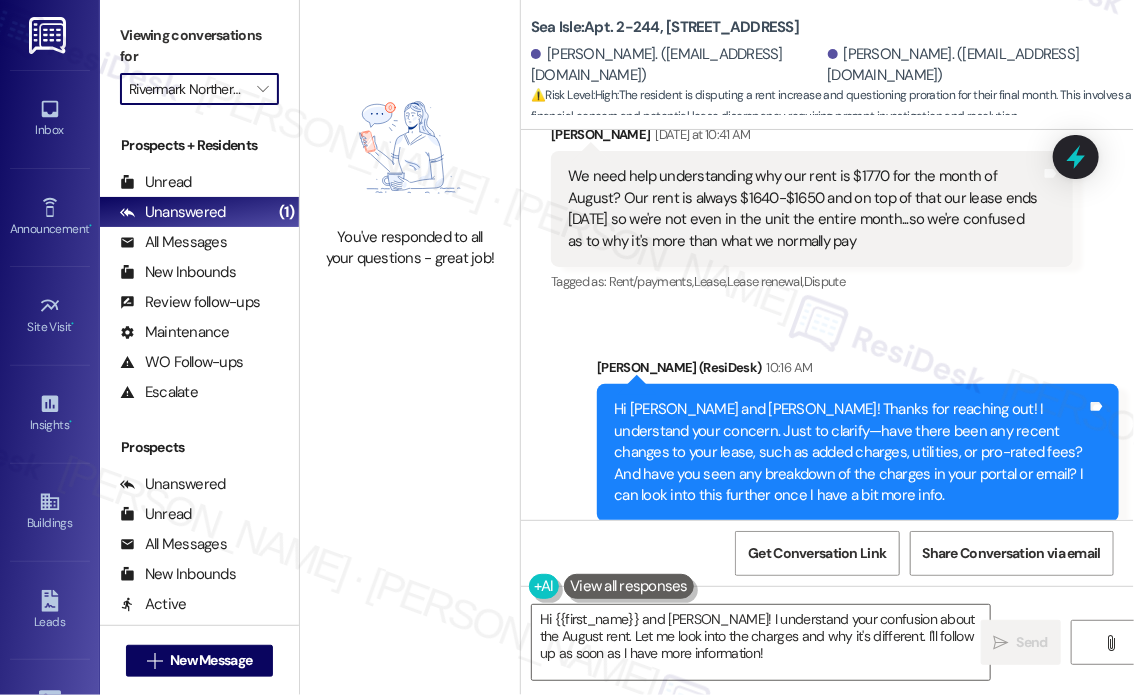 scroll, scrollTop: 4403, scrollLeft: 0, axis: vertical 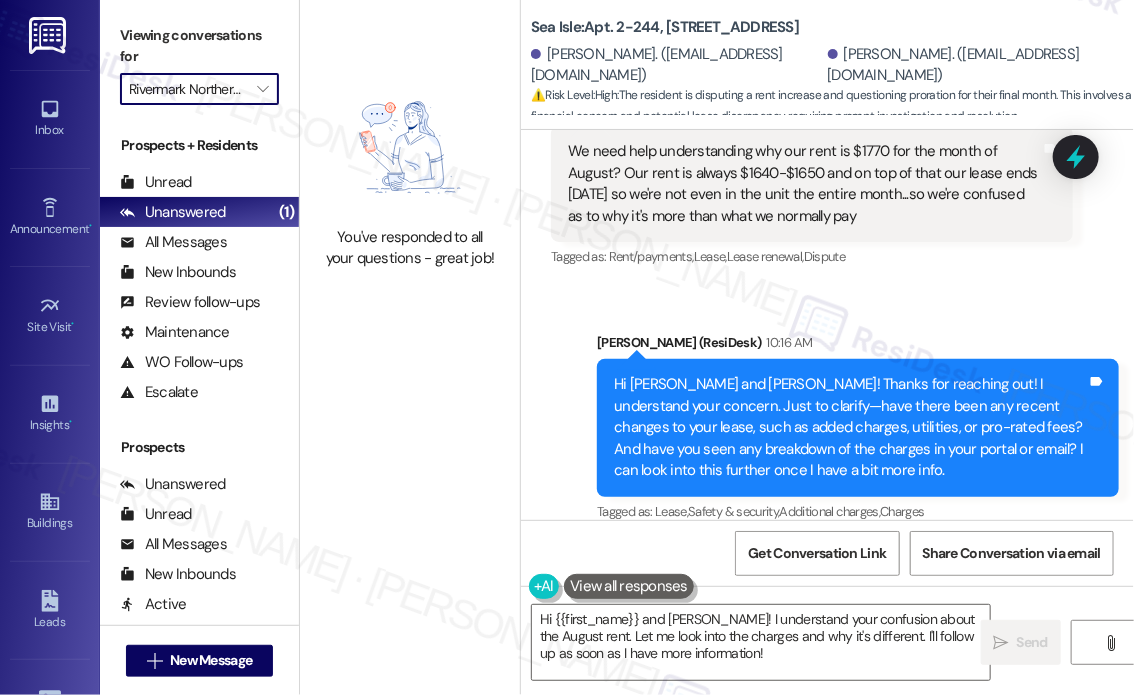 click on "You've responded to all your questions - great job!" at bounding box center (410, 347) 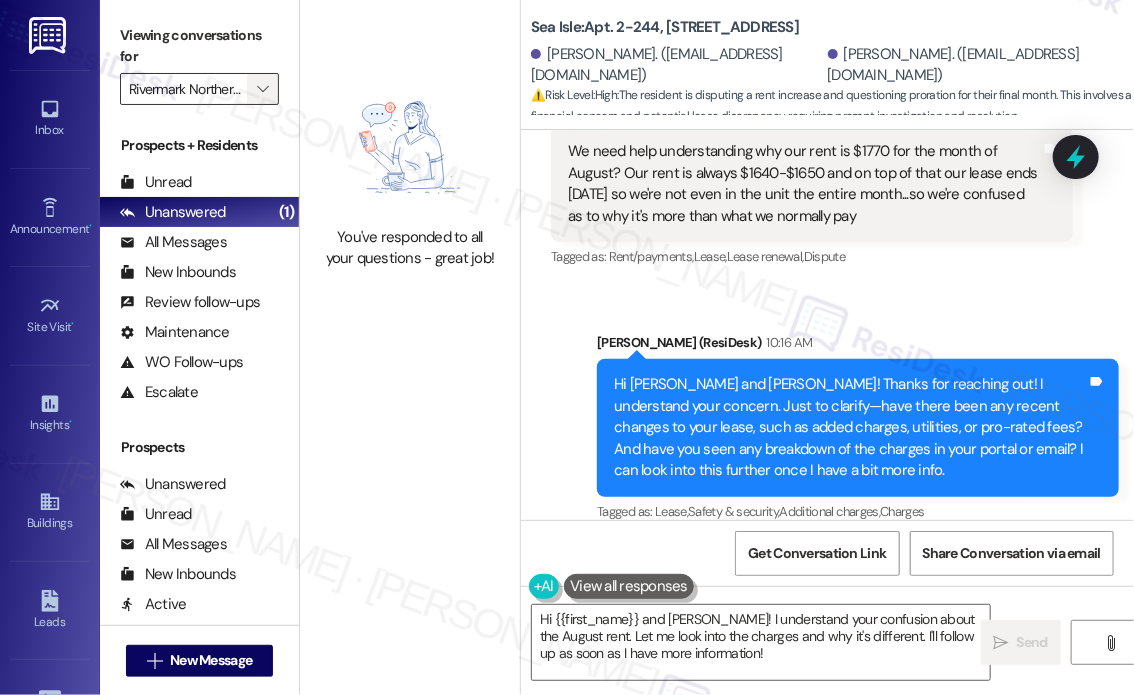 click on "" at bounding box center [262, 89] 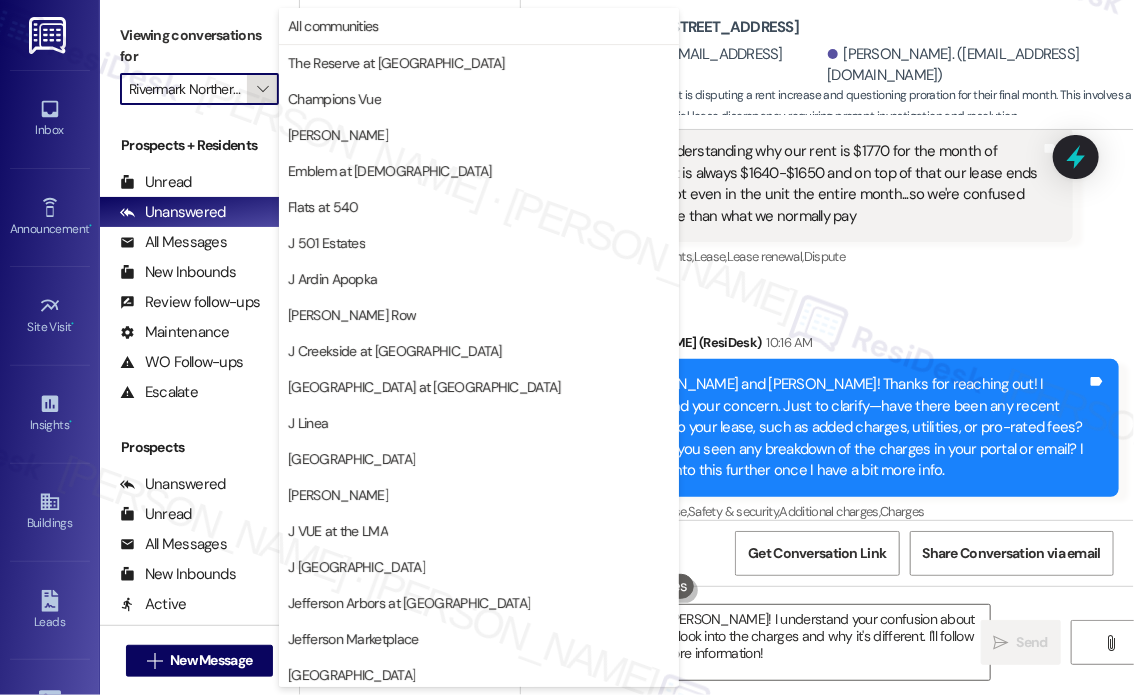 scroll, scrollTop: 0, scrollLeft: 48, axis: horizontal 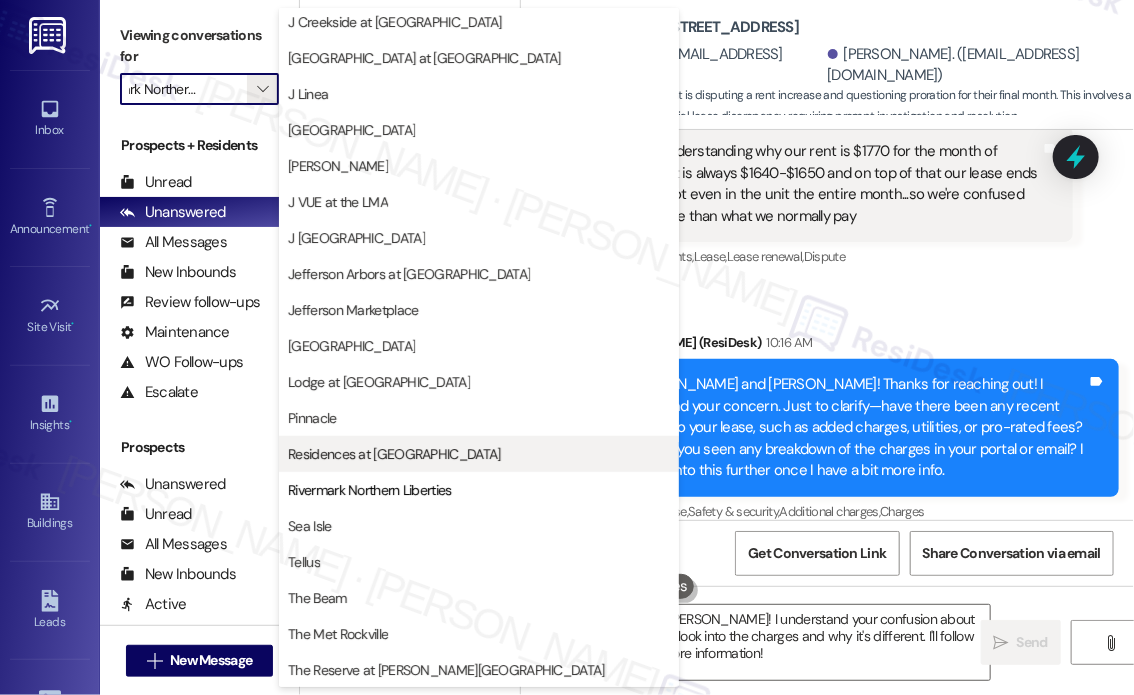 click on "Residences at [GEOGRAPHIC_DATA]" at bounding box center (394, 454) 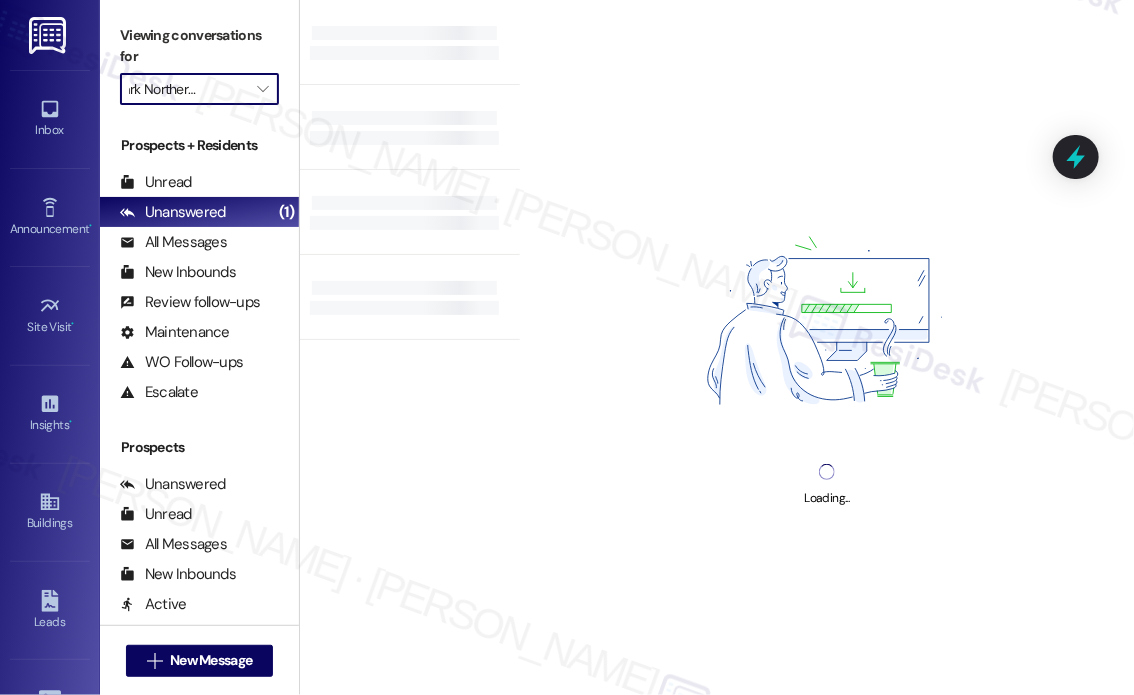 type on "Residences at [GEOGRAPHIC_DATA]" 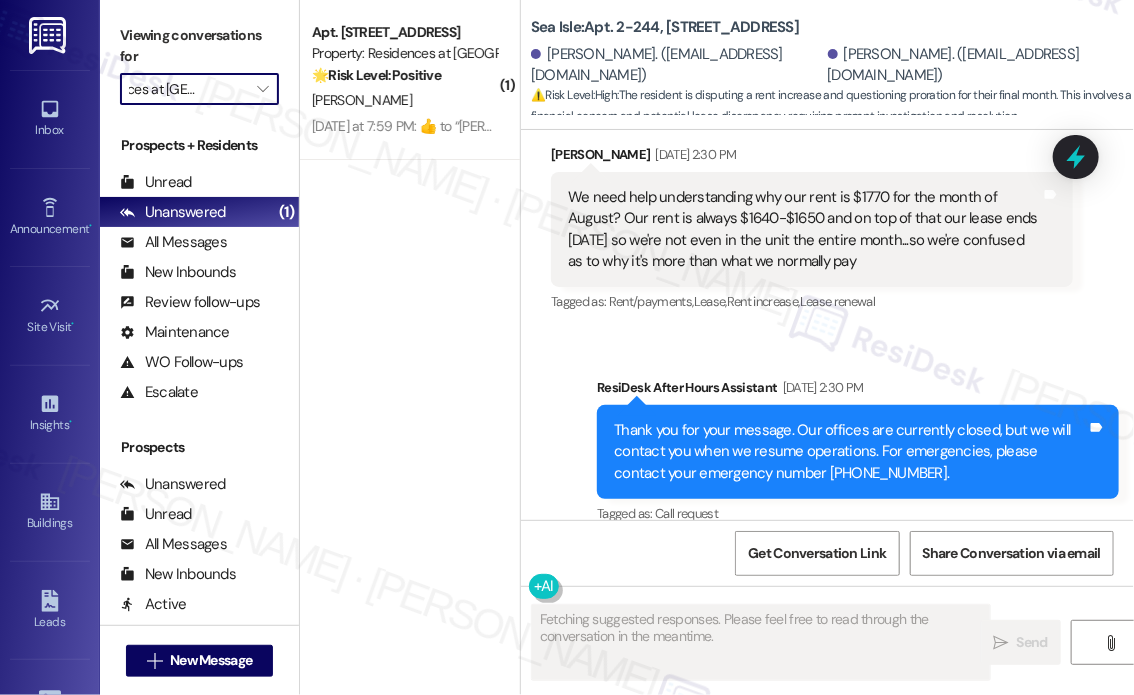 scroll, scrollTop: 4148, scrollLeft: 0, axis: vertical 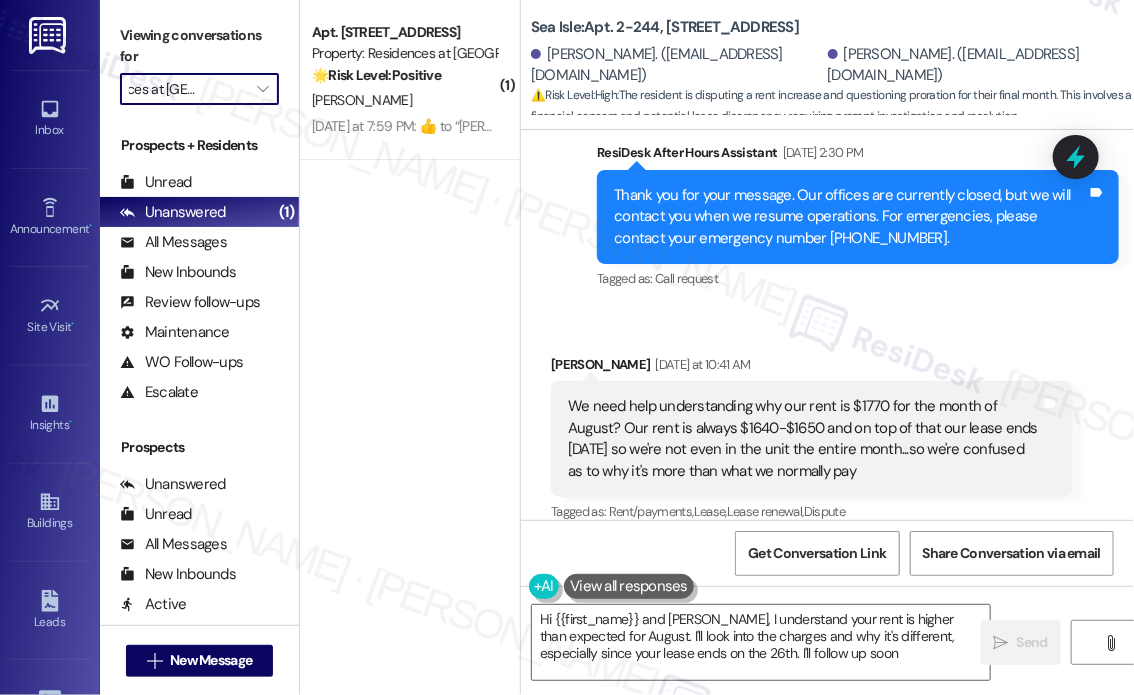 type on "Hi {{first_name}} and [PERSON_NAME], I understand your rent is higher than expected for August. I'll look into the charges and why it's different, especially since your lease ends on the 26th. I'll follow up soon!" 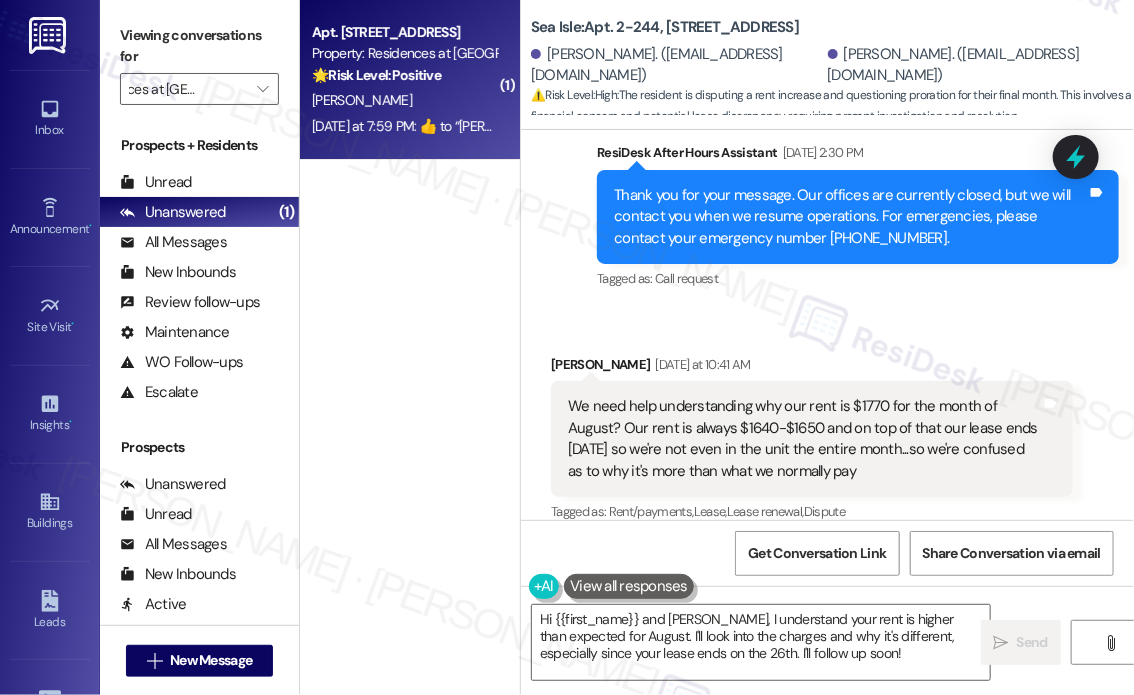 scroll, scrollTop: 0, scrollLeft: 0, axis: both 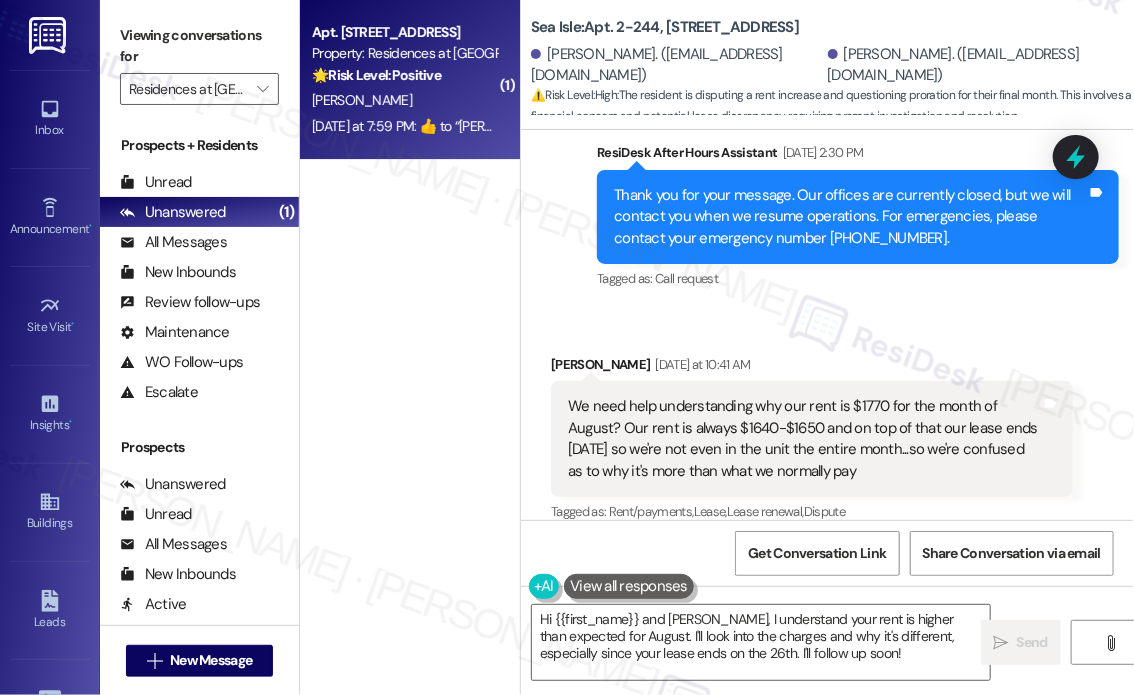 click on "Apt. [STREET_ADDRESS] Property: Residences at [GEOGRAPHIC_DATA] 🌟  Risk Level:  Positive The resident is simply acknowledging the help provided. This is positive engagement and relationship building. [PERSON_NAME] [DATE] at 7:59 PM:  ​👍​ to “ [PERSON_NAME] (Residences at [GEOGRAPHIC_DATA]): Thank you for the thumbs up, [PERSON_NAME]! :) ”  [DATE] at 7:59 PM:  ​👍​ to “ [PERSON_NAME] (Residences at [GEOGRAPHIC_DATA]): Thank you for the thumbs up, [PERSON_NAME]! :) ”" at bounding box center (410, 80) 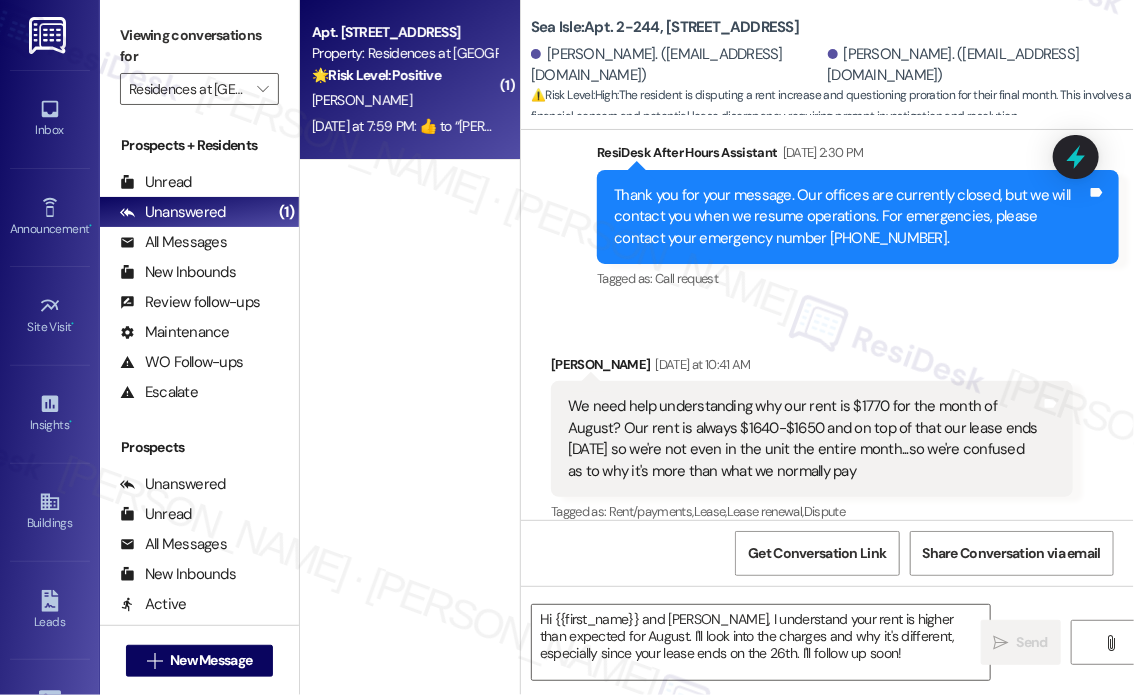 type on "Fetching suggested responses. Please feel free to read through the conversation in the meantime." 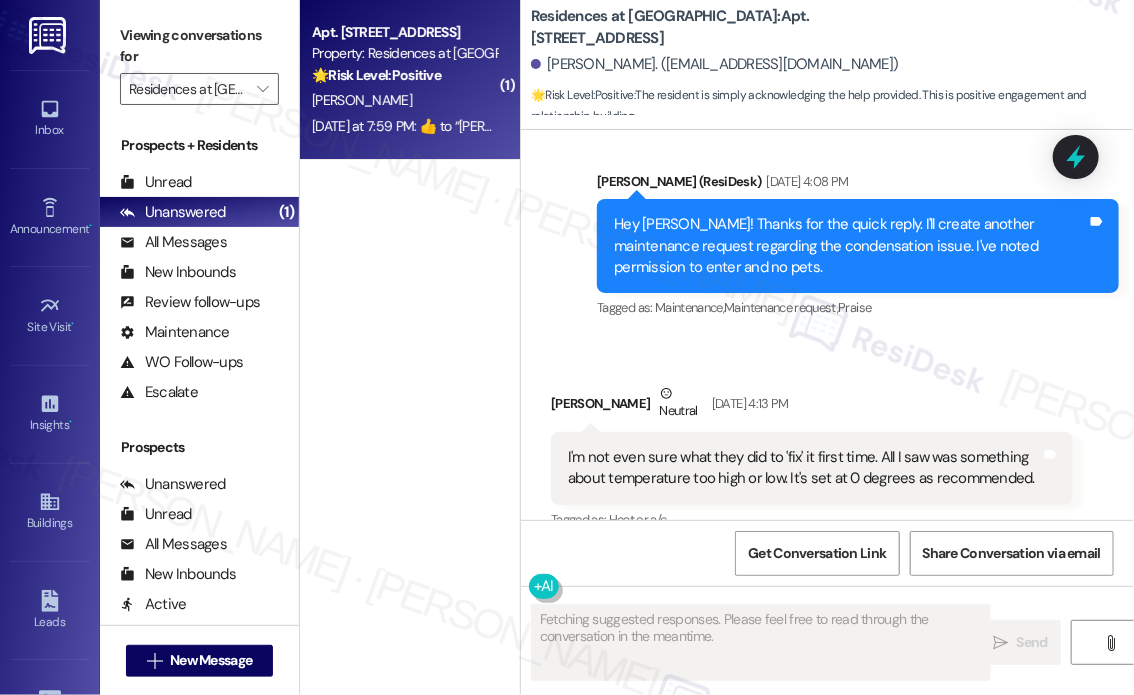 scroll, scrollTop: 16977, scrollLeft: 0, axis: vertical 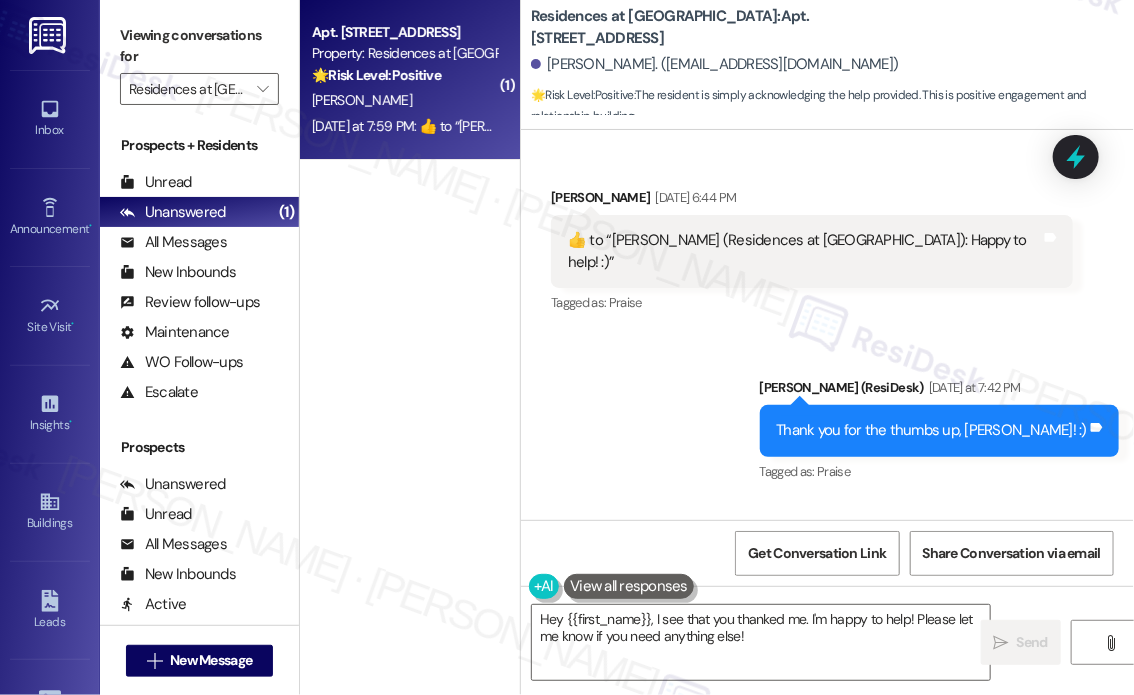 drag, startPoint x: 587, startPoint y: 428, endPoint x: 575, endPoint y: 428, distance: 12 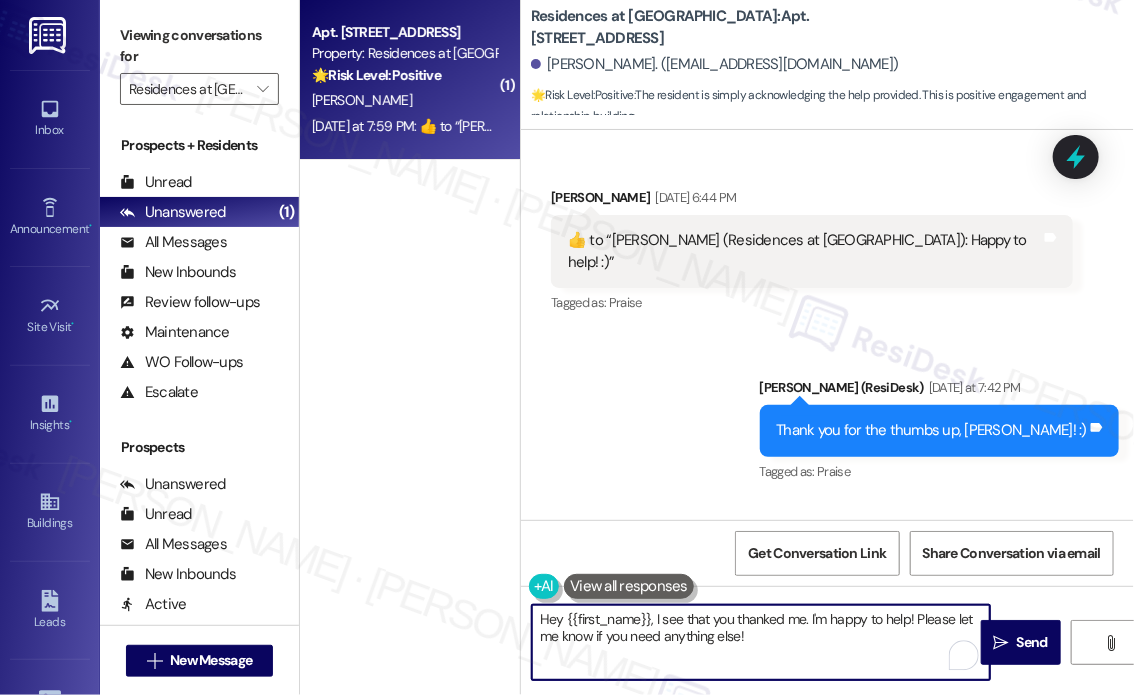drag, startPoint x: 766, startPoint y: 632, endPoint x: 525, endPoint y: 617, distance: 241.46635 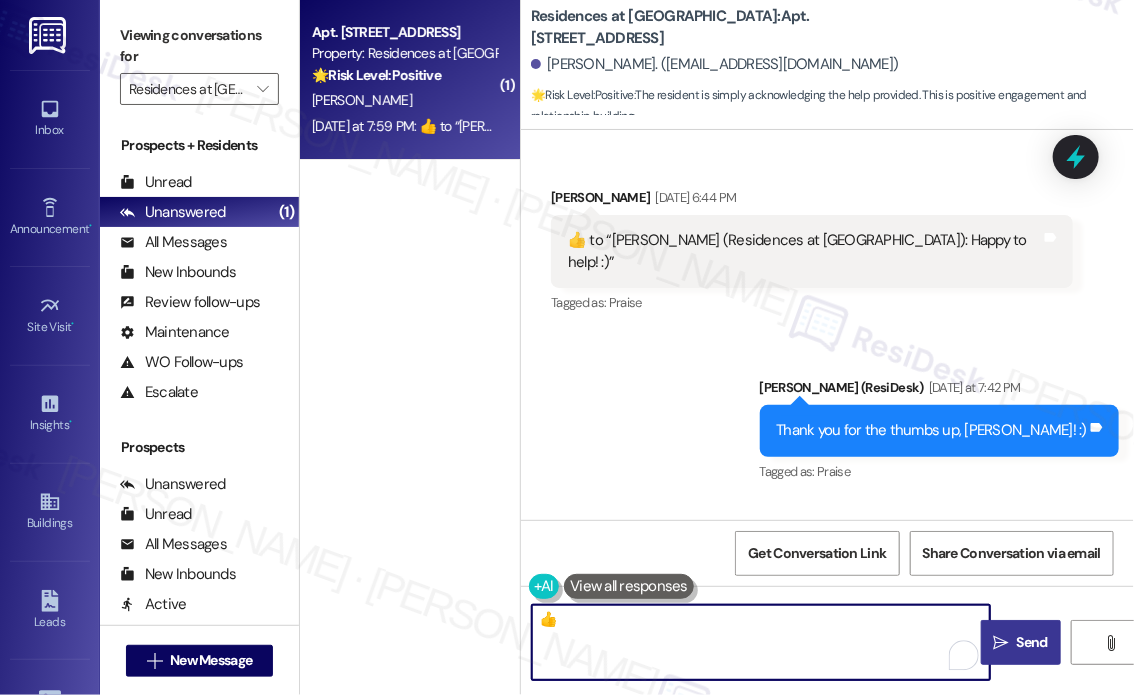 type on "👍" 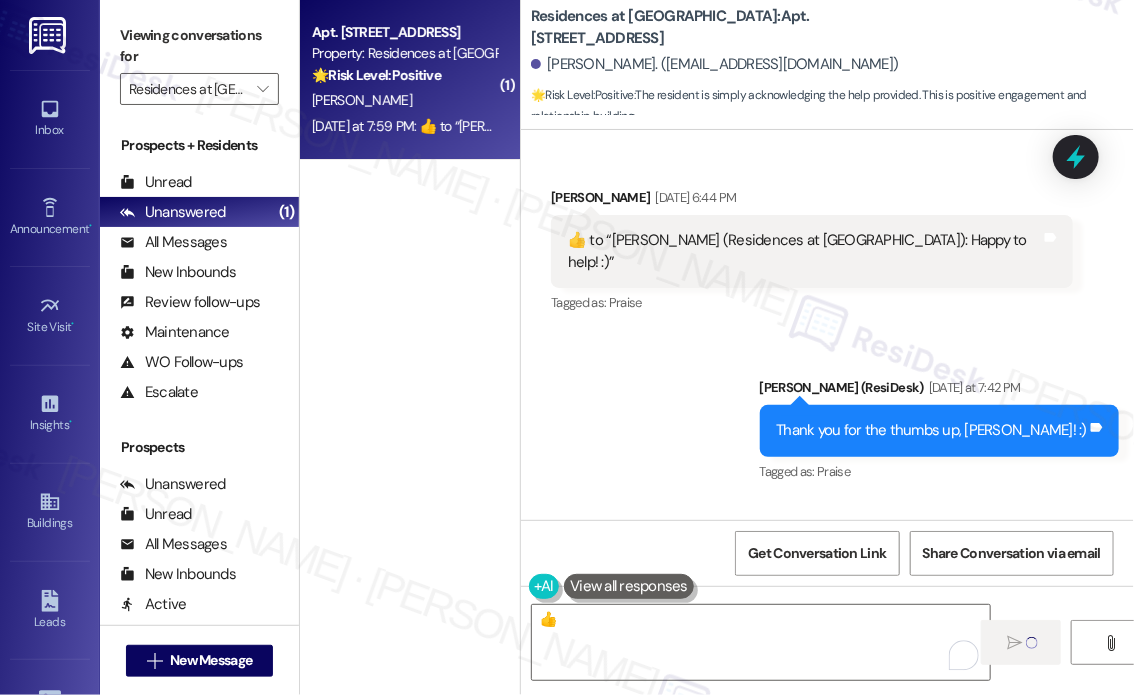 type 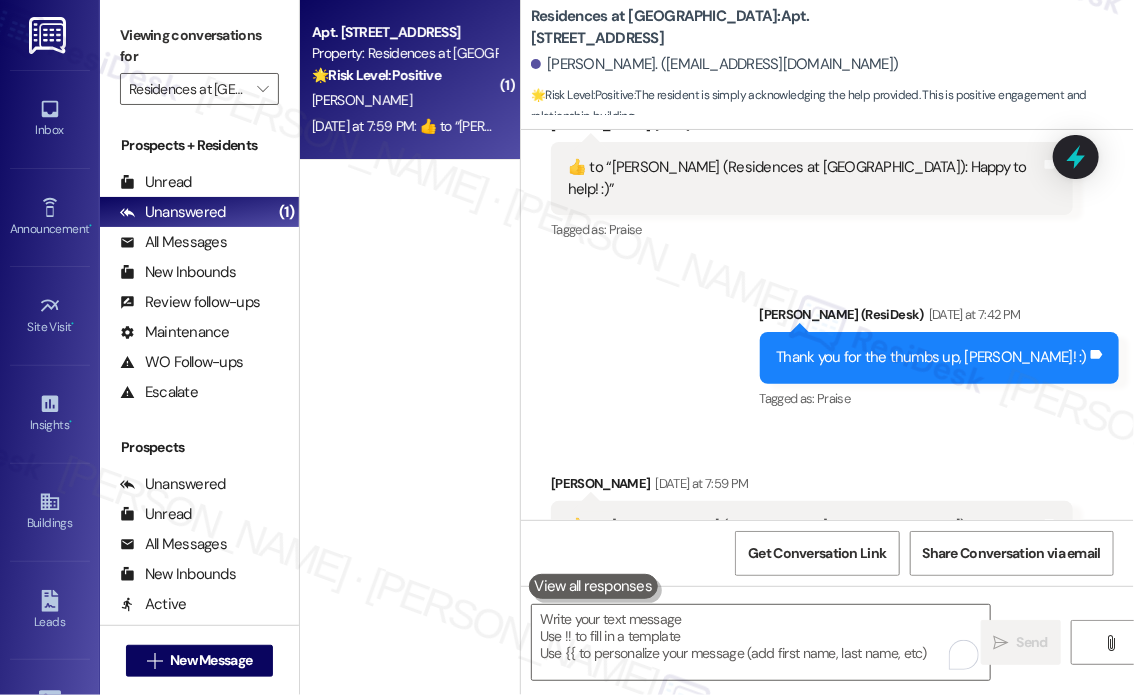 scroll, scrollTop: 17117, scrollLeft: 0, axis: vertical 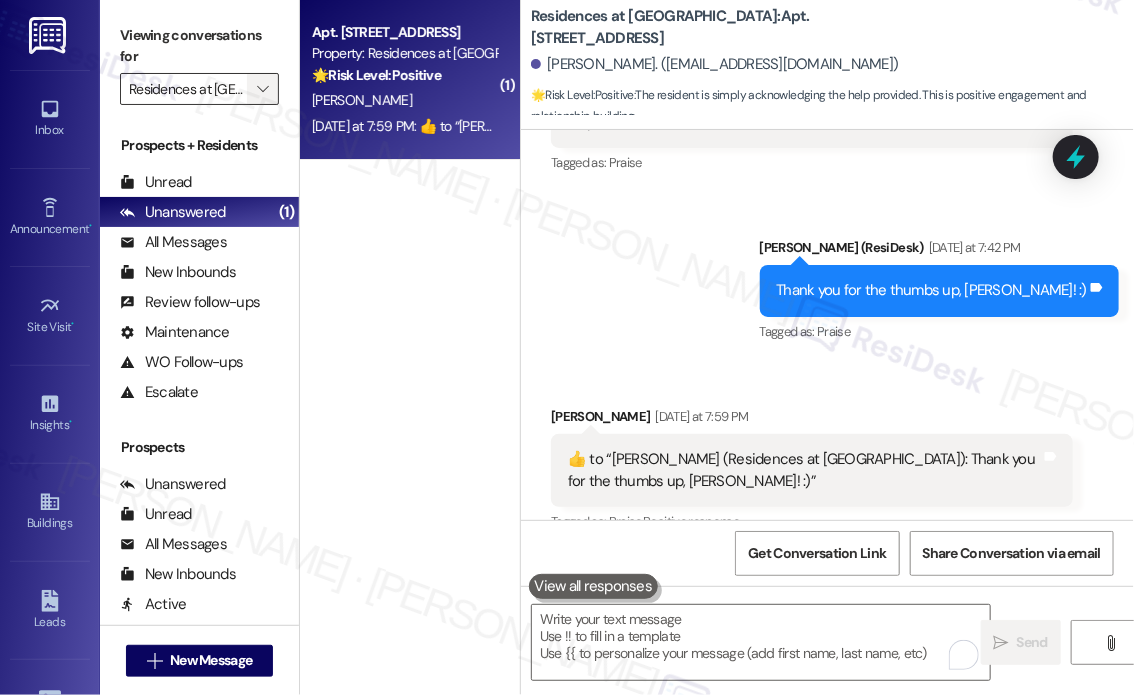 click on "" at bounding box center (262, 89) 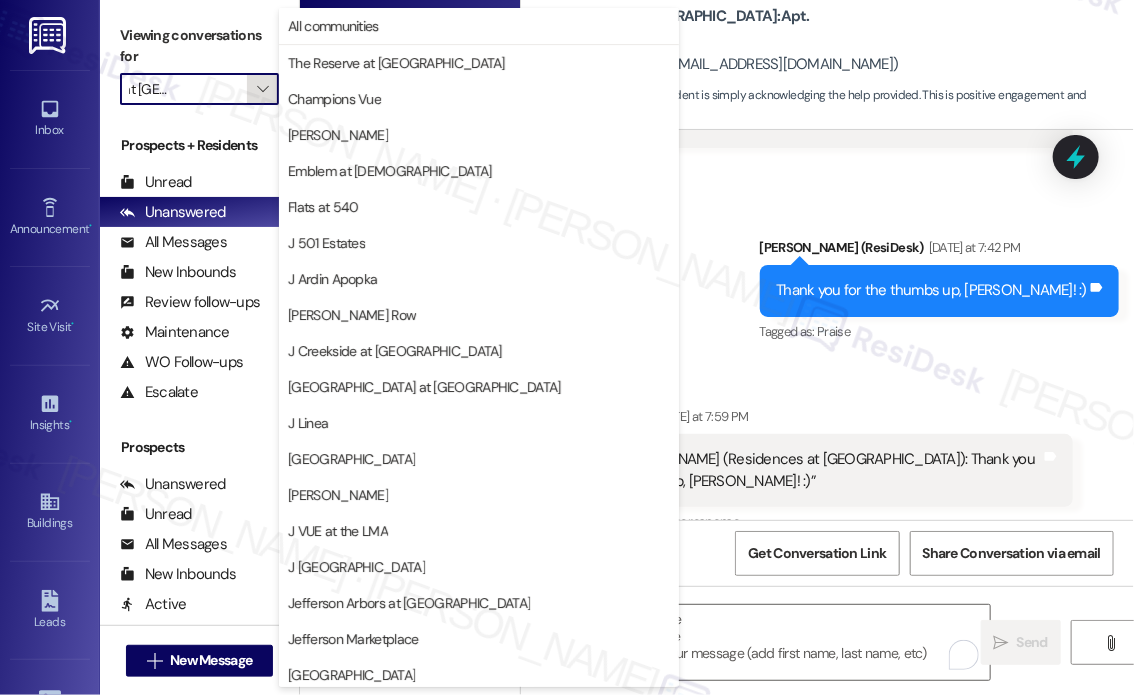 scroll, scrollTop: 329, scrollLeft: 0, axis: vertical 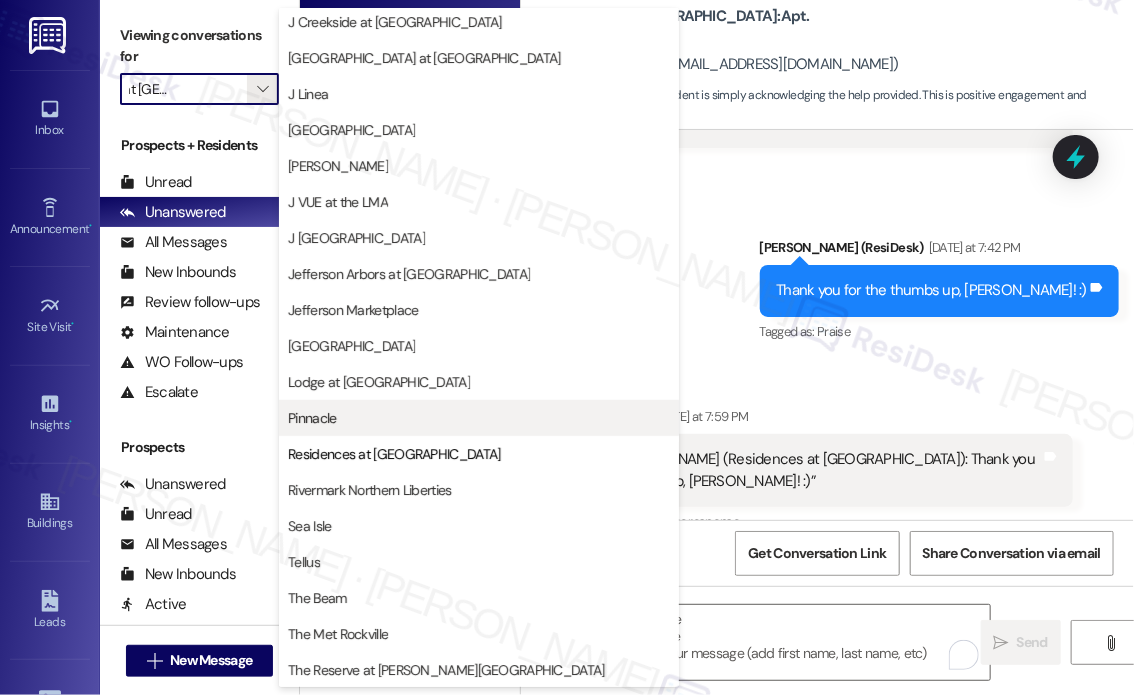 click on "Pinnacle" at bounding box center (479, 418) 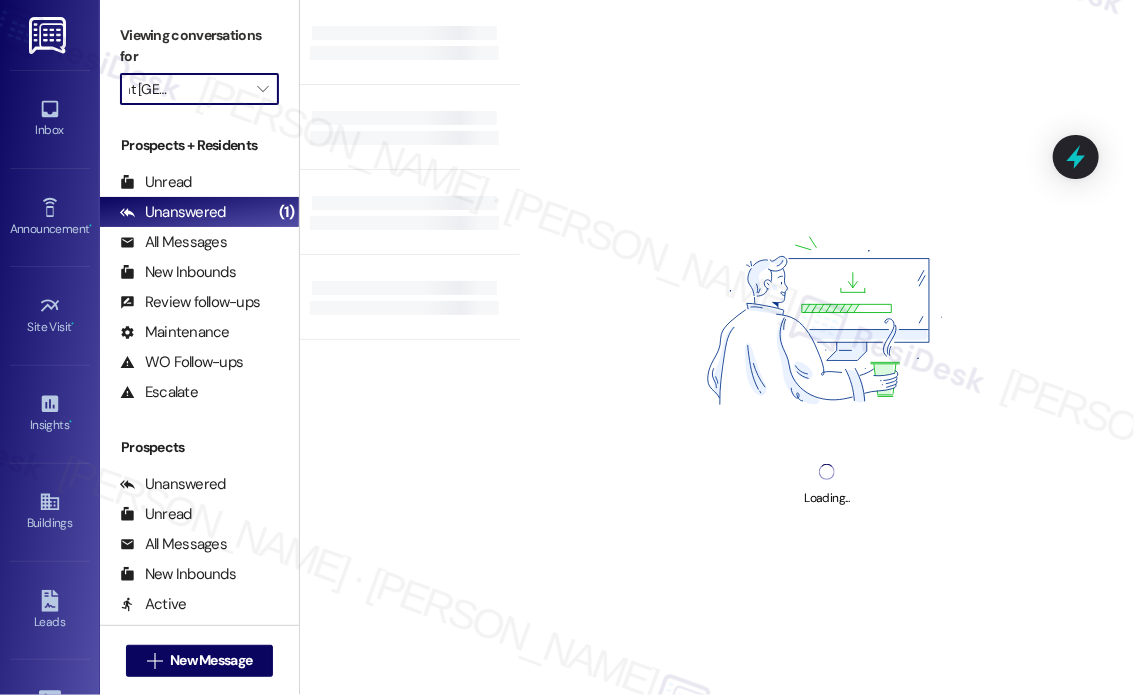 type on "Pinnacle" 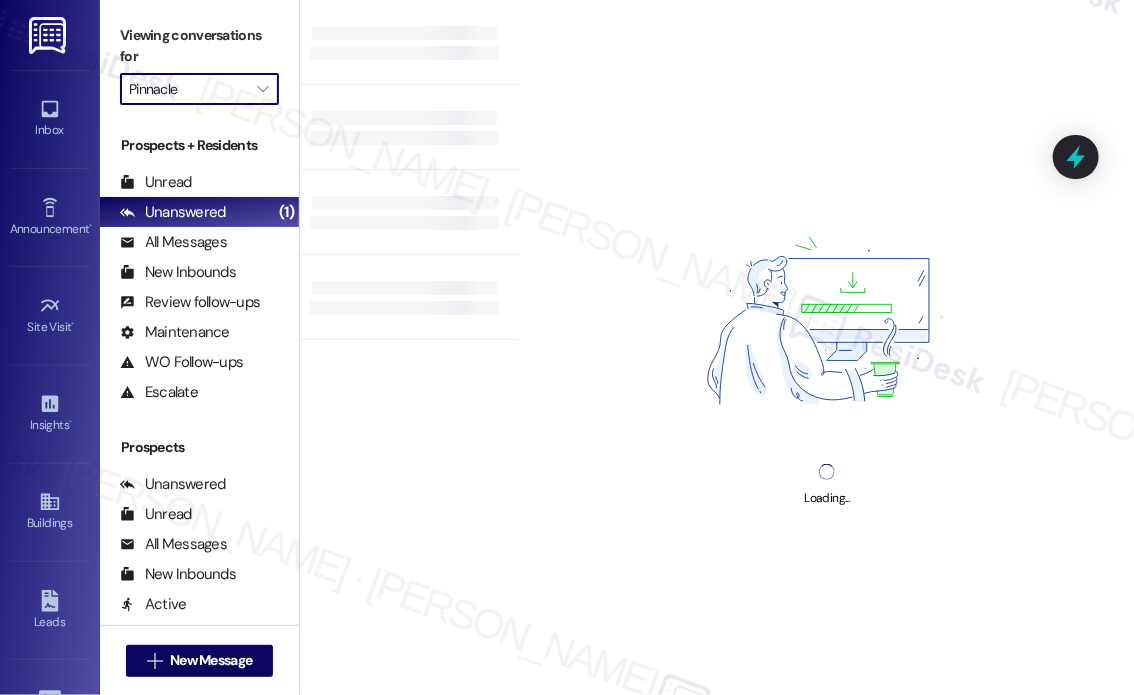 scroll, scrollTop: 0, scrollLeft: 0, axis: both 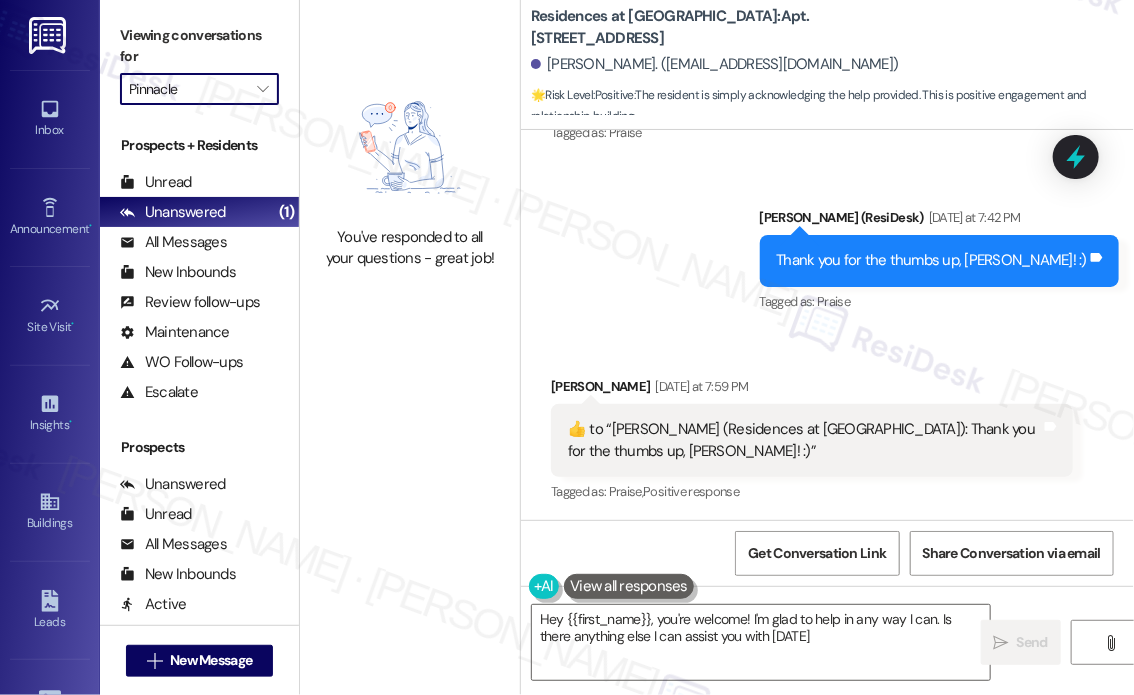 type on "Hey {{first_name}}, you're welcome! I'm glad to help in any way I can. Is there anything else I can assist you with [DATE]?" 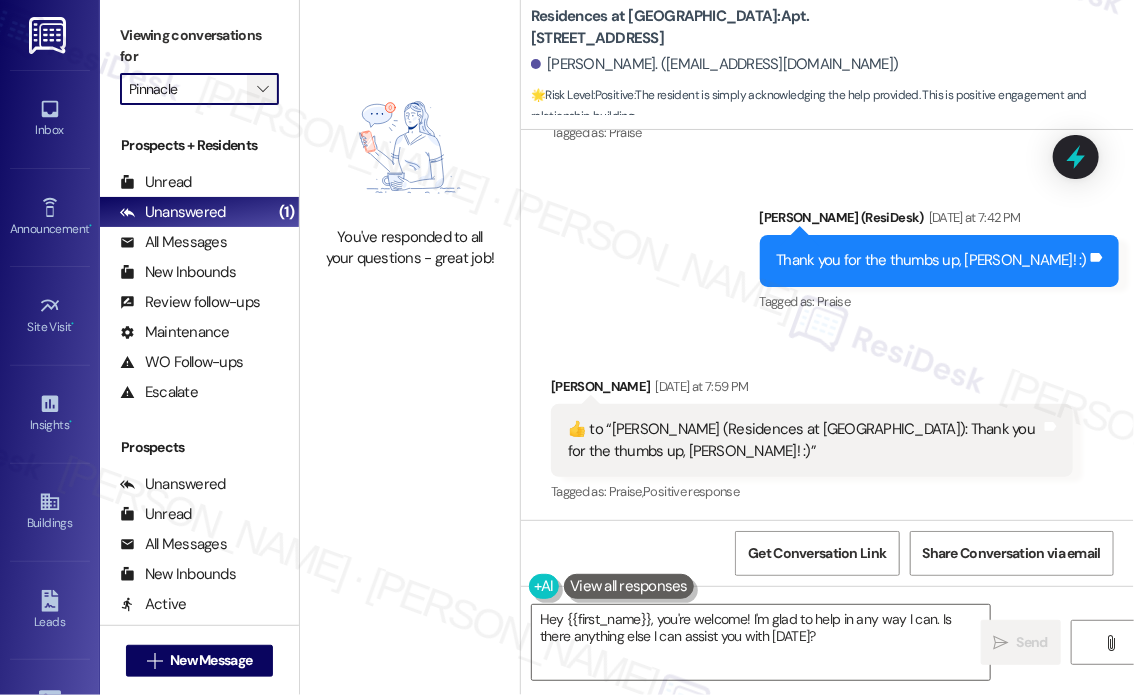 drag, startPoint x: 265, startPoint y: 91, endPoint x: 275, endPoint y: 102, distance: 14.866069 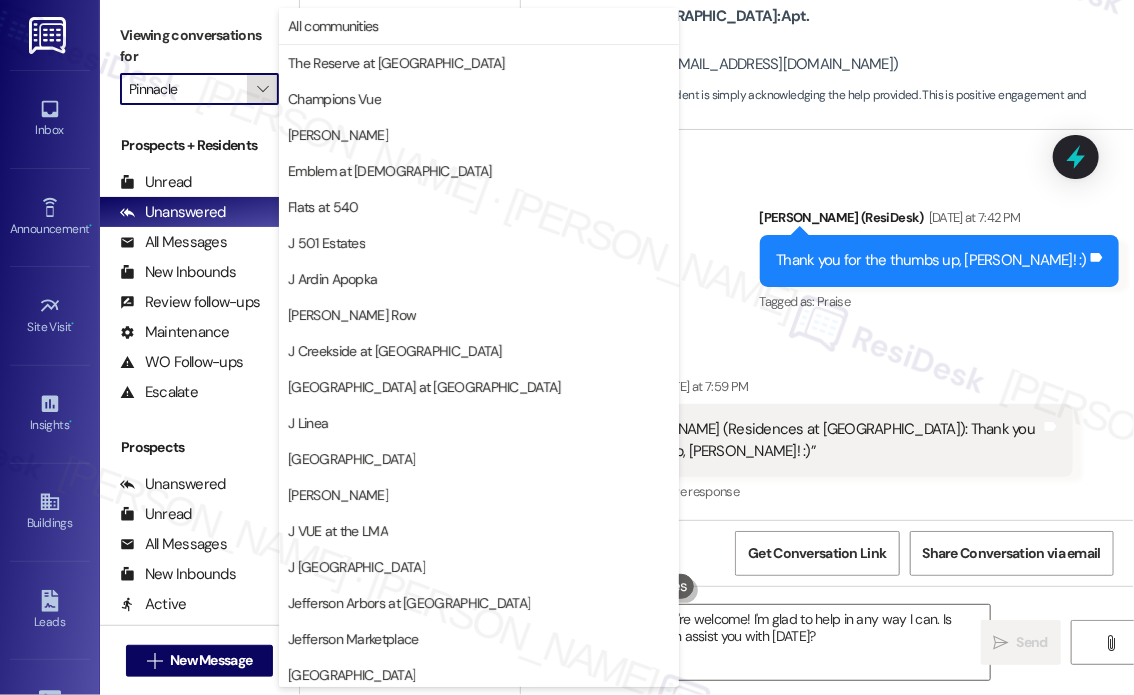 scroll, scrollTop: 329, scrollLeft: 0, axis: vertical 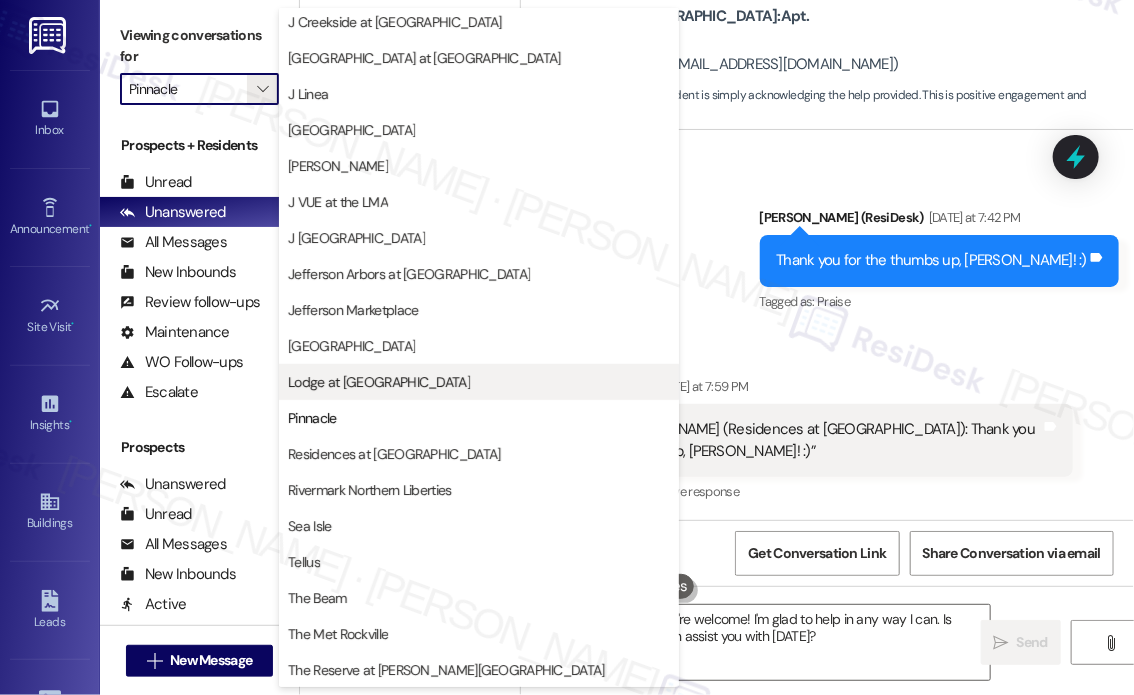 click on "Lodge at [GEOGRAPHIC_DATA]" at bounding box center (379, 382) 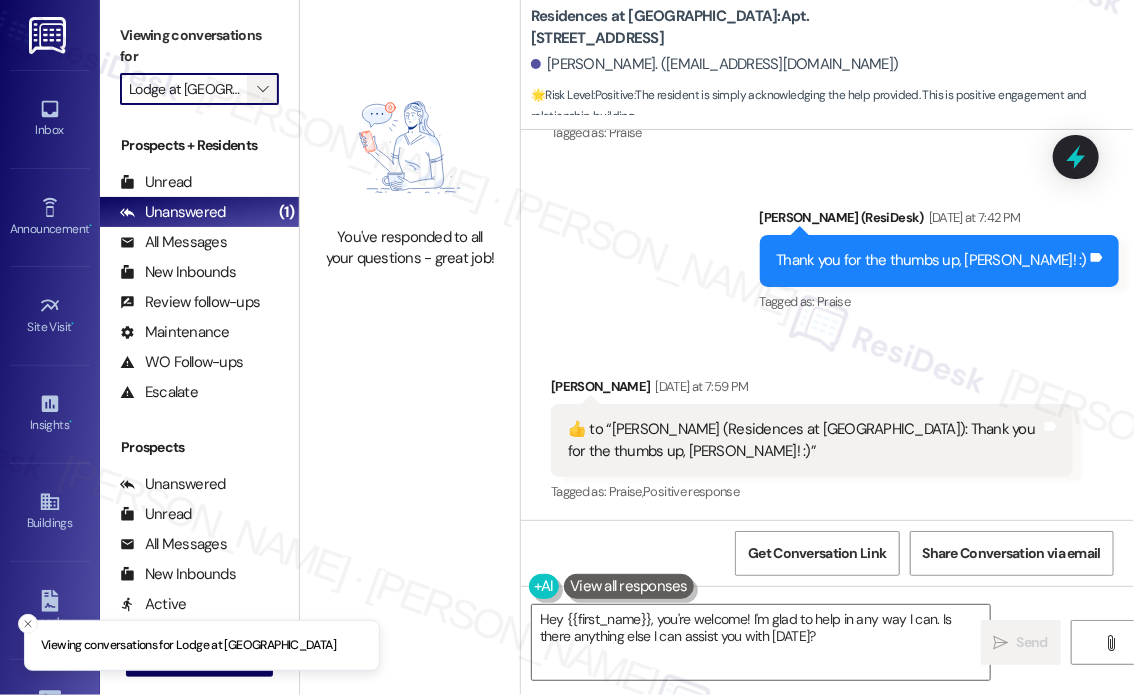click on "" at bounding box center [262, 89] 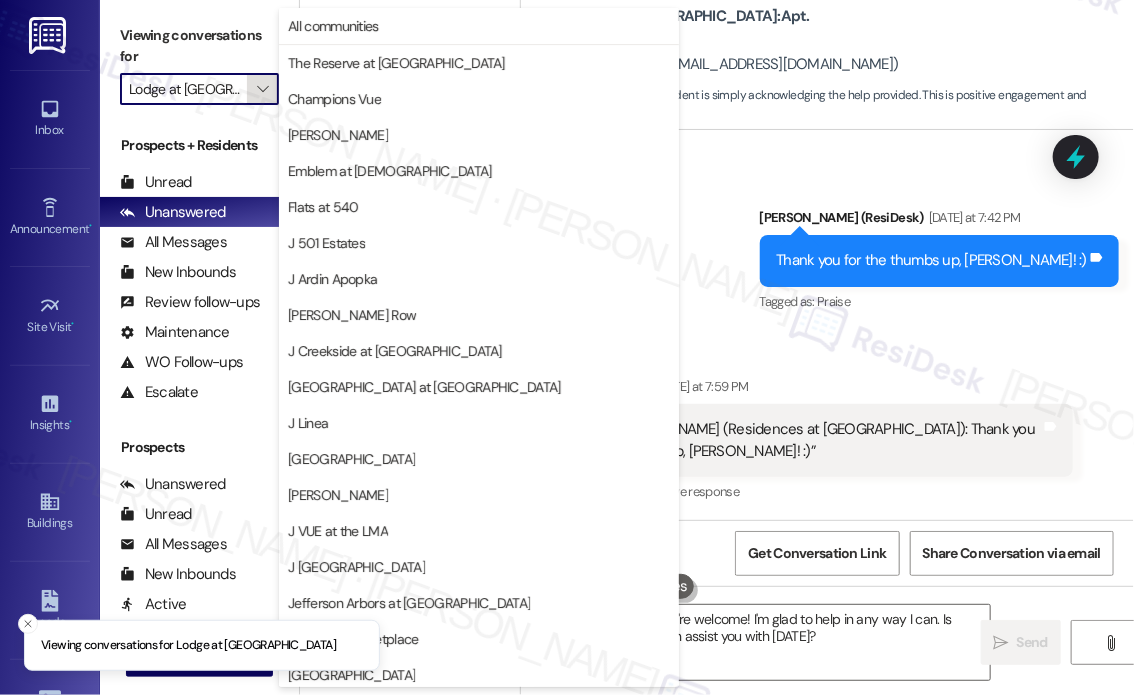 scroll, scrollTop: 0, scrollLeft: 29, axis: horizontal 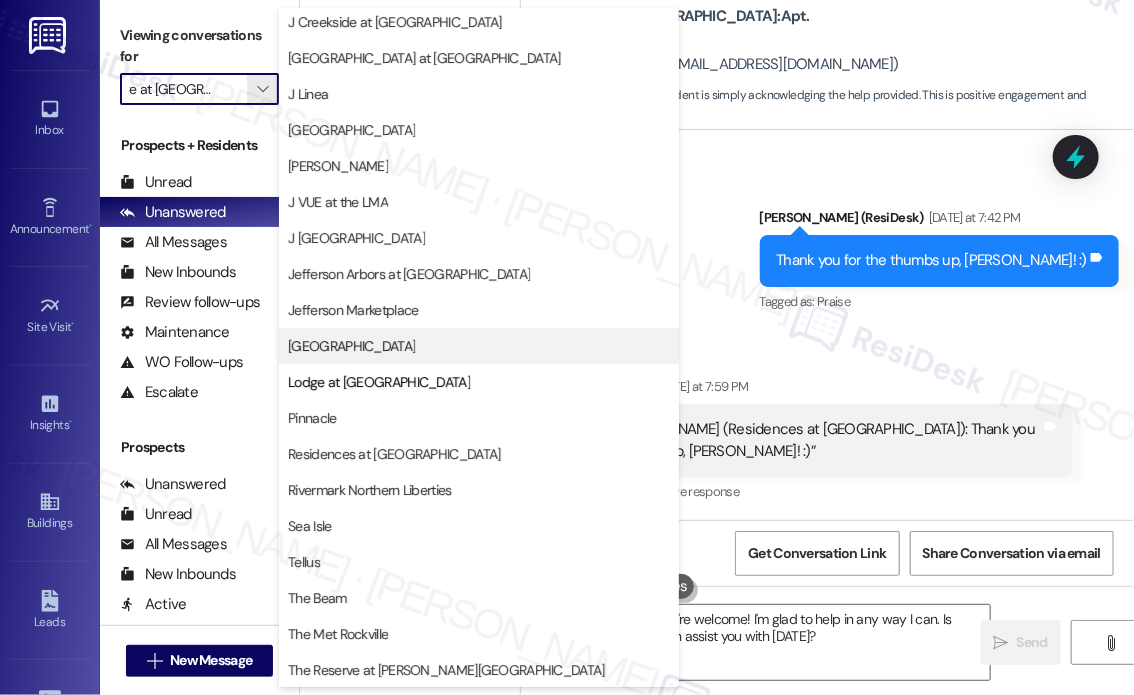 click on "[GEOGRAPHIC_DATA]" at bounding box center [479, 346] 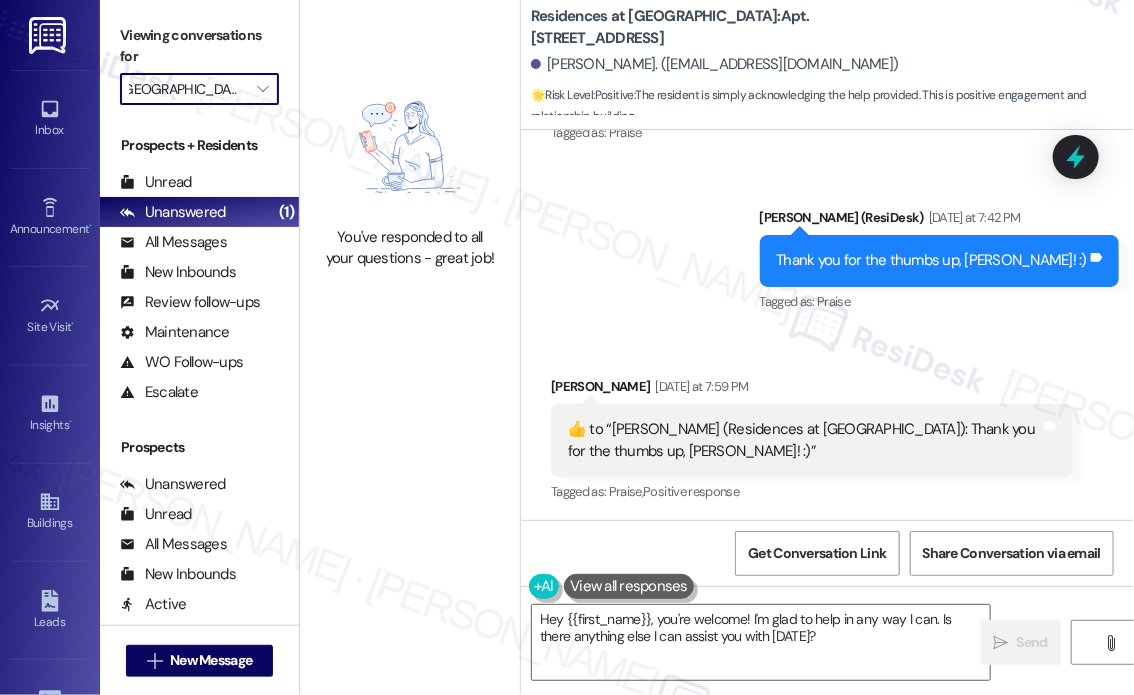 scroll, scrollTop: 0, scrollLeft: 23, axis: horizontal 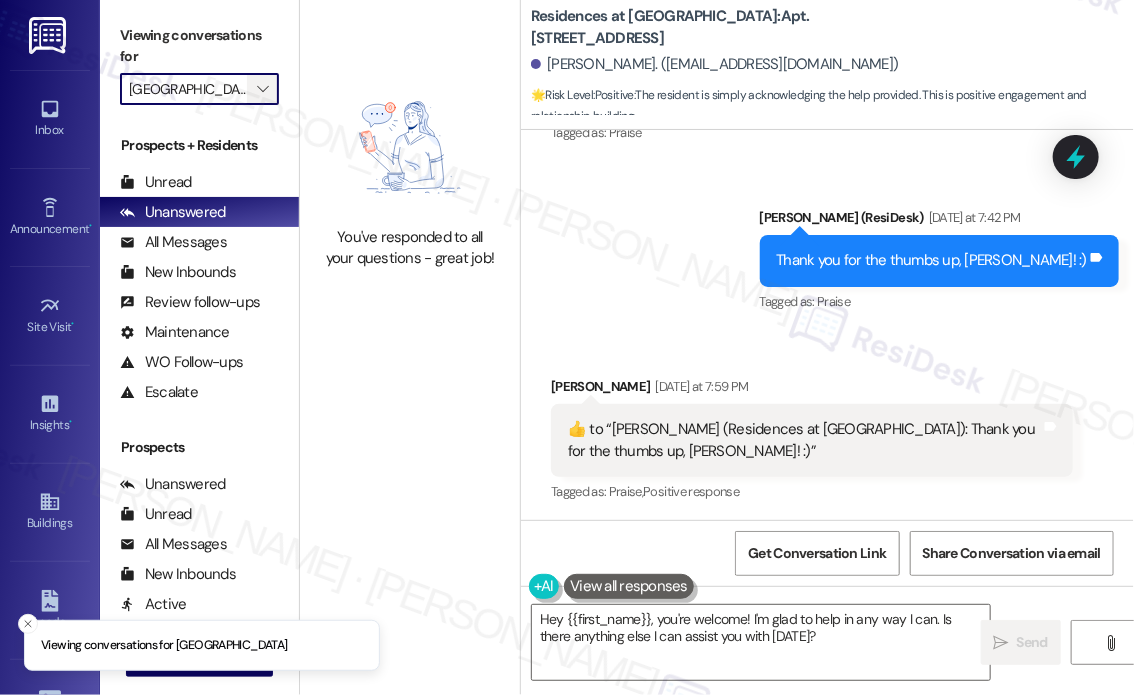 click on "" at bounding box center (262, 89) 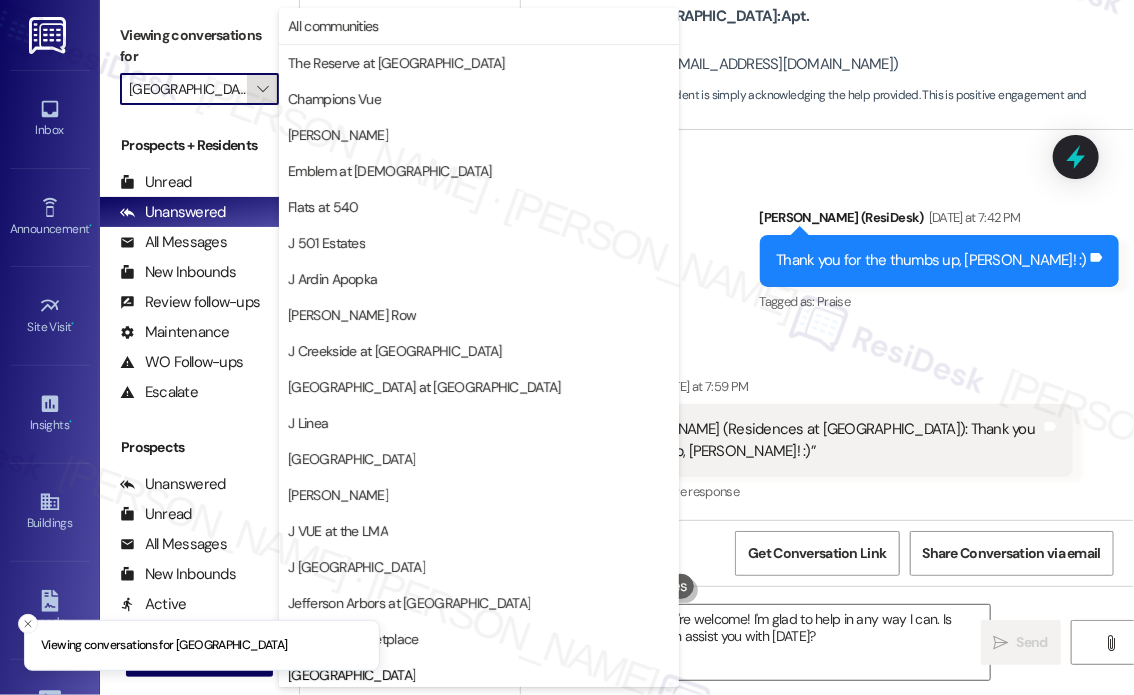 scroll, scrollTop: 0, scrollLeft: 23, axis: horizontal 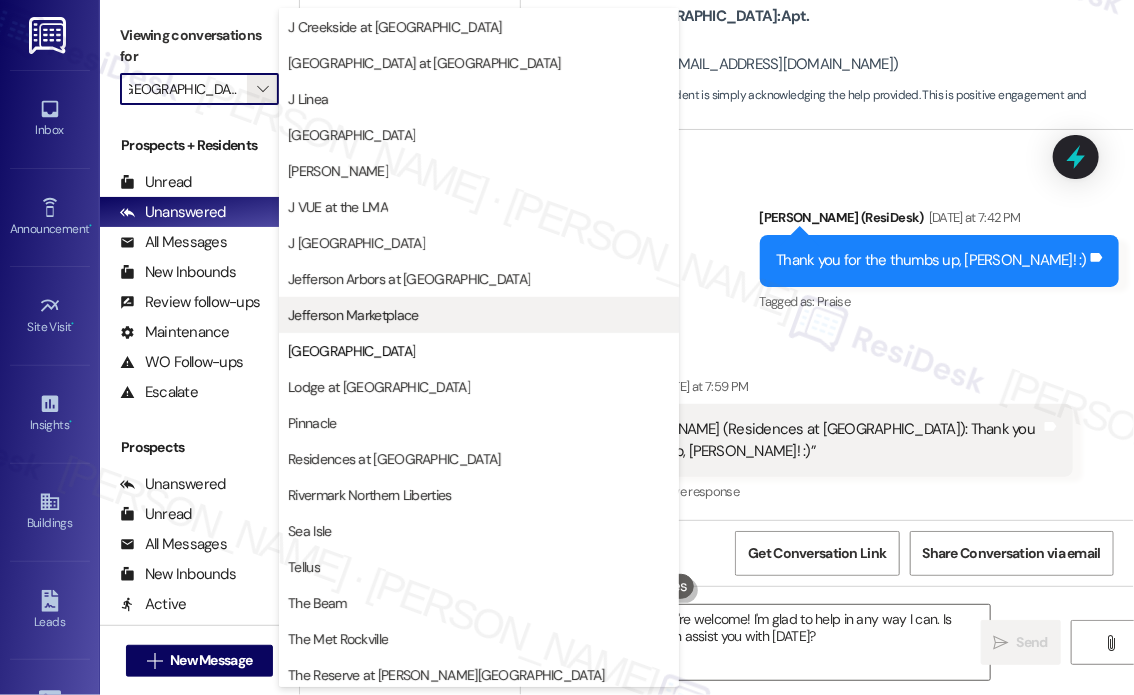 click on "Jefferson Marketplace" at bounding box center [353, 315] 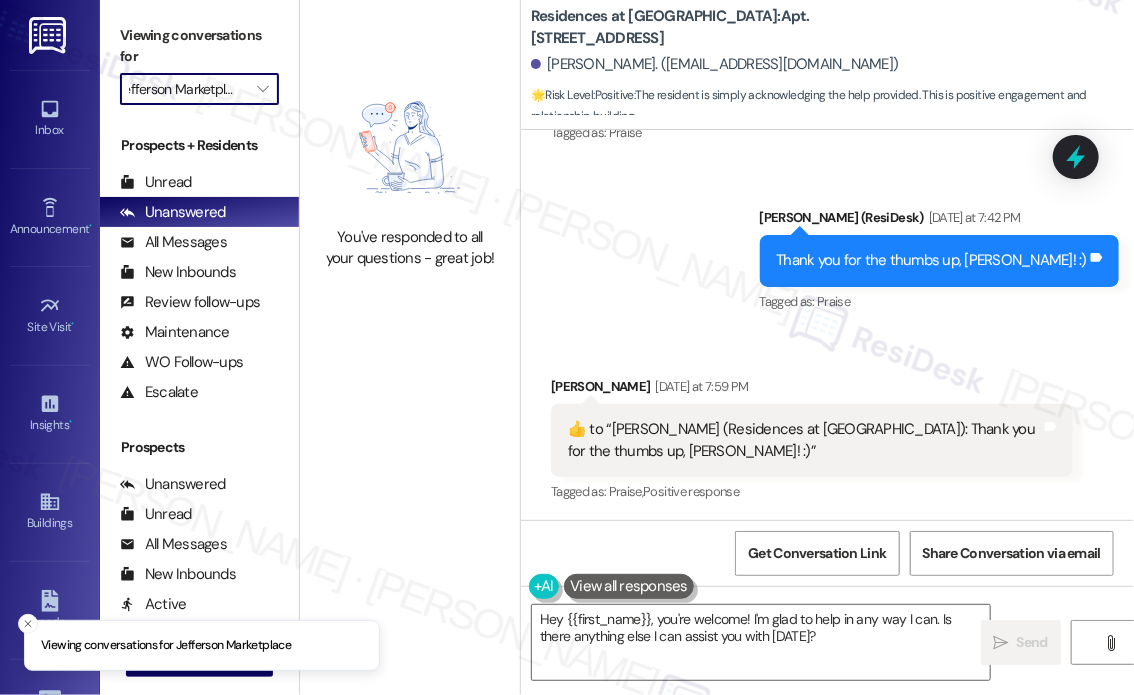 scroll, scrollTop: 0, scrollLeft: 11, axis: horizontal 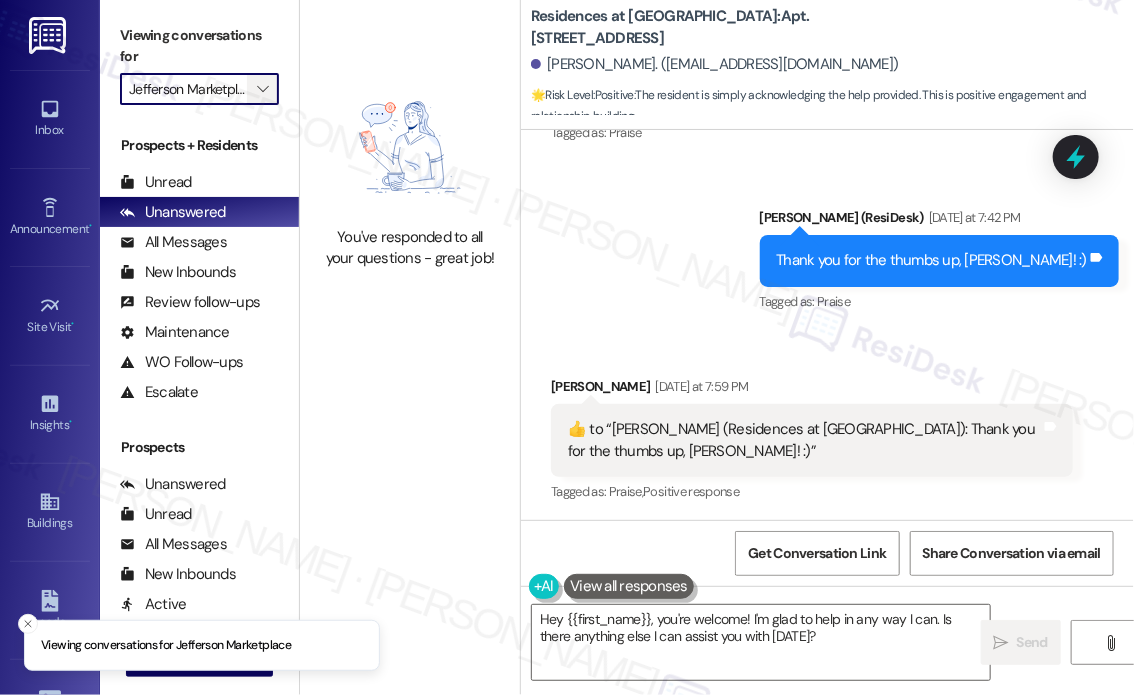 click on "" at bounding box center (262, 89) 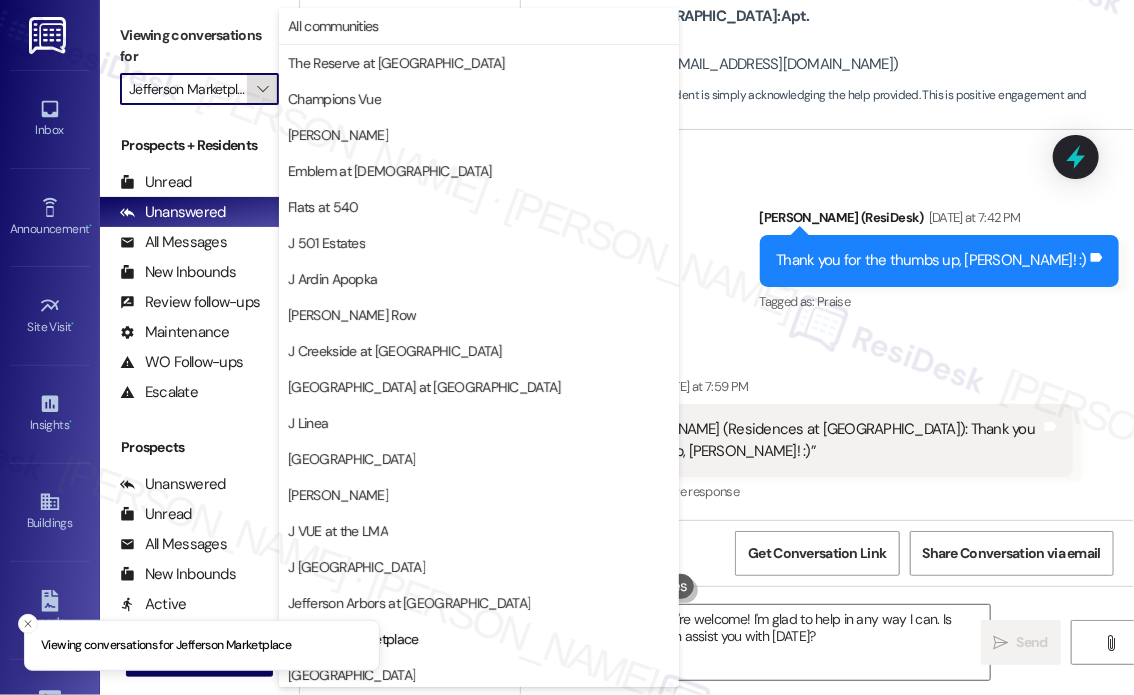 scroll, scrollTop: 0, scrollLeft: 11, axis: horizontal 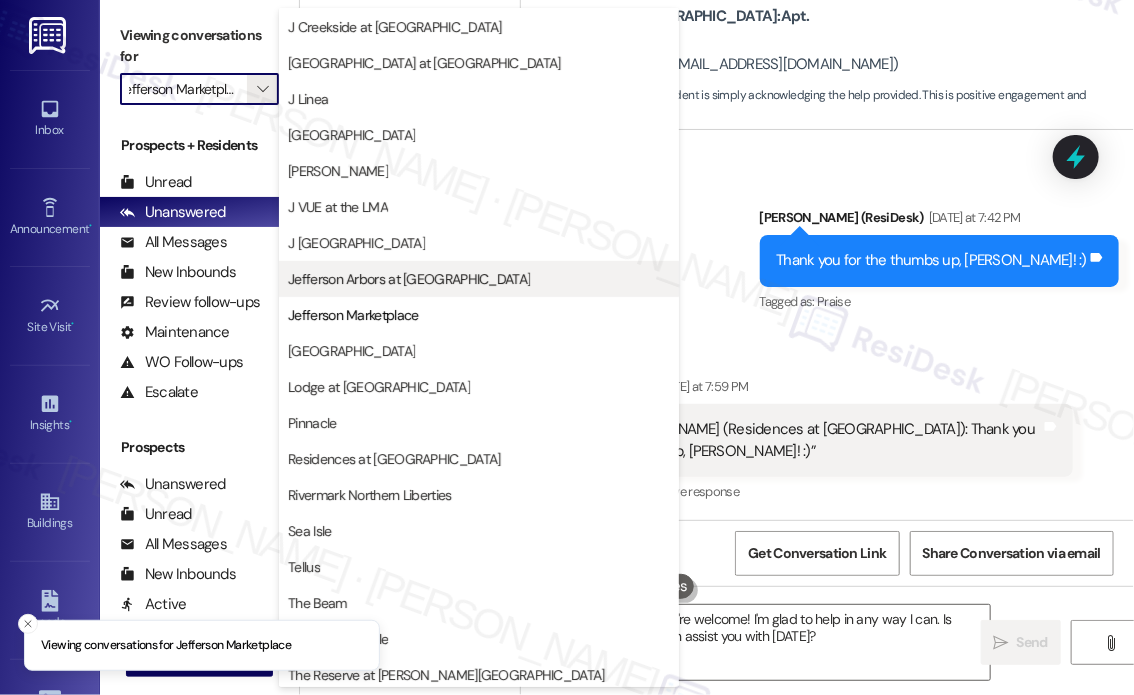 click on "Jefferson Arbors at [GEOGRAPHIC_DATA]" at bounding box center (409, 279) 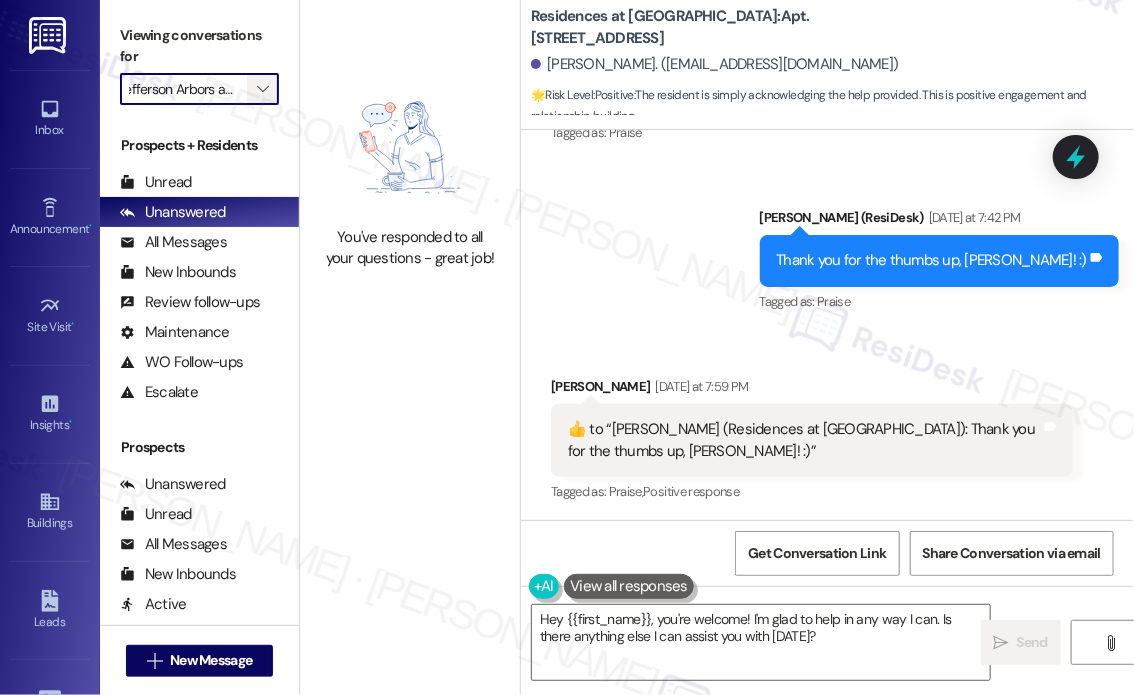 scroll, scrollTop: 0, scrollLeft: 0, axis: both 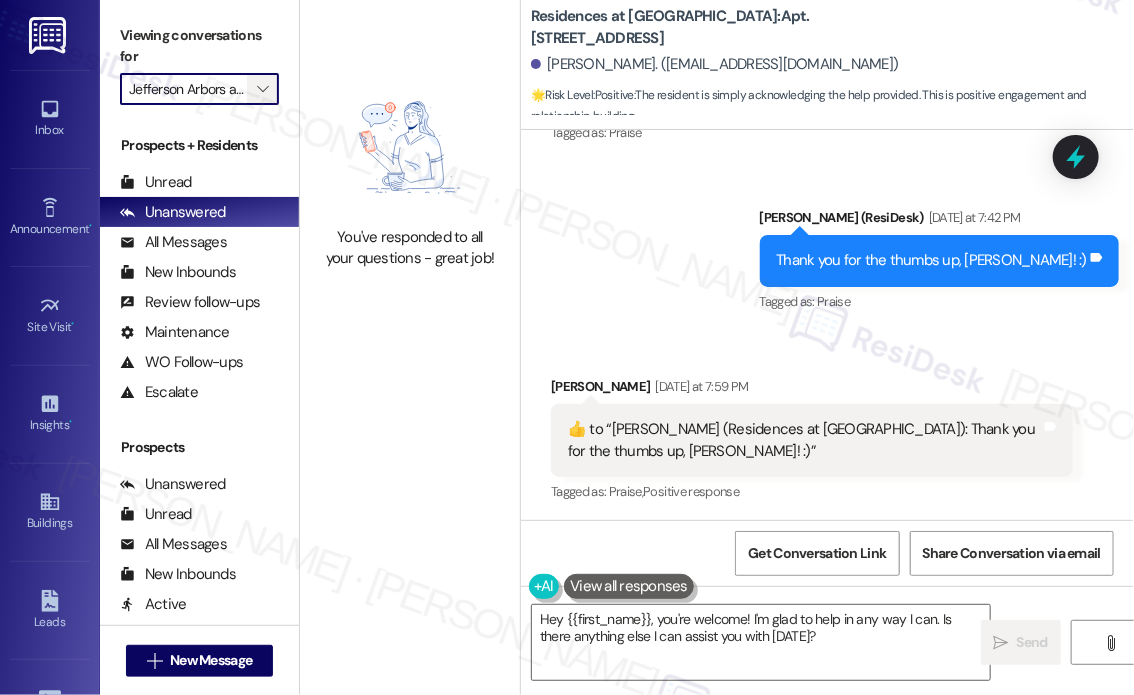 click on "" at bounding box center [263, 89] 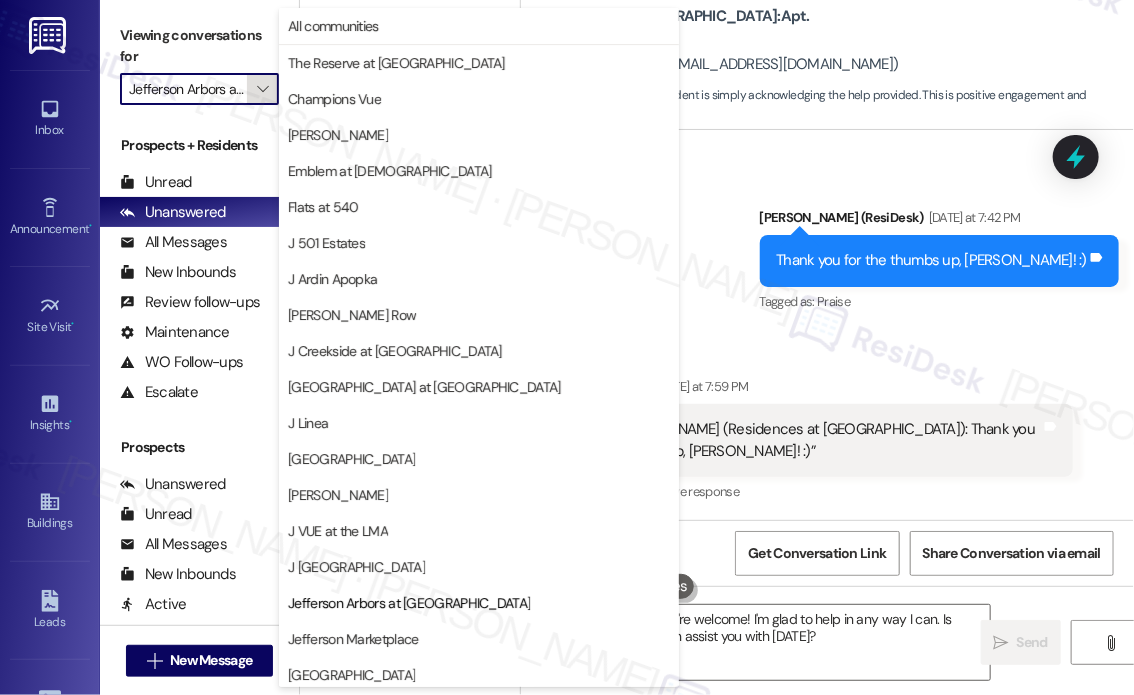 scroll, scrollTop: 0, scrollLeft: 61, axis: horizontal 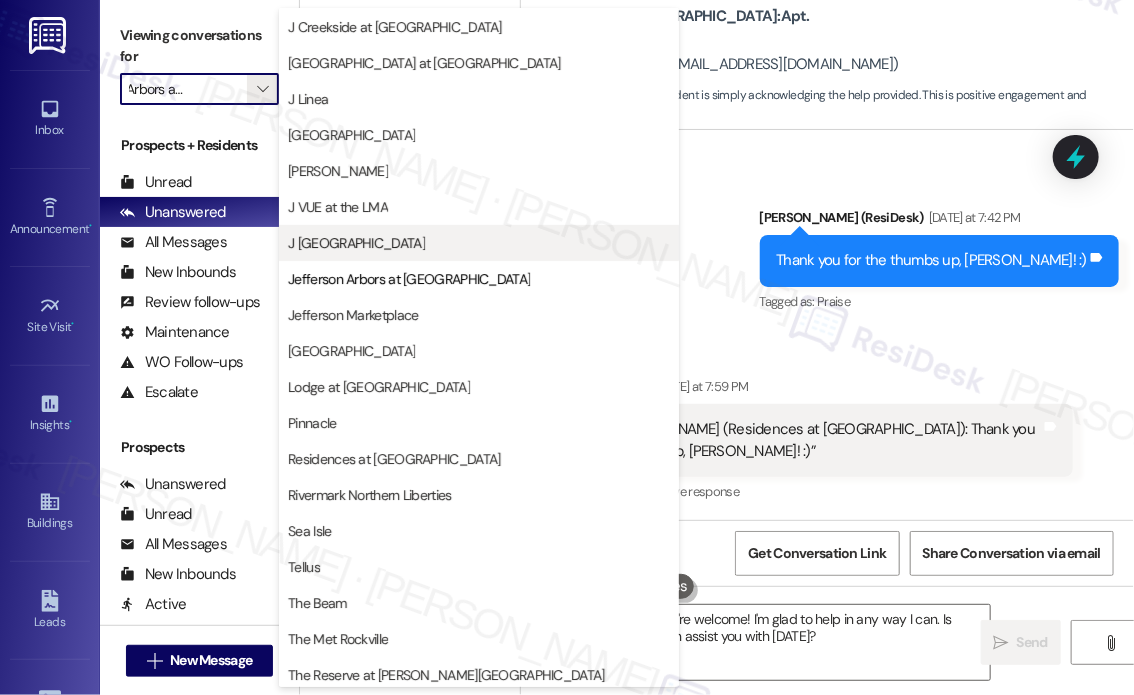 click on "J [GEOGRAPHIC_DATA]" at bounding box center [356, 243] 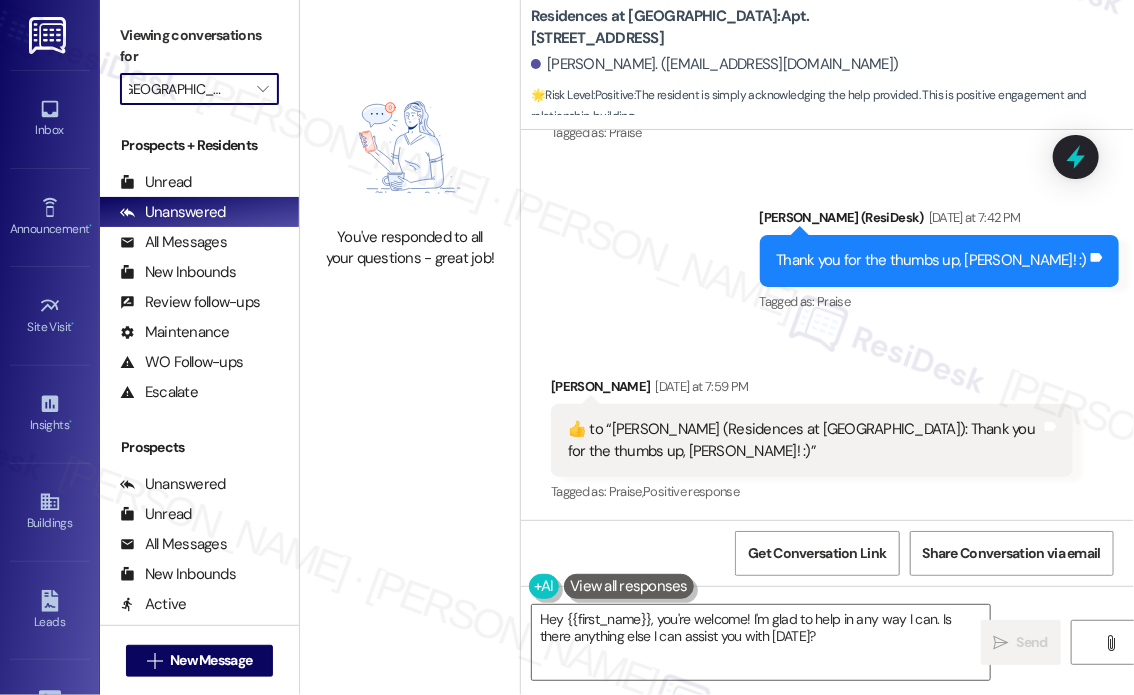 scroll, scrollTop: 0, scrollLeft: 0, axis: both 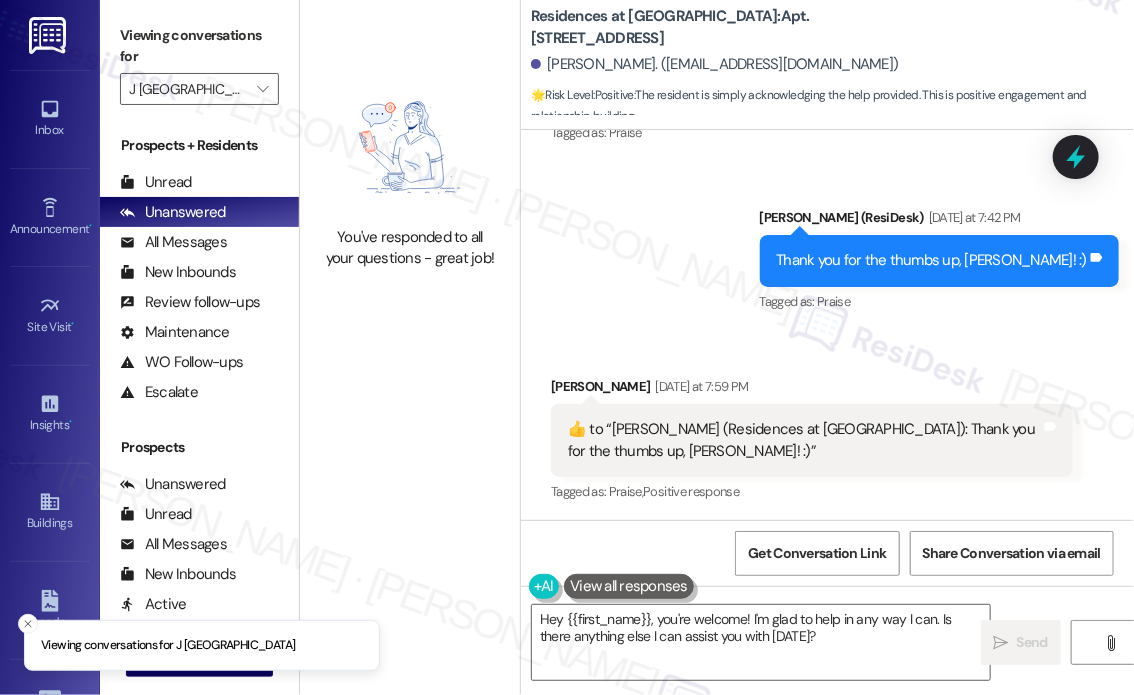 click on "You've responded to all your questions - great job!" at bounding box center [410, 248] 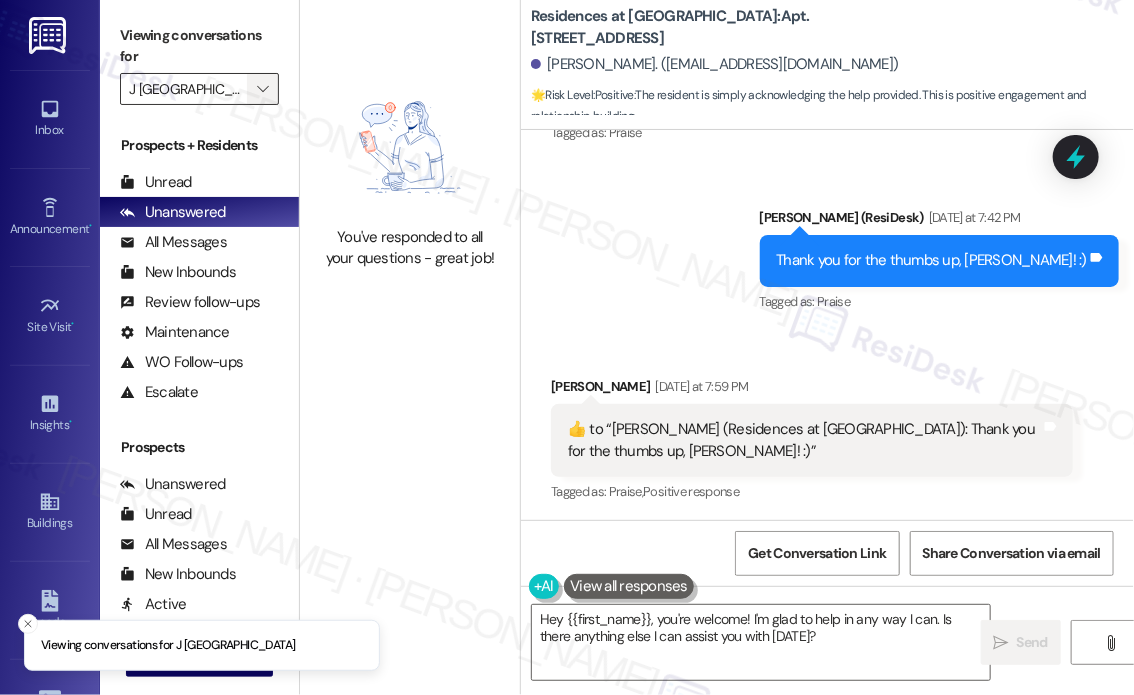 click on "" at bounding box center (262, 89) 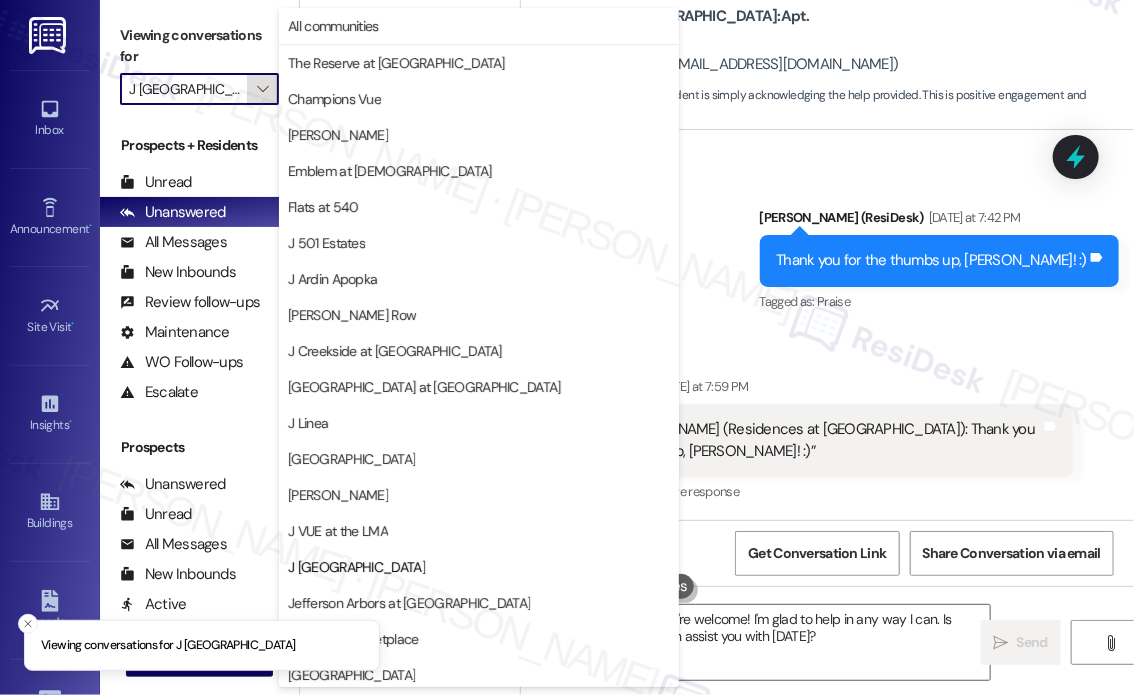 scroll, scrollTop: 324, scrollLeft: 0, axis: vertical 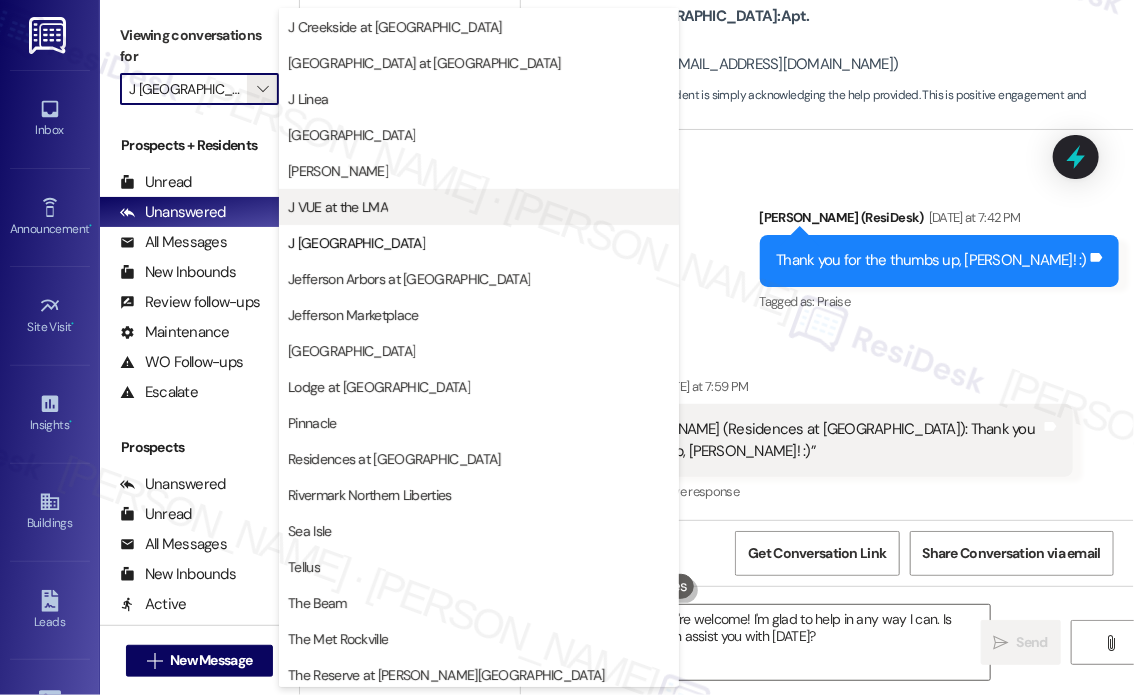 click on "J VUE at the LMA" at bounding box center (338, 207) 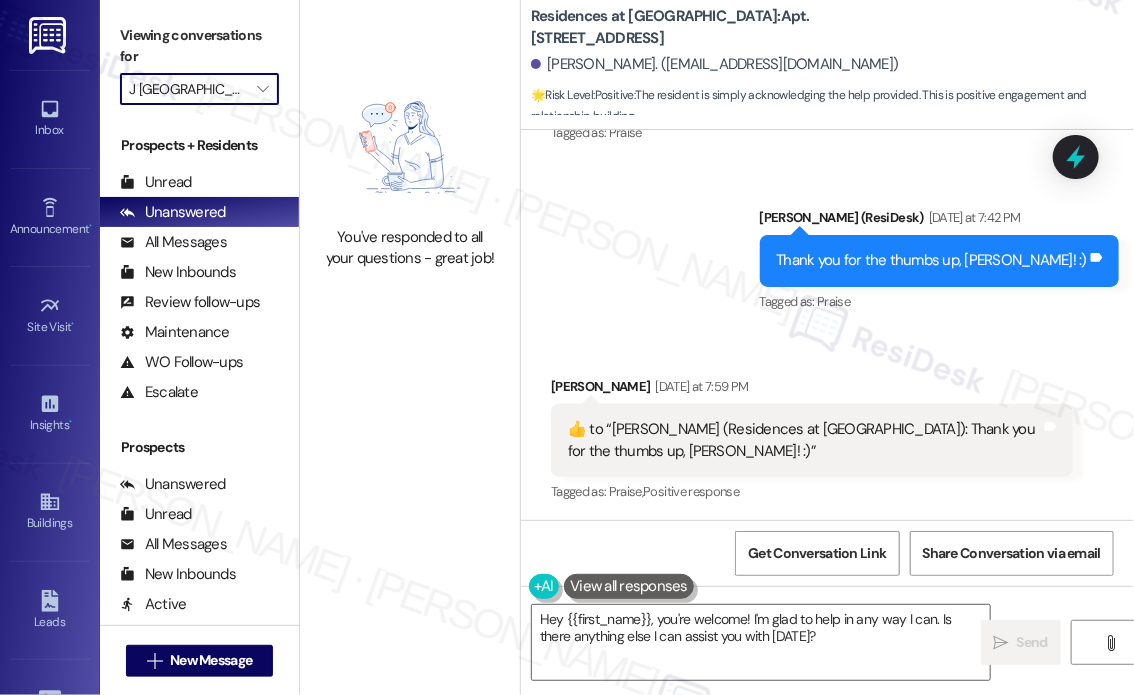 type on "J VUE at the LMA" 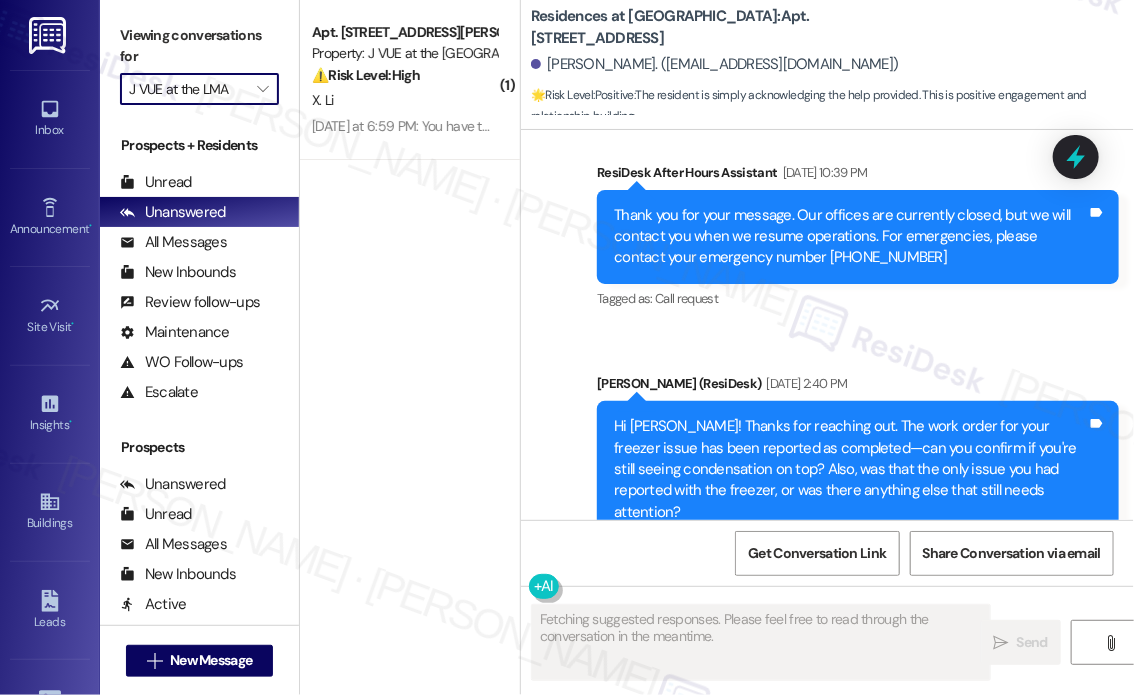 scroll, scrollTop: 16977, scrollLeft: 0, axis: vertical 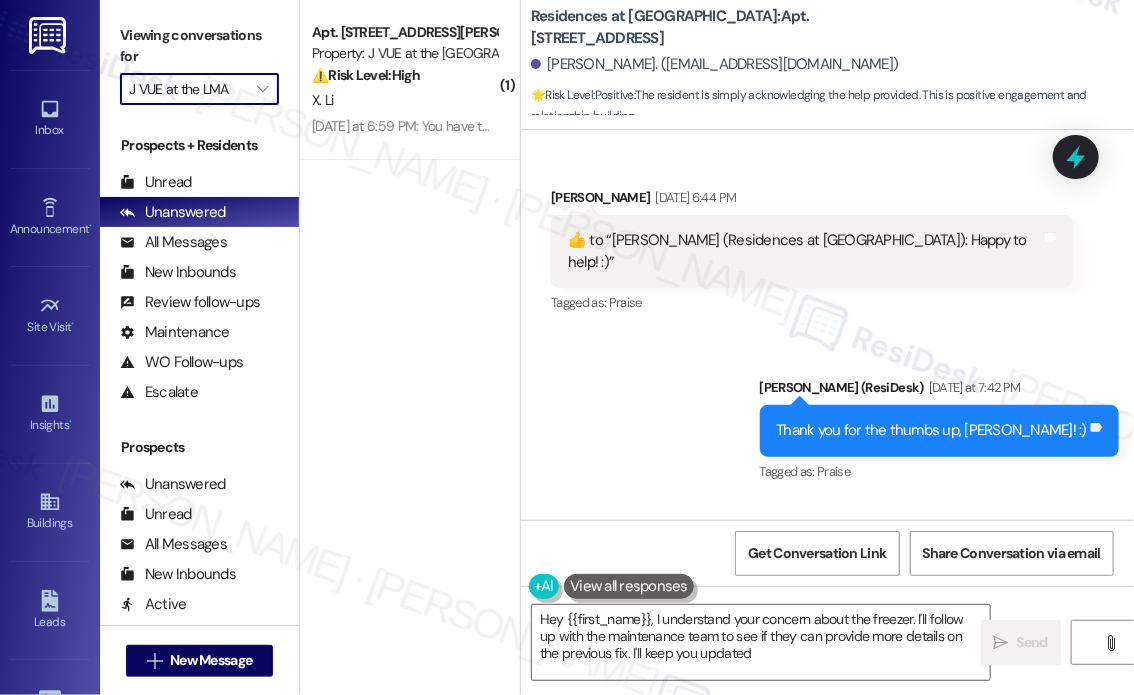 type on "Hey {{first_name}}, I understand your concern about the freezer. I'll follow up with the maintenance team to see if they can provide more details on the previous fix. I'll keep you updated!" 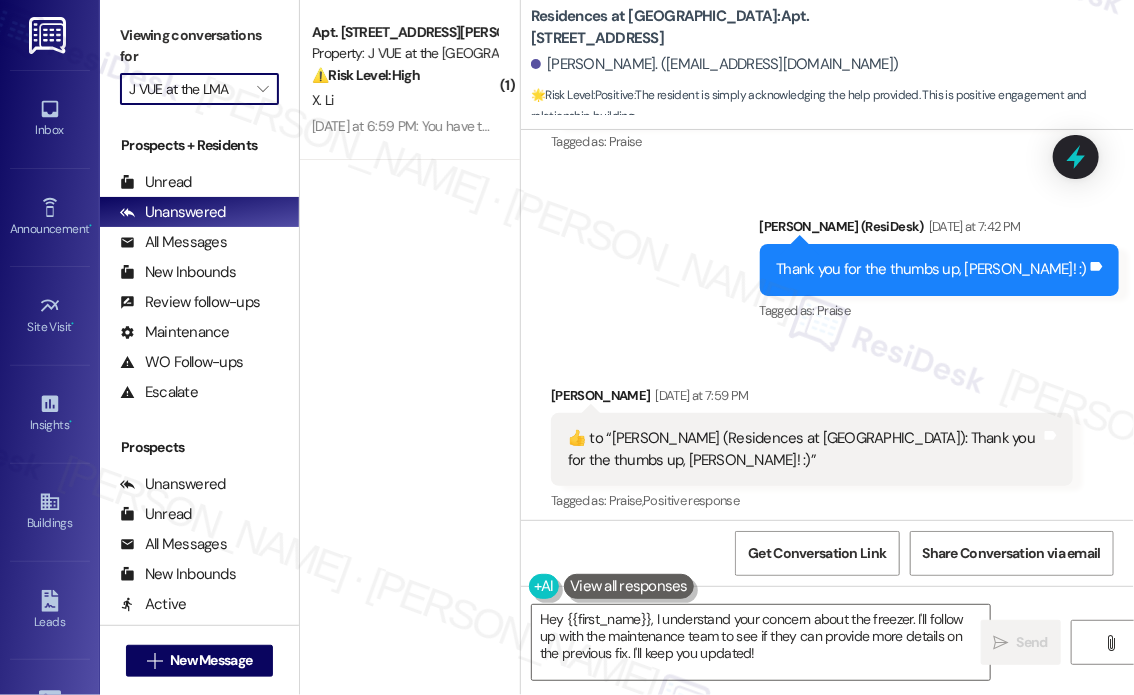 scroll, scrollTop: 17147, scrollLeft: 0, axis: vertical 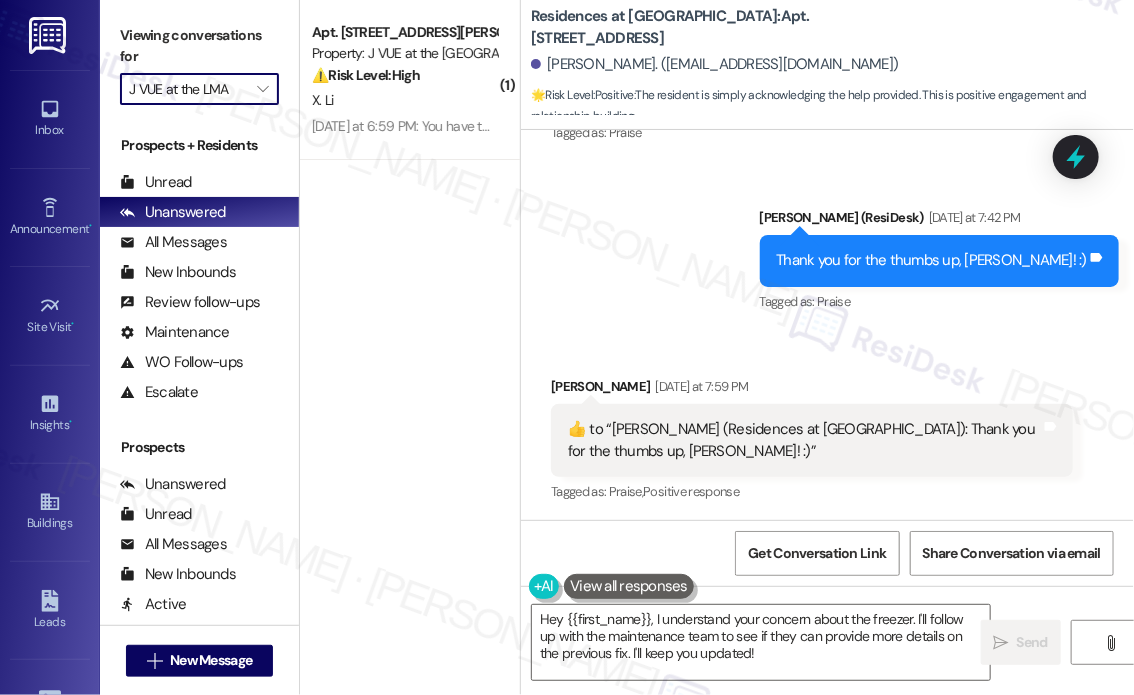 click on "Sent via SMS [PERSON_NAME]  (ResiDesk) 10:20 AM 👍 Tags and notes Tagged as:   Positive response Click to highlight conversations about Positive response" at bounding box center [827, 605] 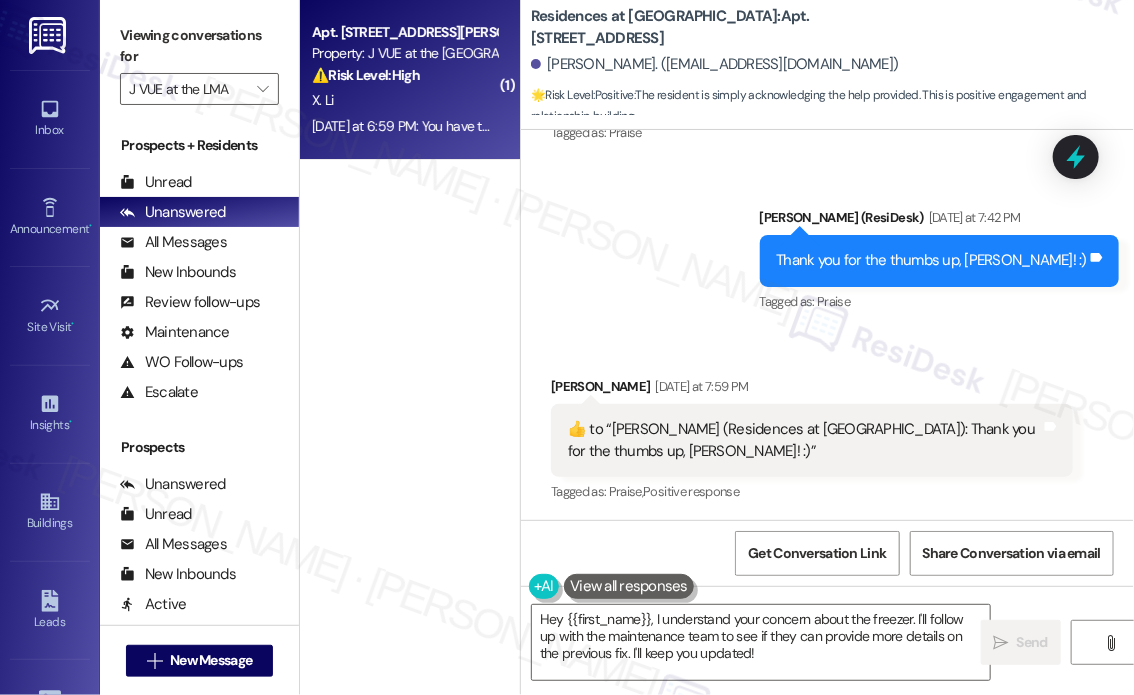 click on "[DATE] at 6:59 PM: You have the permission and no pets. I submitted request in the app and I don't know why it was cancelled [DATE] [DATE] at 6:59 PM: You have the permission and no pets. I submitted request in the app and I don't know why it was cancelled [DATE]" at bounding box center (404, 126) 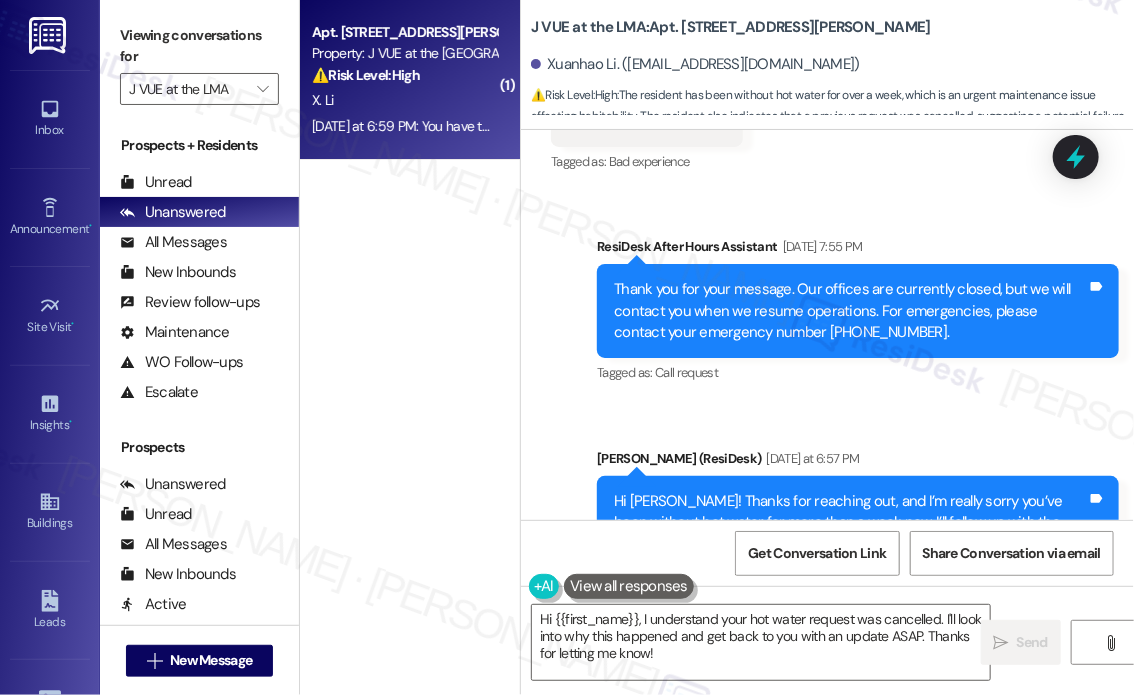 scroll, scrollTop: 19946, scrollLeft: 0, axis: vertical 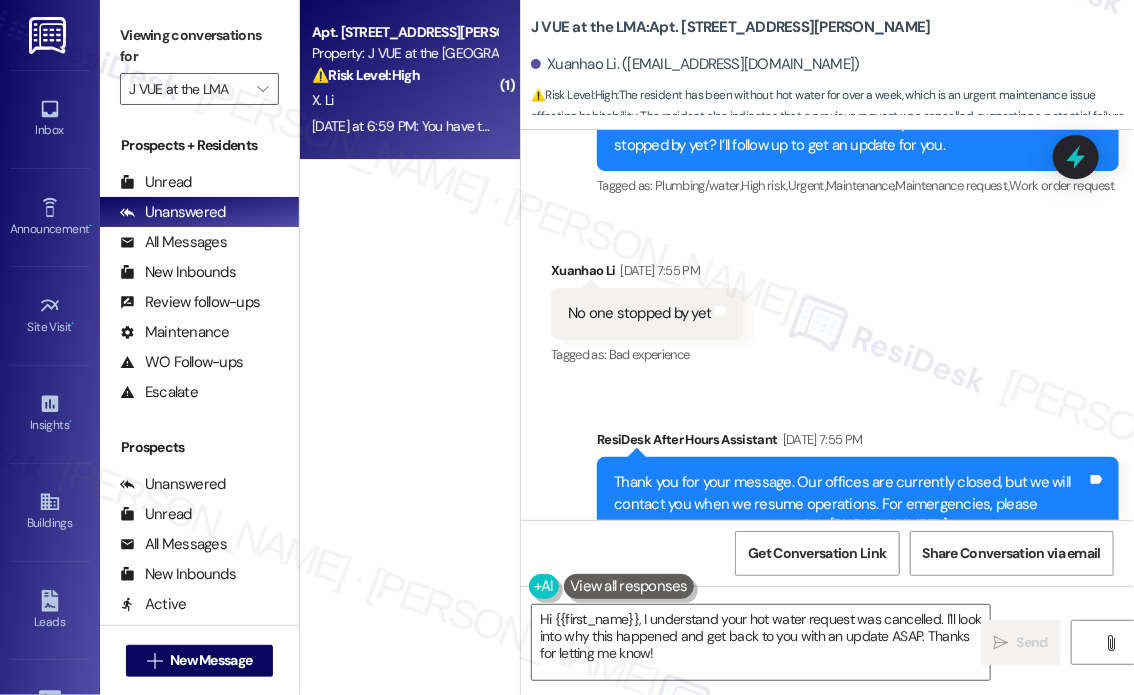 click on "Received via SMS Xuanhao Li [DATE] 7:55 PM No one stopped by yet Tags and notes Tagged as:   Bad experience Click to highlight conversations about Bad experience" at bounding box center [827, 299] 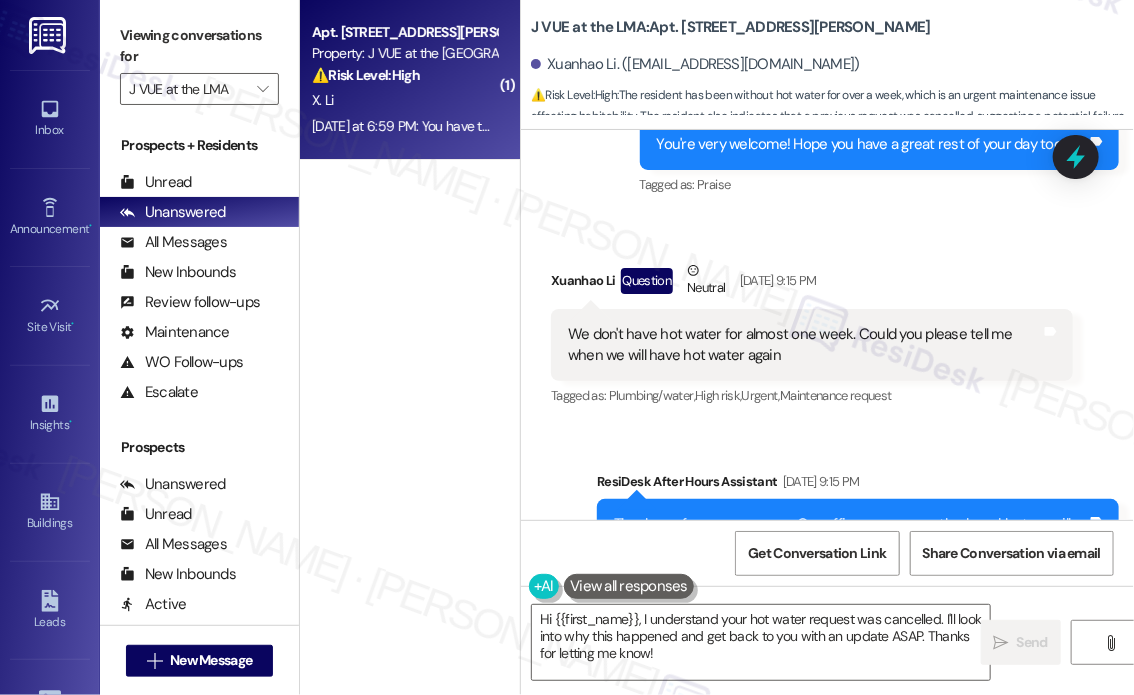 scroll, scrollTop: 19246, scrollLeft: 0, axis: vertical 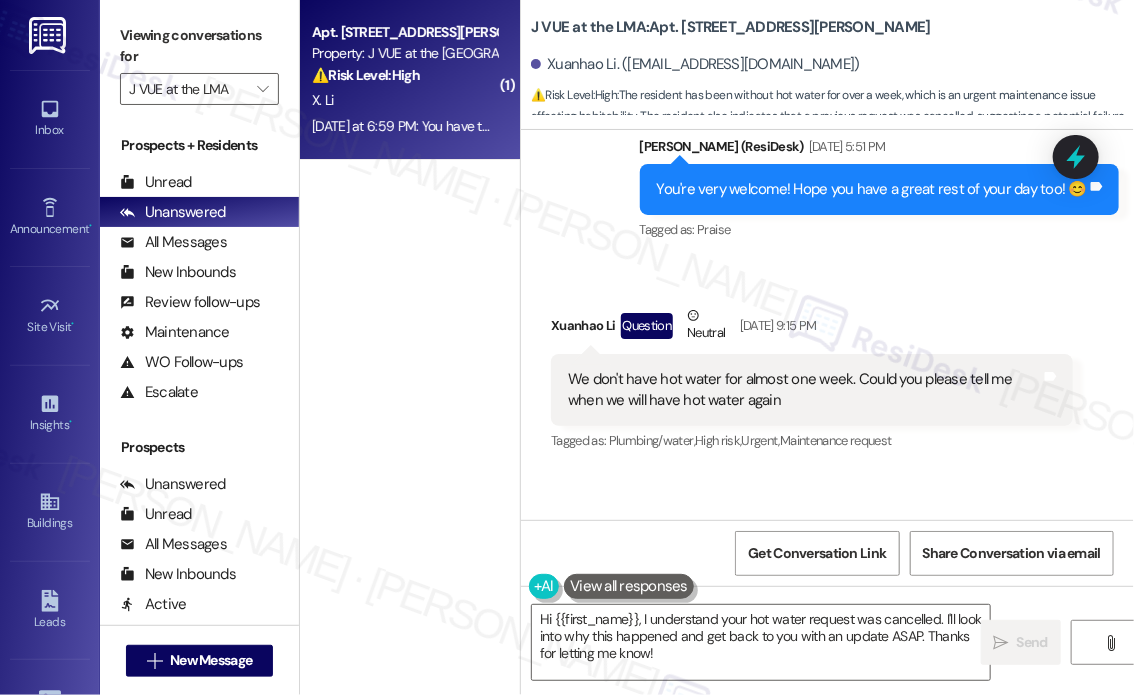 click on "Received via SMS Xuanhao Li Question   Neutral [DATE] 9:15 PM We don't have hot water for almost one week. Could you please tell me when we will have hot water again Tags and notes Tagged as:   Plumbing/water ,  Click to highlight conversations about Plumbing/water High risk ,  Click to highlight conversations about High risk Urgent ,  Click to highlight conversations about Urgent Maintenance request Click to highlight conversations about Maintenance request" at bounding box center [827, 365] 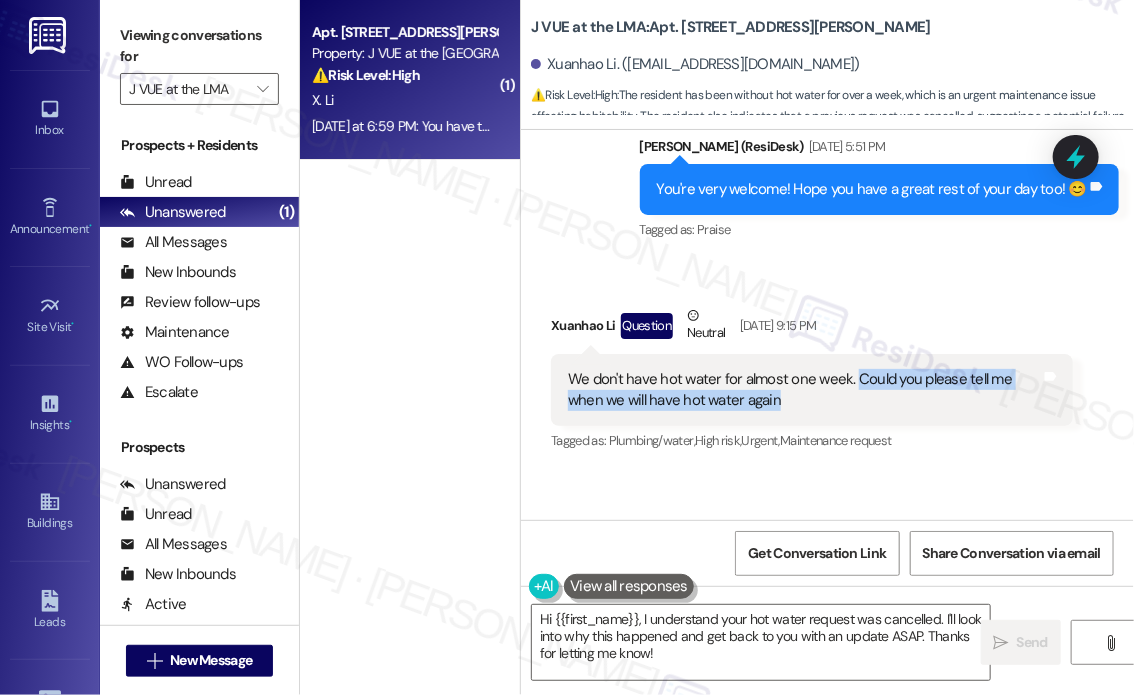 drag, startPoint x: 814, startPoint y: 332, endPoint x: 856, endPoint y: 319, distance: 43.965897 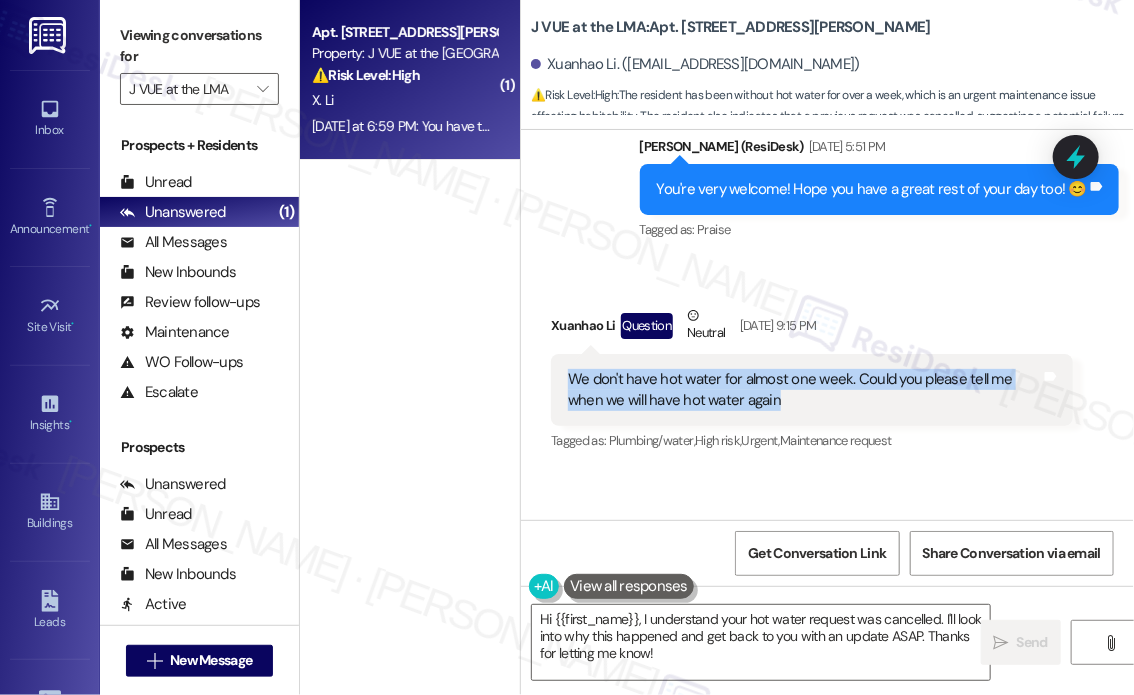 click on "We don't have hot water for almost one week. Could you please tell me when we will have hot water again" at bounding box center (804, 390) 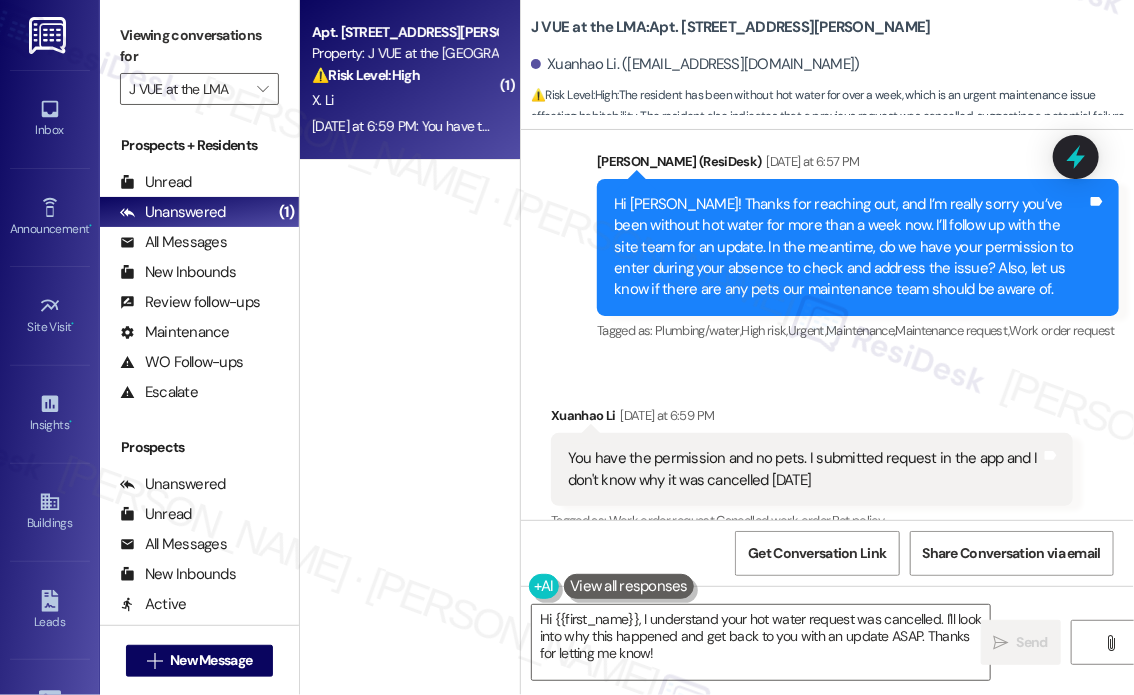 scroll, scrollTop: 20446, scrollLeft: 0, axis: vertical 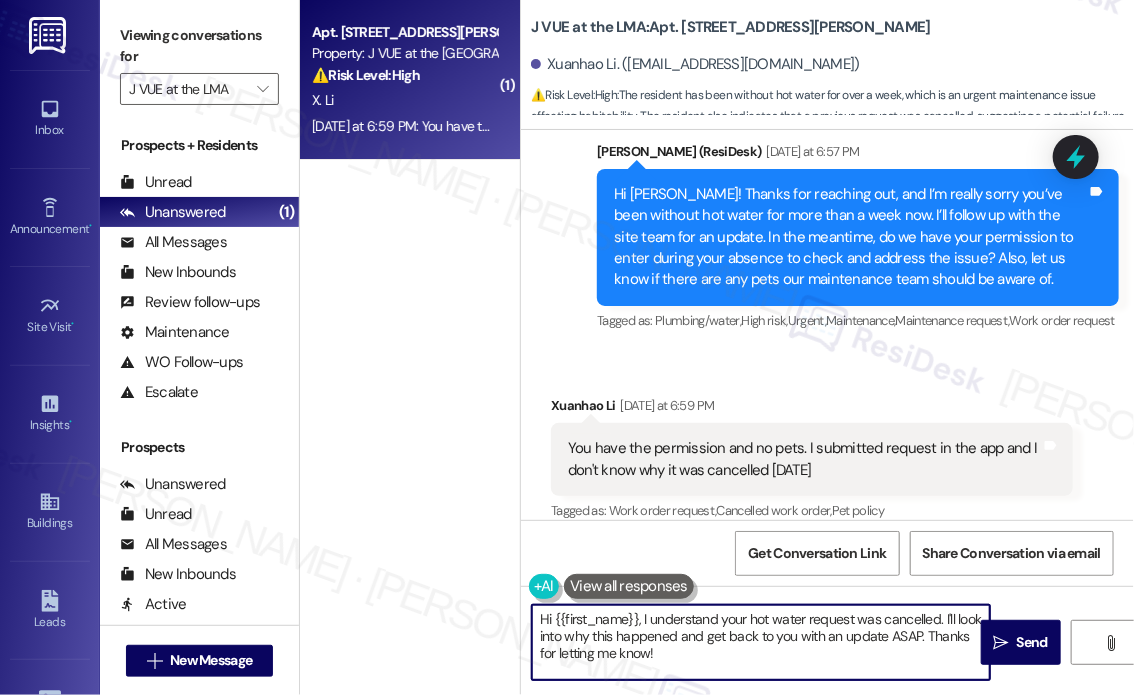 click on "Hi {{first_name}}, I understand your hot water request was cancelled. I'll look into why this happened and get back to you with an update ASAP. Thanks for letting me know!" at bounding box center (761, 642) 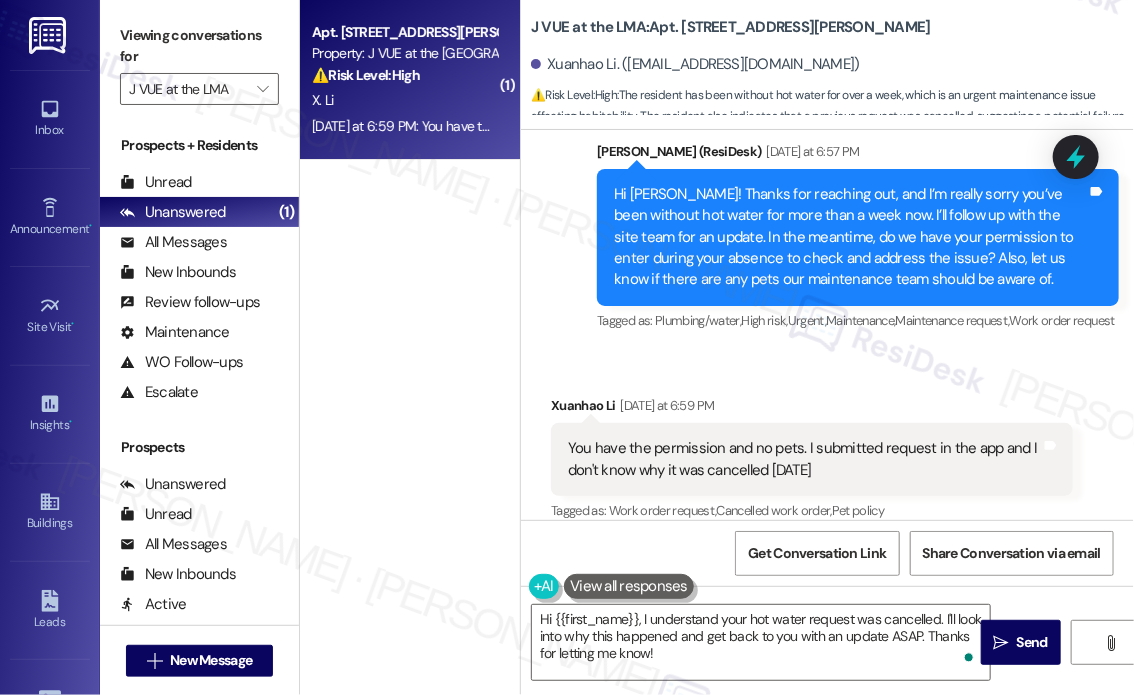 scroll, scrollTop: 20447, scrollLeft: 0, axis: vertical 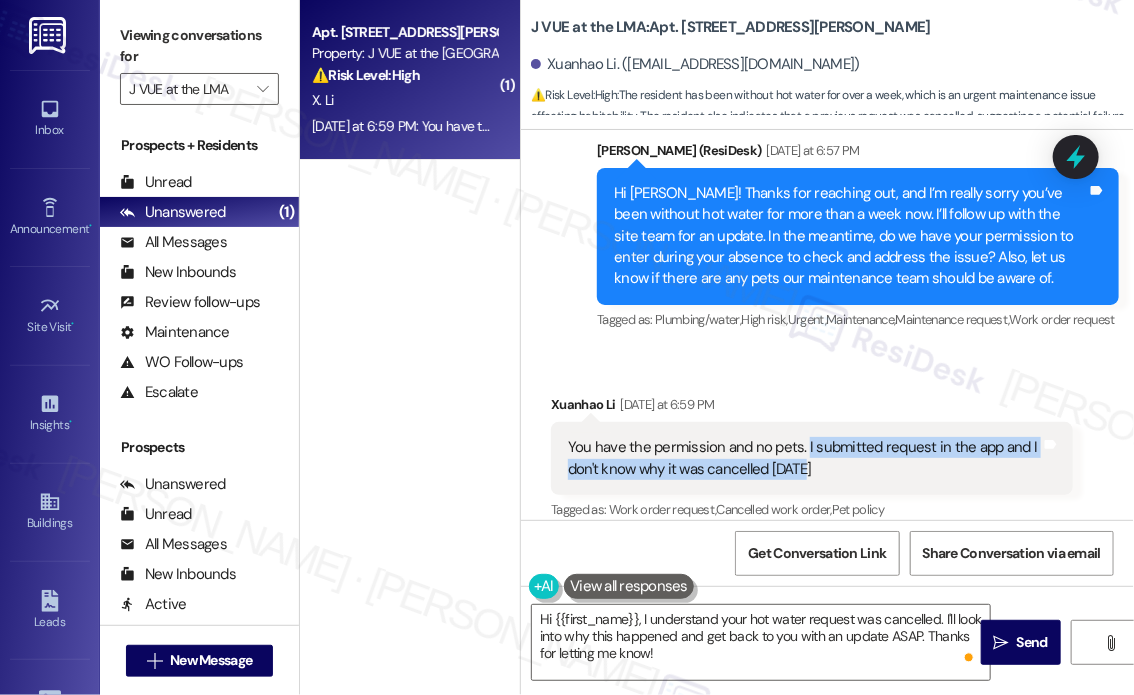 drag, startPoint x: 838, startPoint y: 443, endPoint x: 801, endPoint y: 425, distance: 41.14608 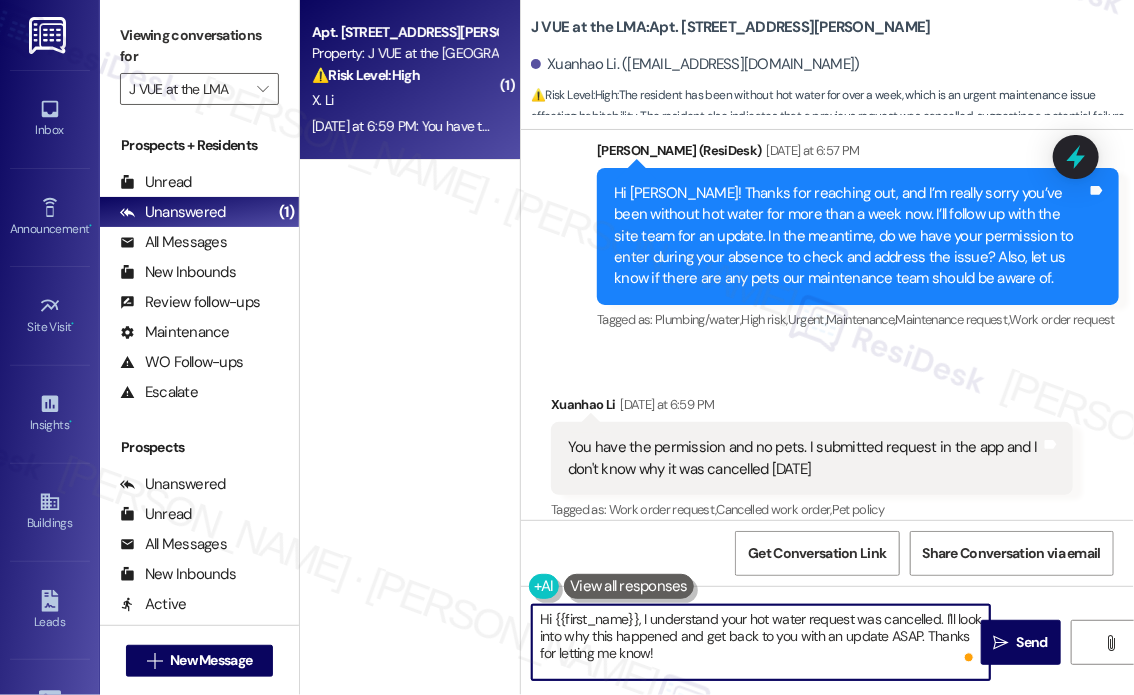drag, startPoint x: 683, startPoint y: 656, endPoint x: 639, endPoint y: 615, distance: 60.1415 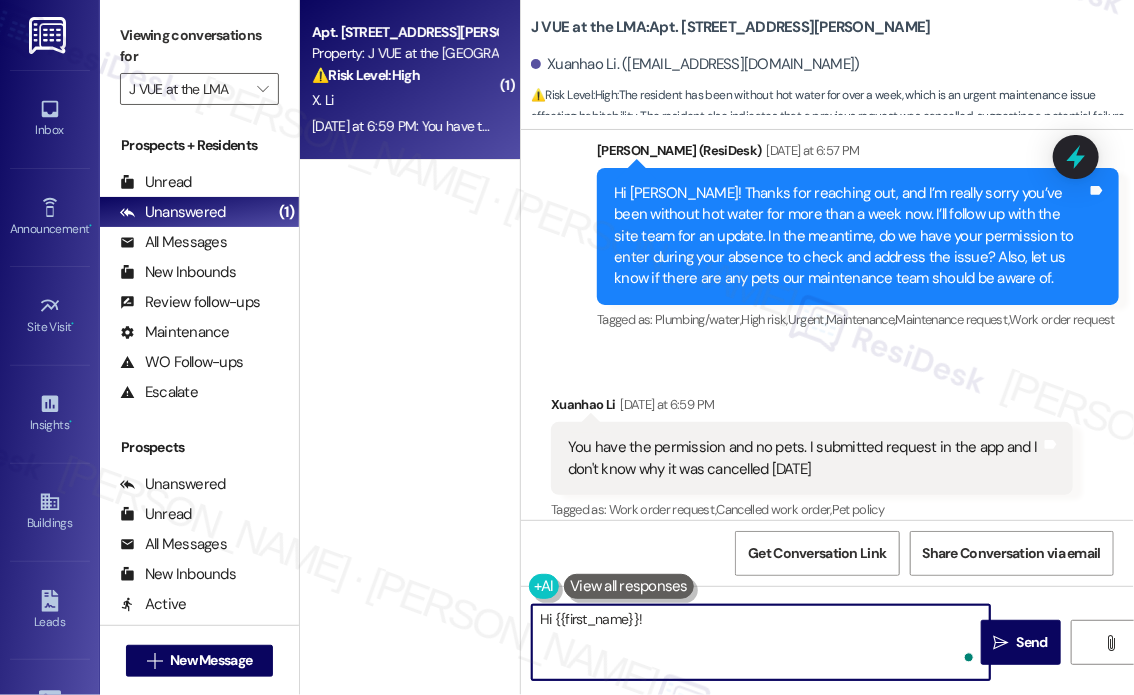 paste on "Sorry for the inconvenience—I saw that your request was canceled, and I’m not sure why either. I went ahead and submitted a new one myself to make sure it gets taken care of. Let me know if anything changes in the meantime!" 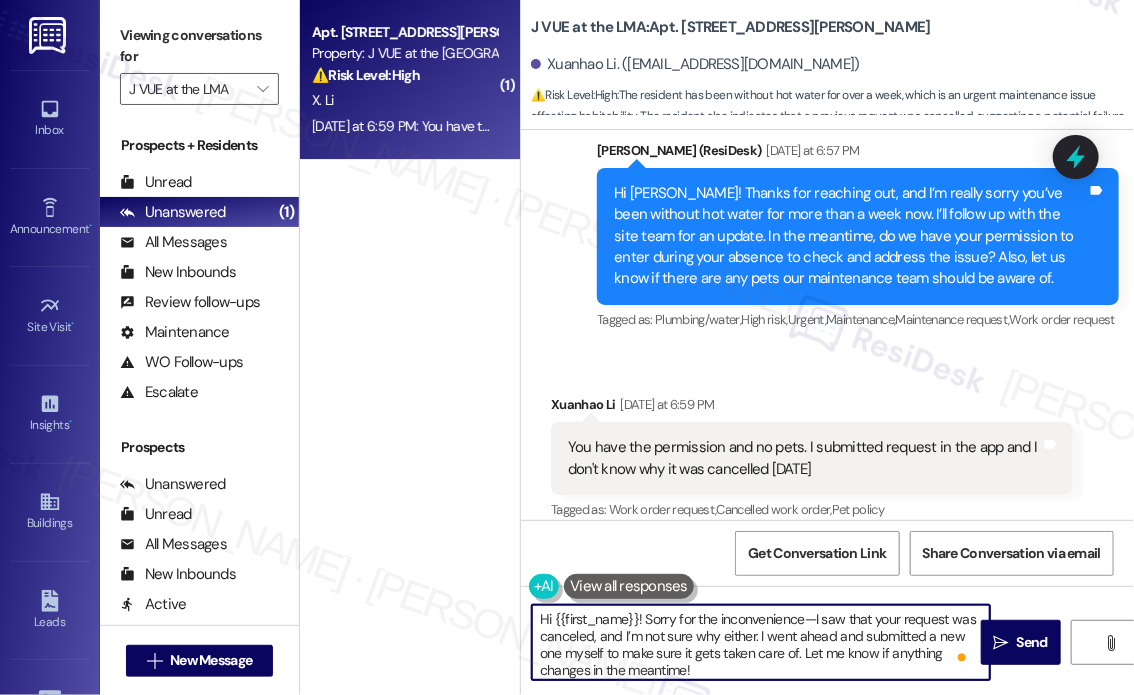 click on "Hi {{first_name}}! Sorry for the inconvenience—I saw that your request was canceled, and I’m not sure why either. I went ahead and submitted a new one myself to make sure it gets taken care of. Let me know if anything changes in the meantime!" at bounding box center (761, 642) 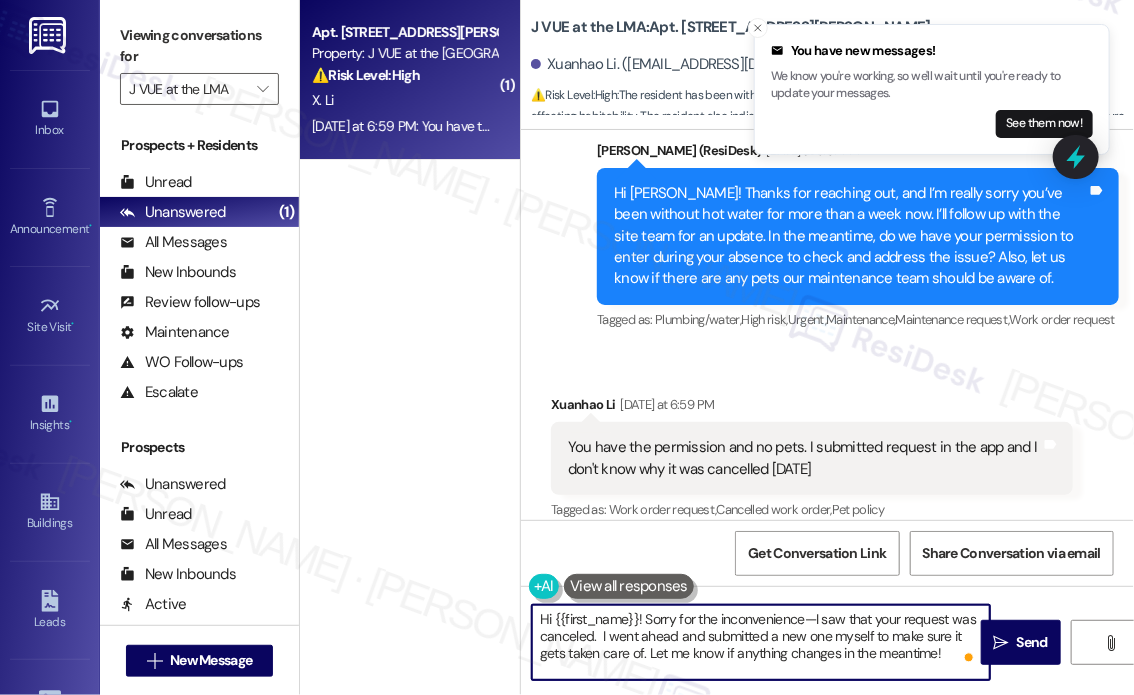 click on "Hi {{first_name}}! Sorry for the inconvenience—I saw that your request was canceled.  I went ahead and submitted a new one myself to make sure it gets taken care of. Let me know if anything changes in the meantime!" at bounding box center [761, 642] 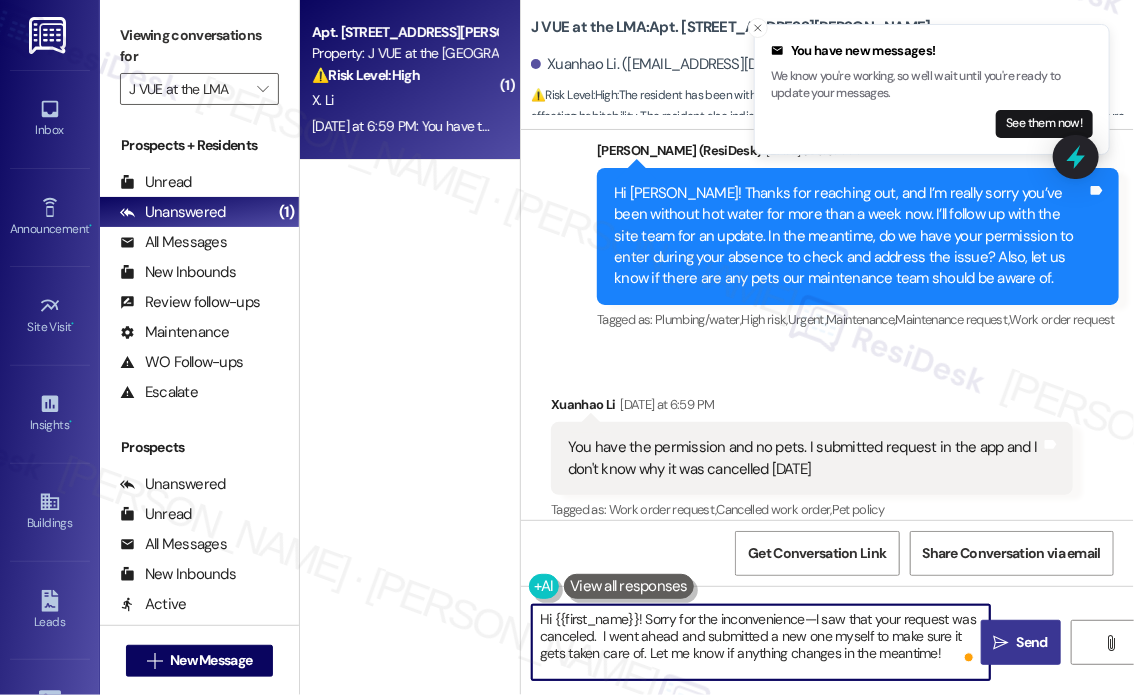 type on "Hi {{first_name}}! Sorry for the inconvenience—I saw that your request was canceled.  I went ahead and submitted a new one myself to make sure it gets taken care of. Let me know if anything changes in the meantime!" 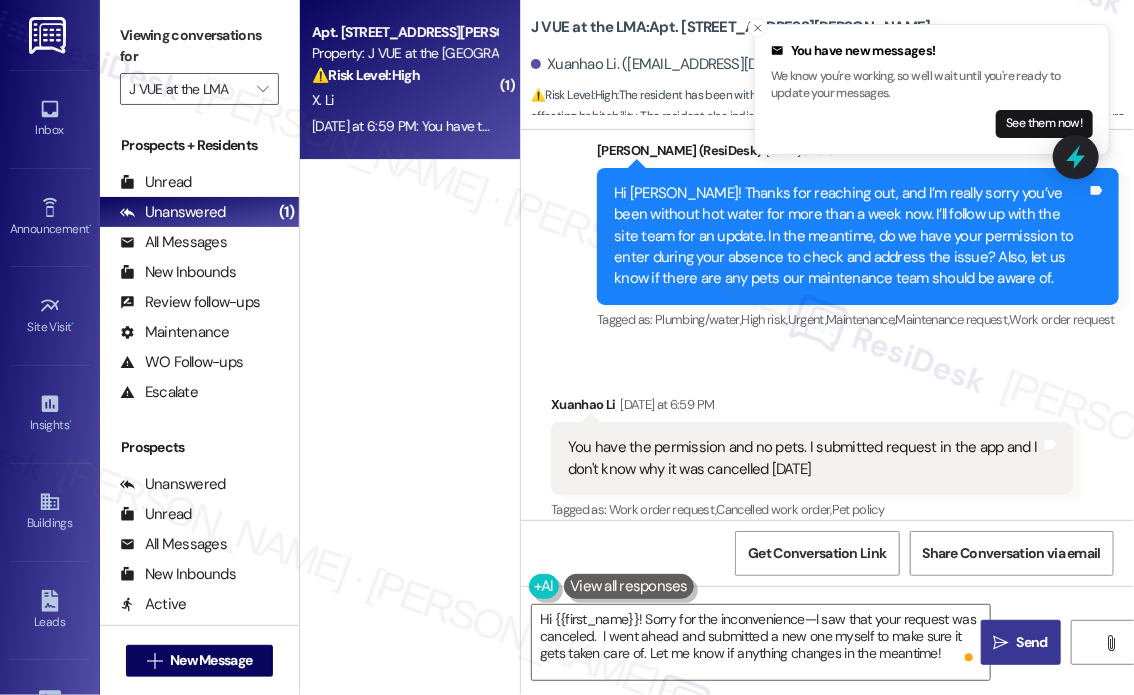 click on "Send" at bounding box center (1032, 642) 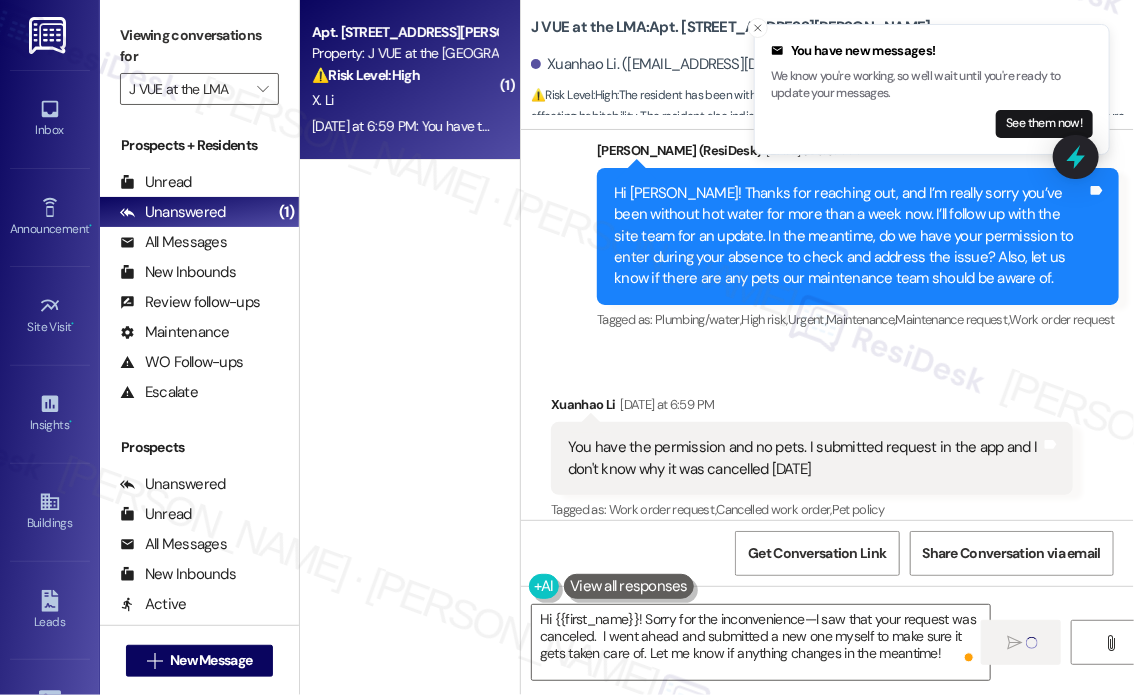 type 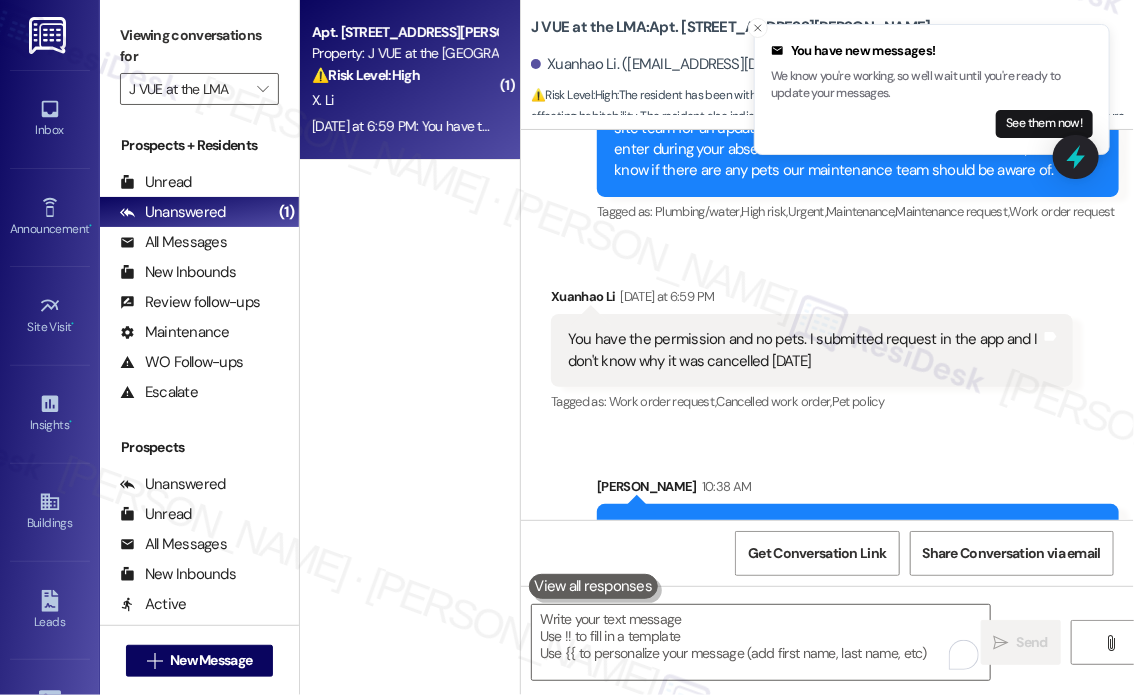 scroll, scrollTop: 20629, scrollLeft: 0, axis: vertical 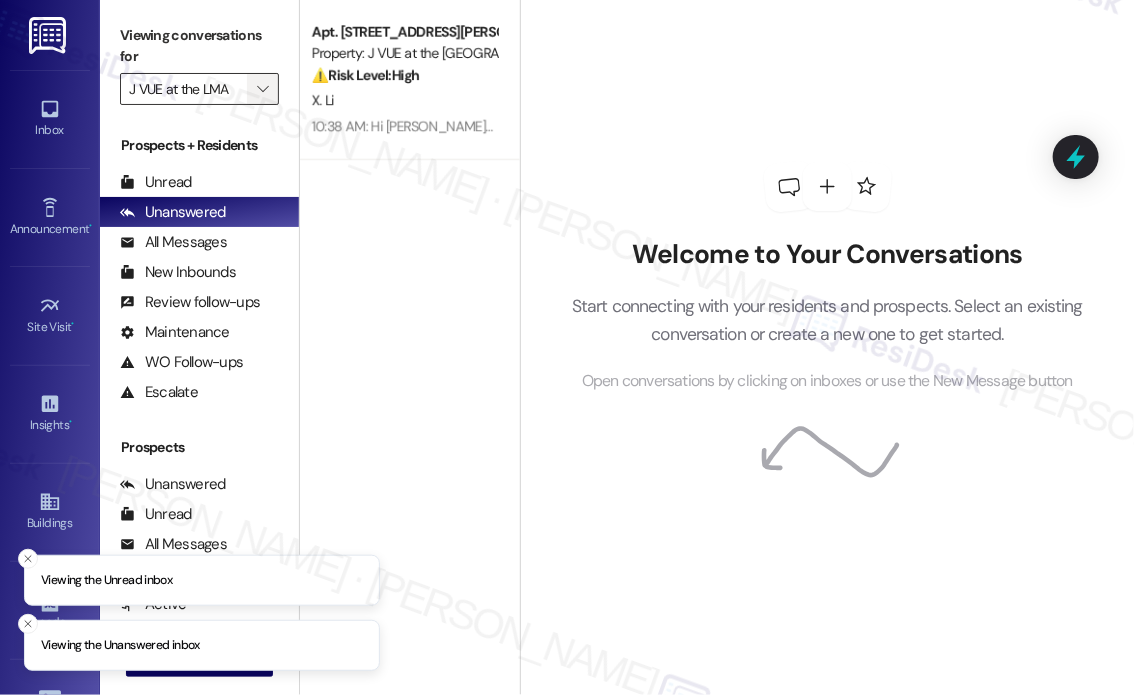 click on "" at bounding box center [262, 89] 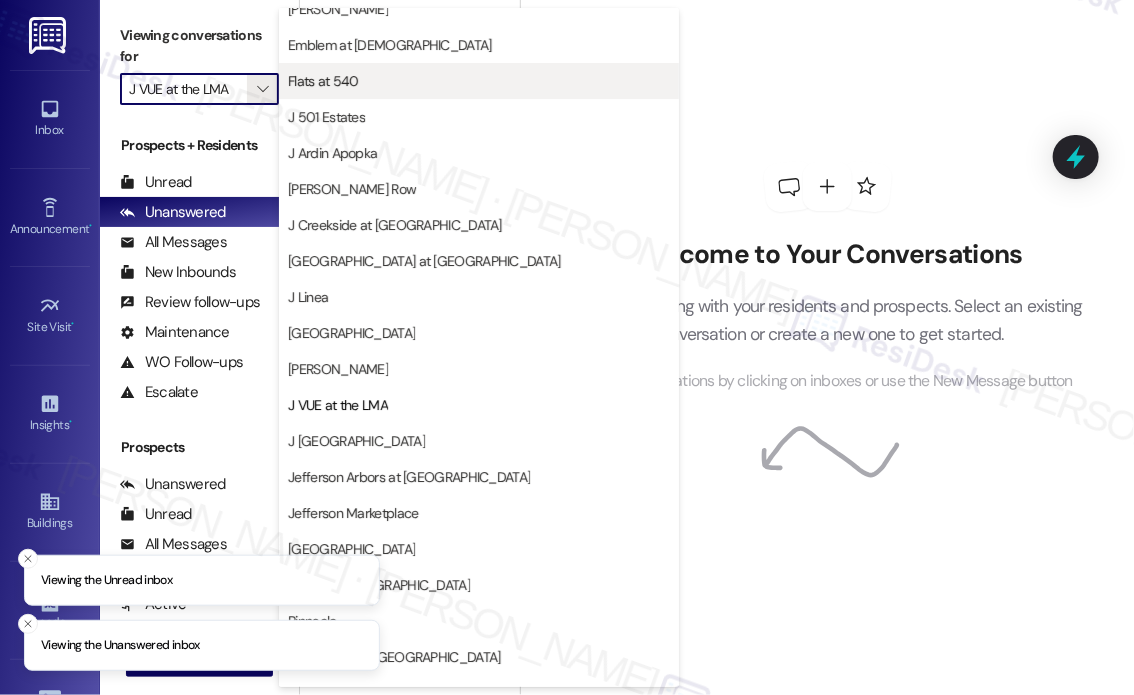 scroll, scrollTop: 0, scrollLeft: 0, axis: both 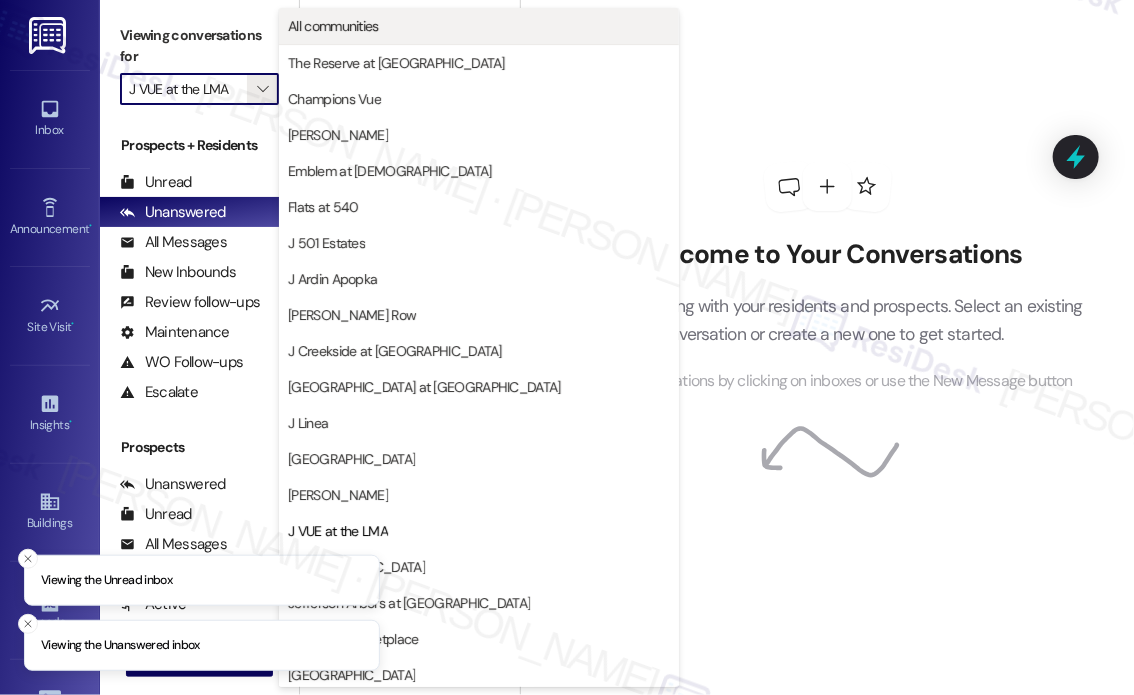 click on "All communities" at bounding box center (333, 26) 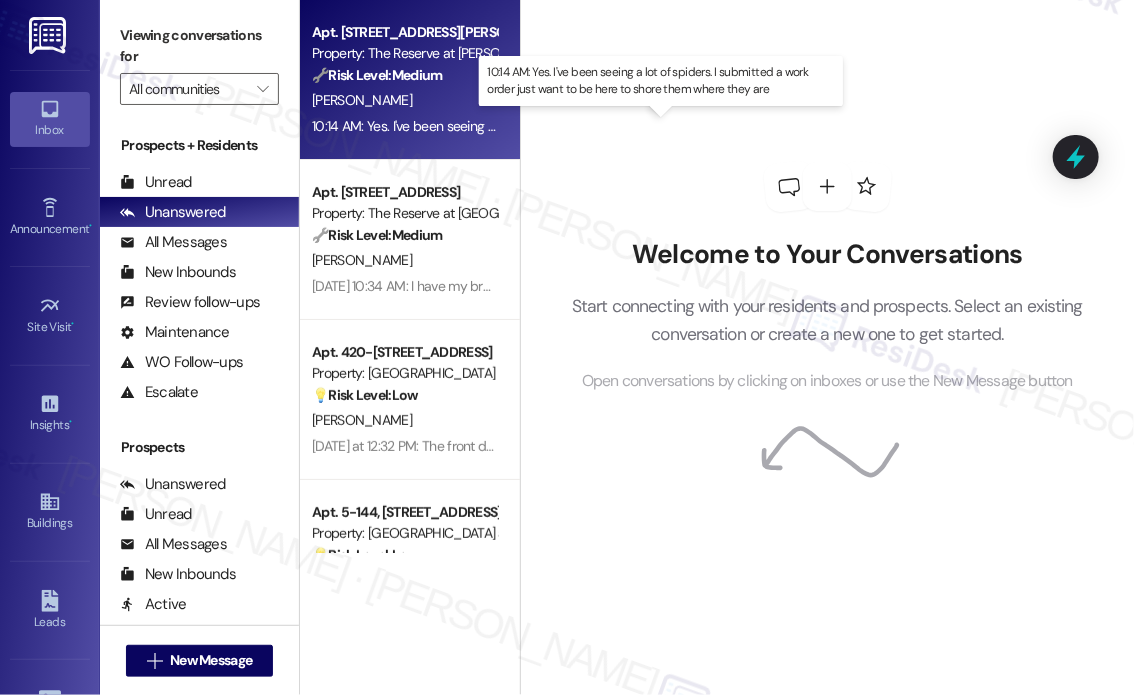 click on "10:14 AM: Yes. I've been seeing a lot of spiders. I submitted a work order just want to be here to shore them where they are 10:14 AM: Yes. I've been seeing a lot of spiders. I submitted a work order just want to be here to shore them where they are" at bounding box center [664, 126] 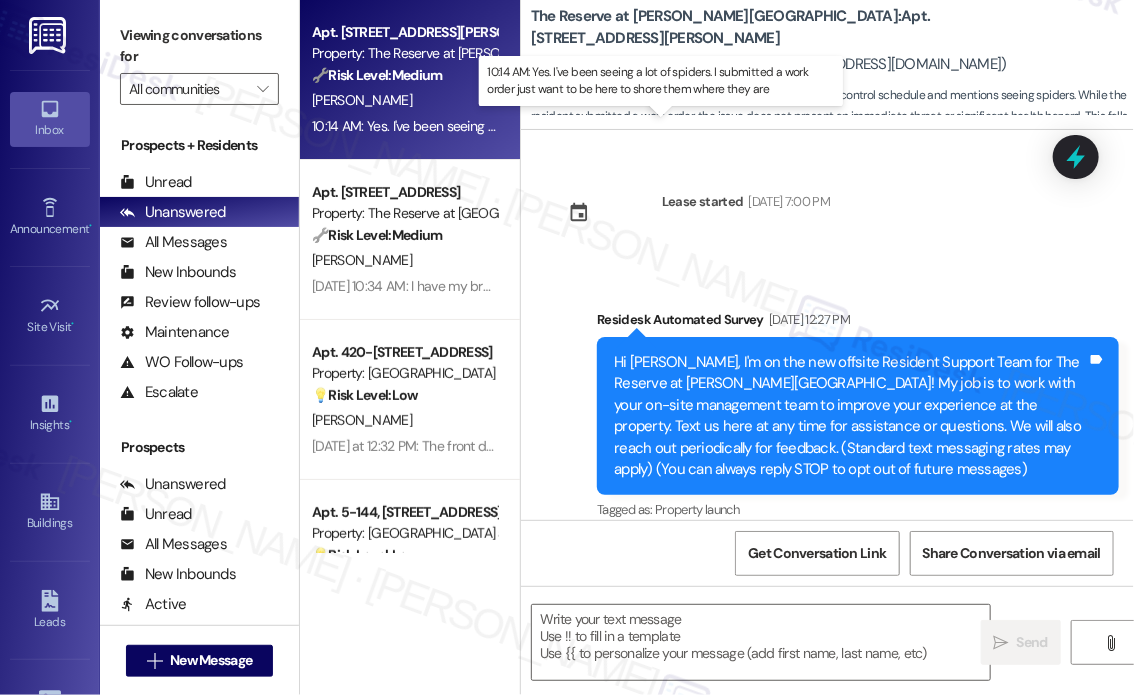 scroll, scrollTop: 3140, scrollLeft: 0, axis: vertical 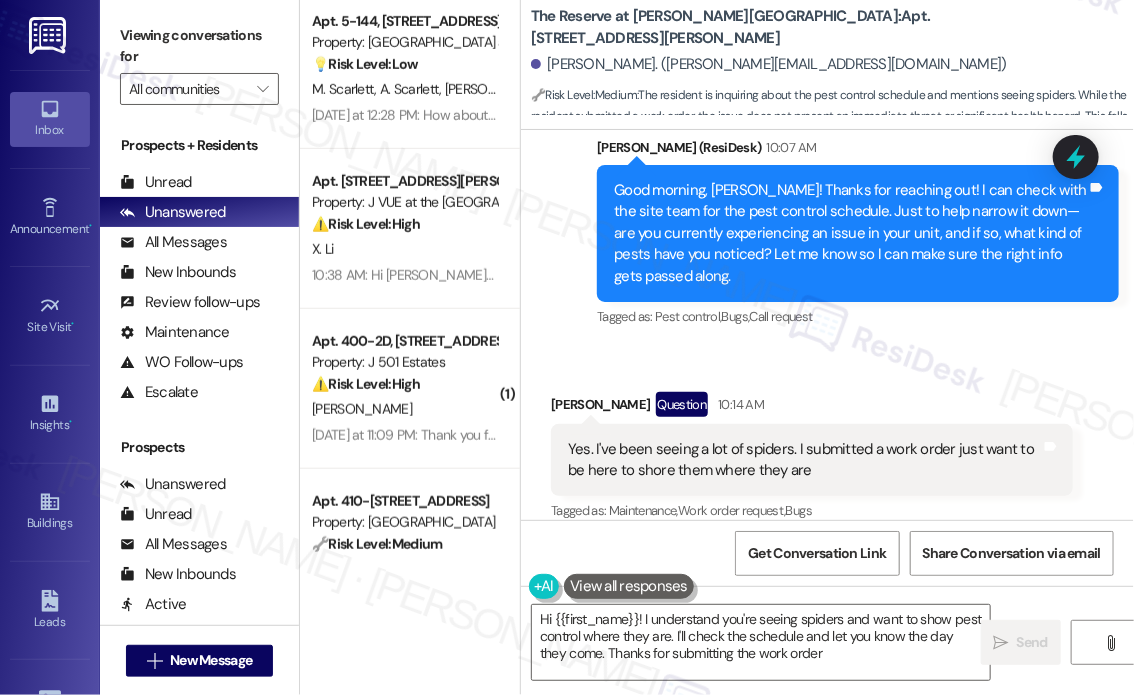 type on "Hi {{first_name}}! I understand you're seeing spiders and want to show pest control where they are. I'll check the schedule and let you know the day they come. Thanks for submitting the work order!" 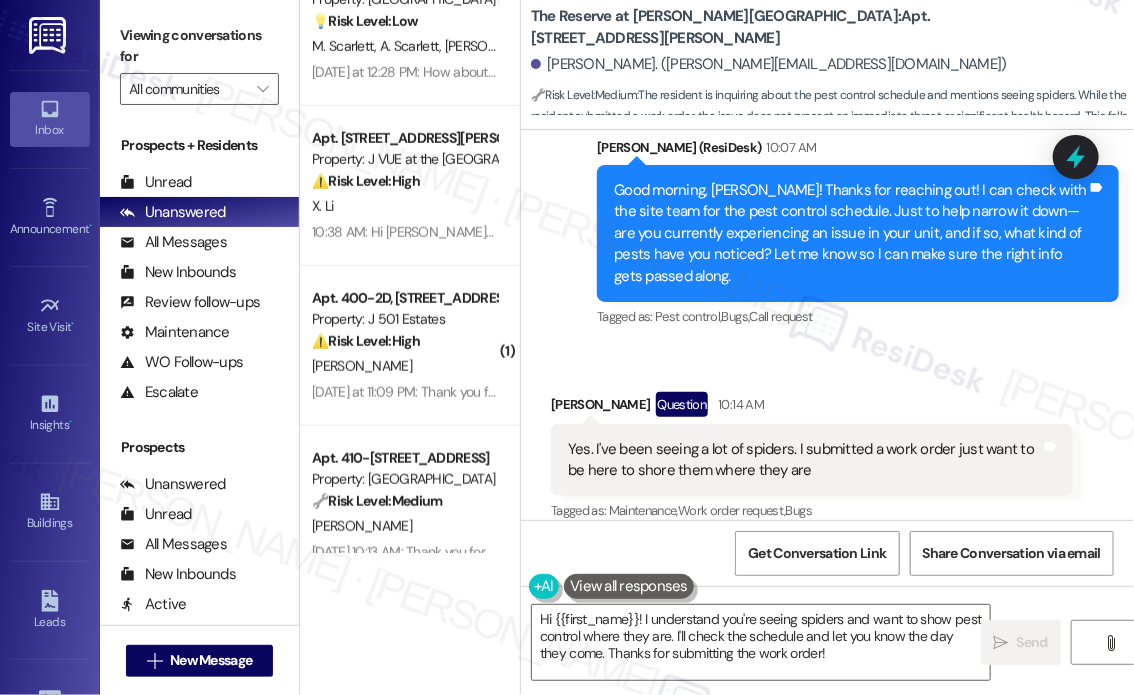scroll, scrollTop: 567, scrollLeft: 0, axis: vertical 